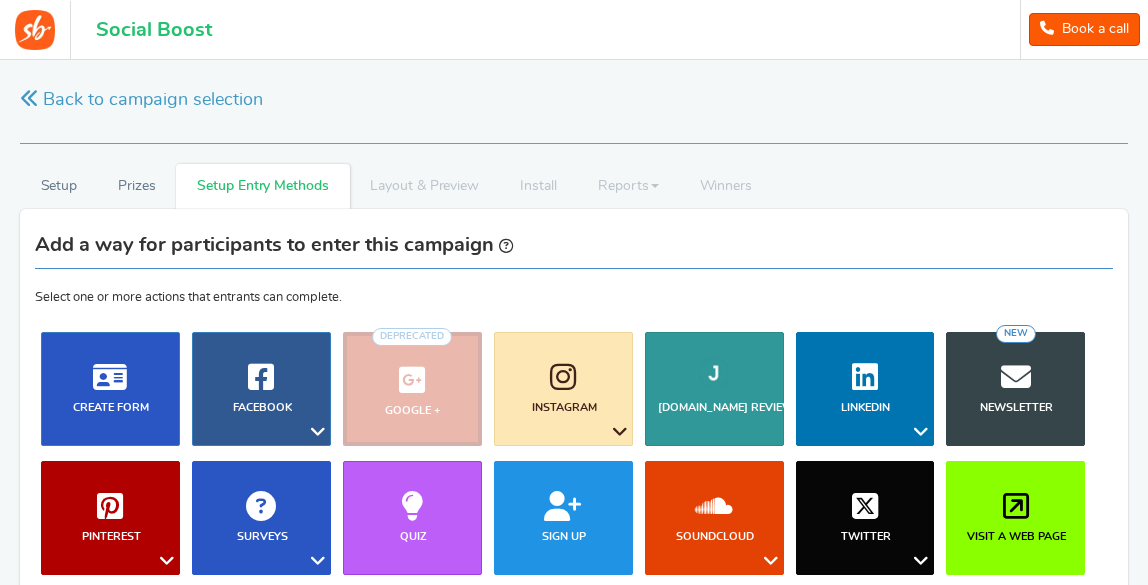 scroll, scrollTop: 960, scrollLeft: 0, axis: vertical 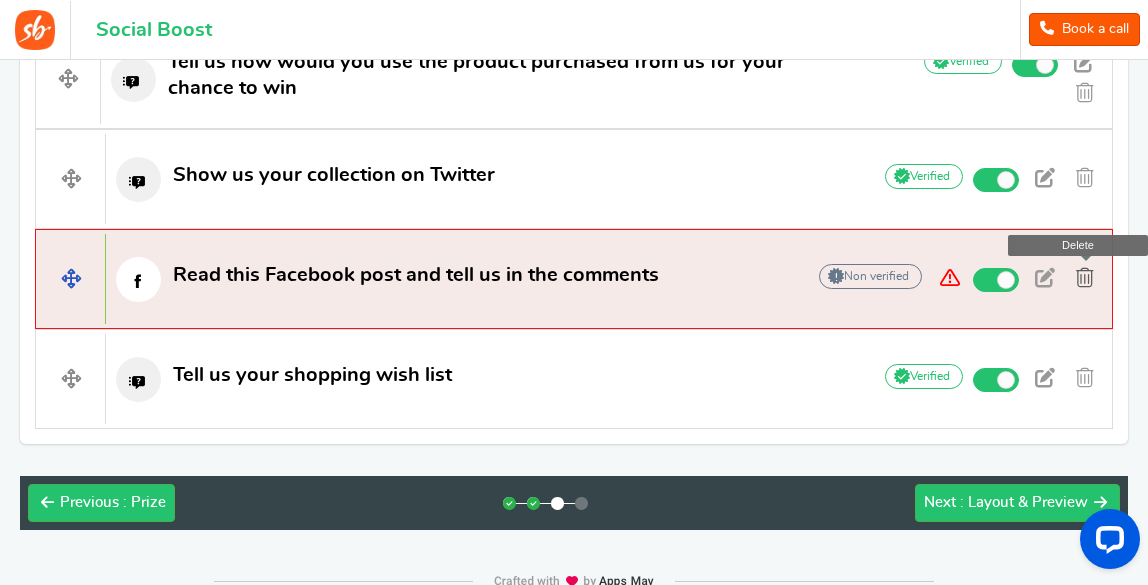 click at bounding box center (1085, 278) 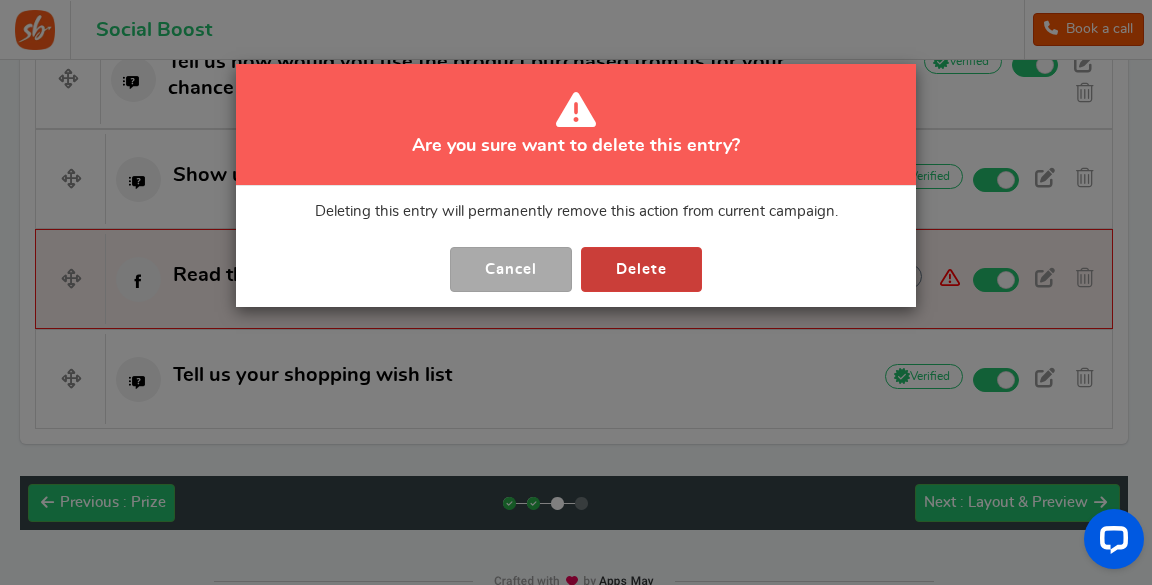 click on "Delete" at bounding box center (641, 269) 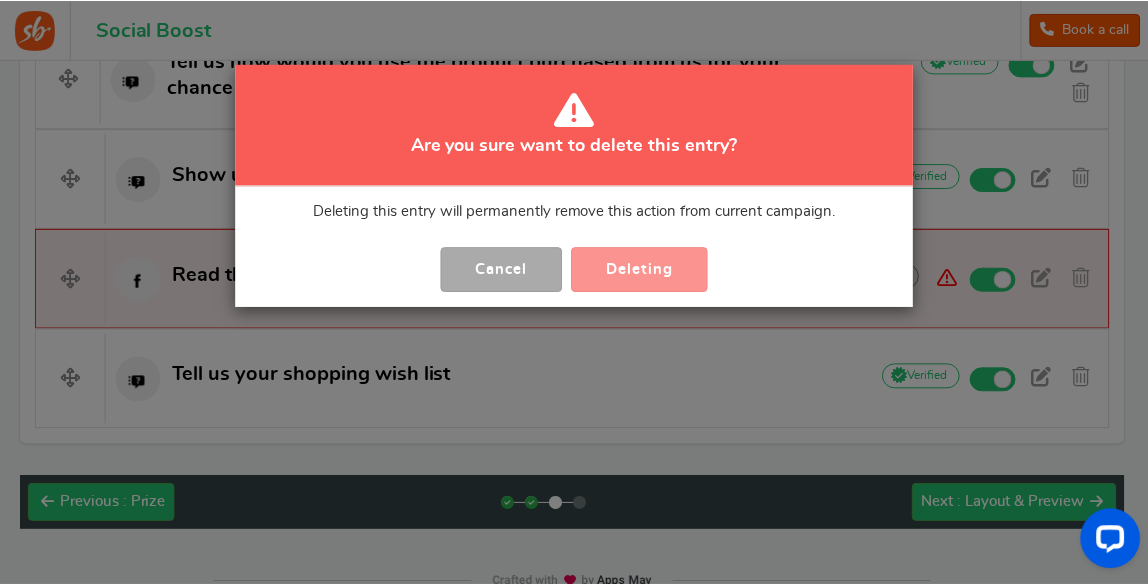 scroll, scrollTop: 914, scrollLeft: 0, axis: vertical 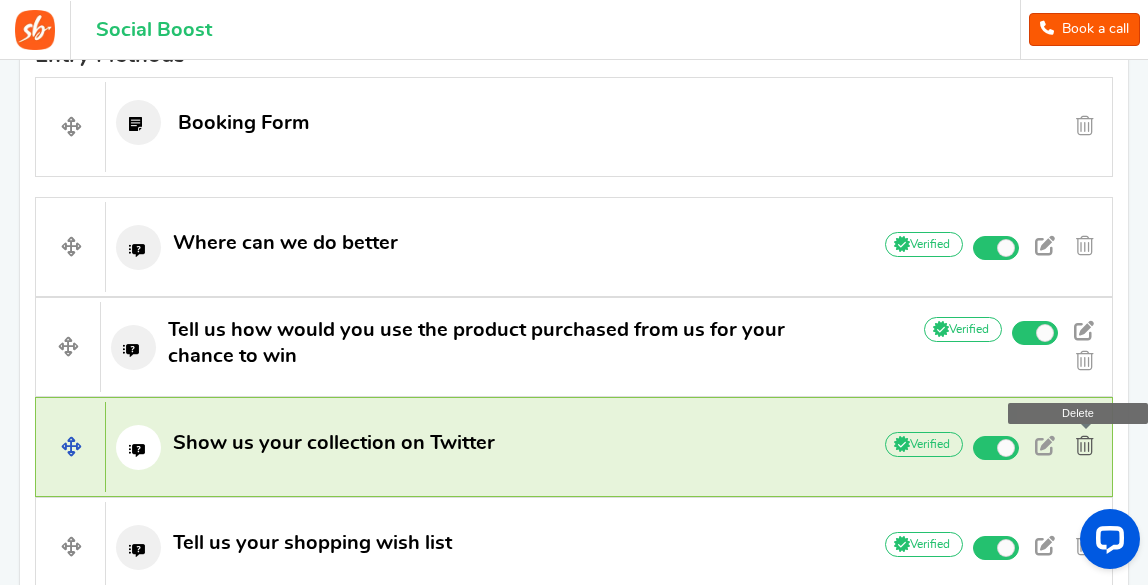 click at bounding box center (1085, 446) 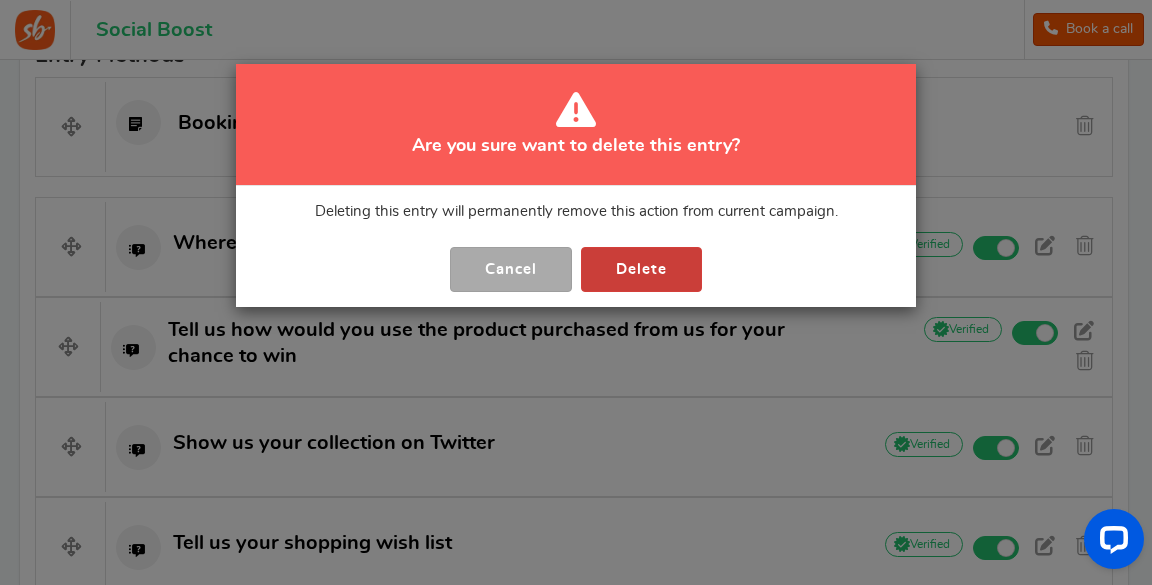 click on "Delete" at bounding box center [641, 269] 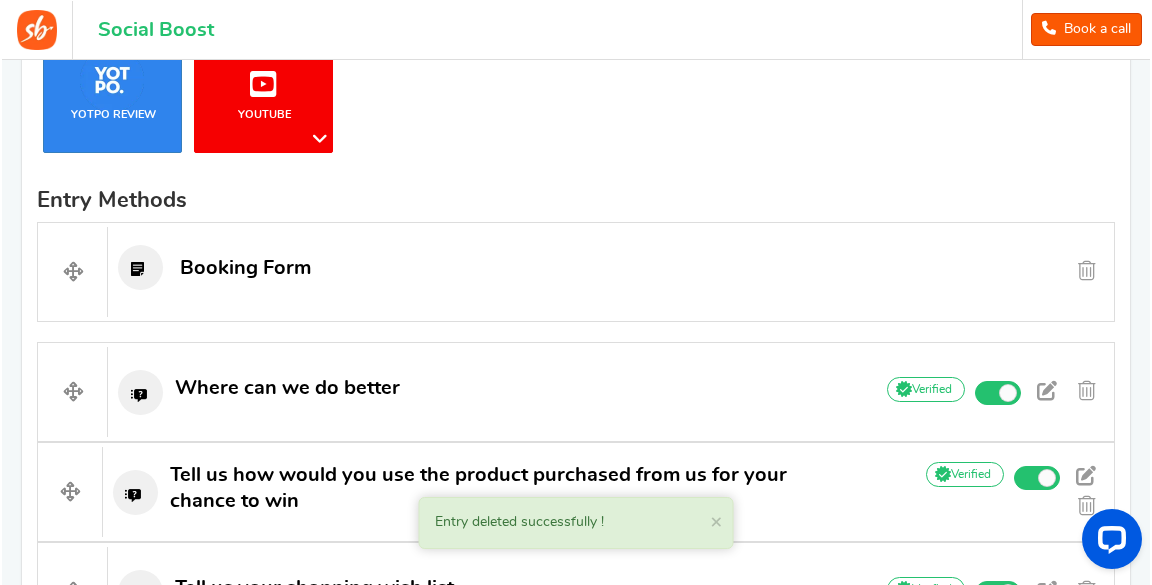 scroll, scrollTop: 543, scrollLeft: 0, axis: vertical 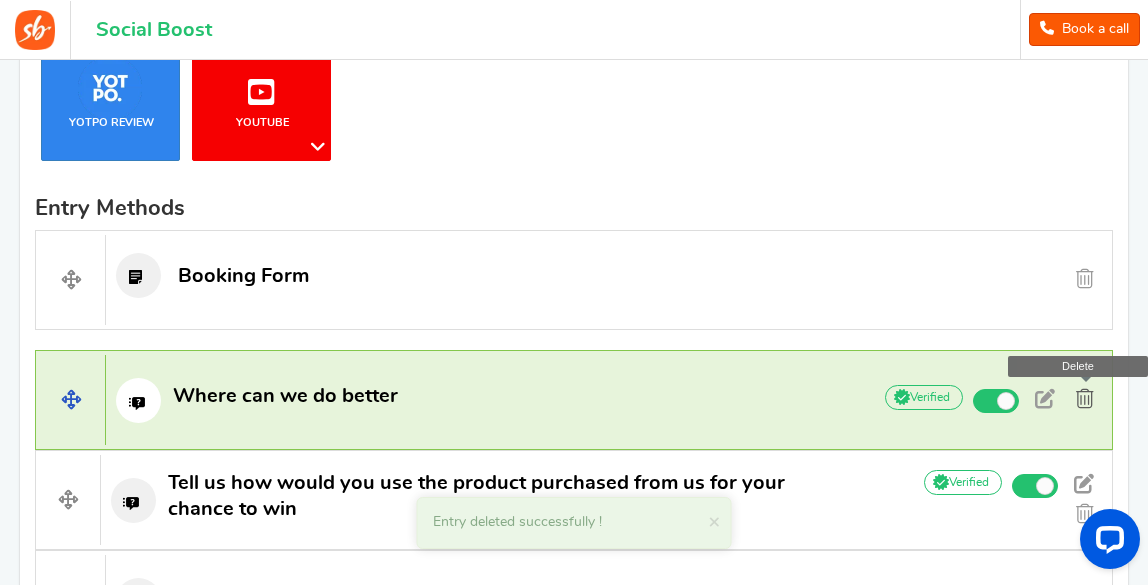 click at bounding box center [1085, 399] 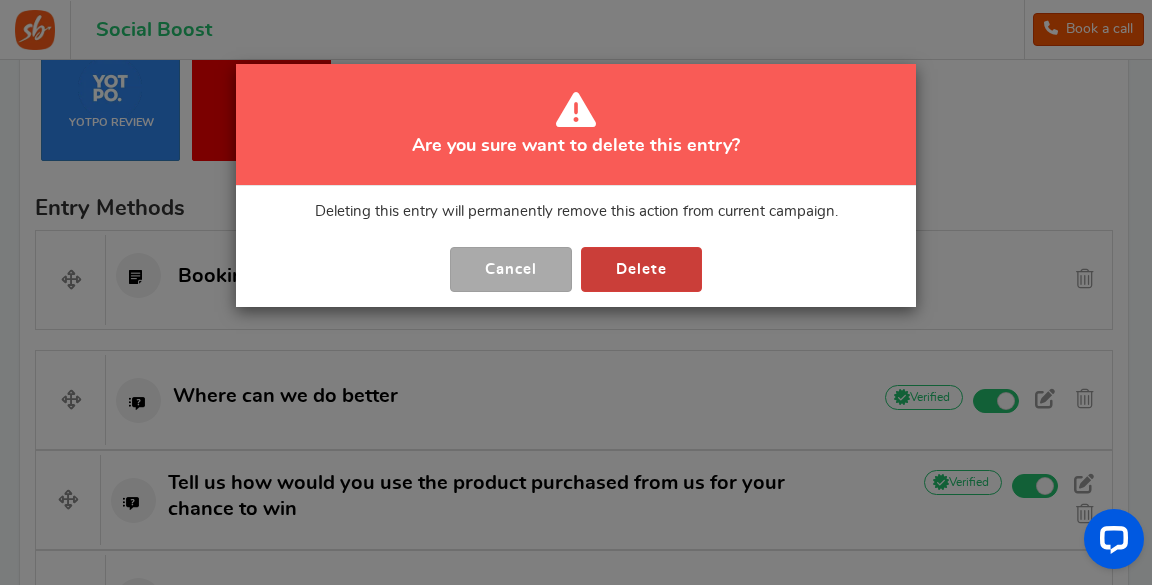 click on "Delete" at bounding box center (641, 269) 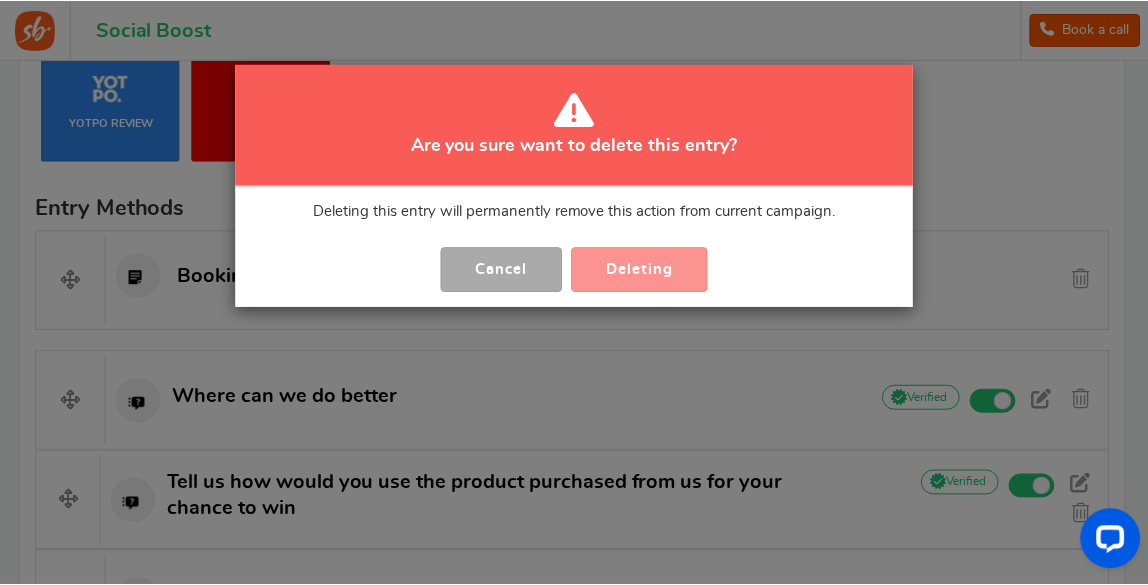 scroll, scrollTop: 544, scrollLeft: 0, axis: vertical 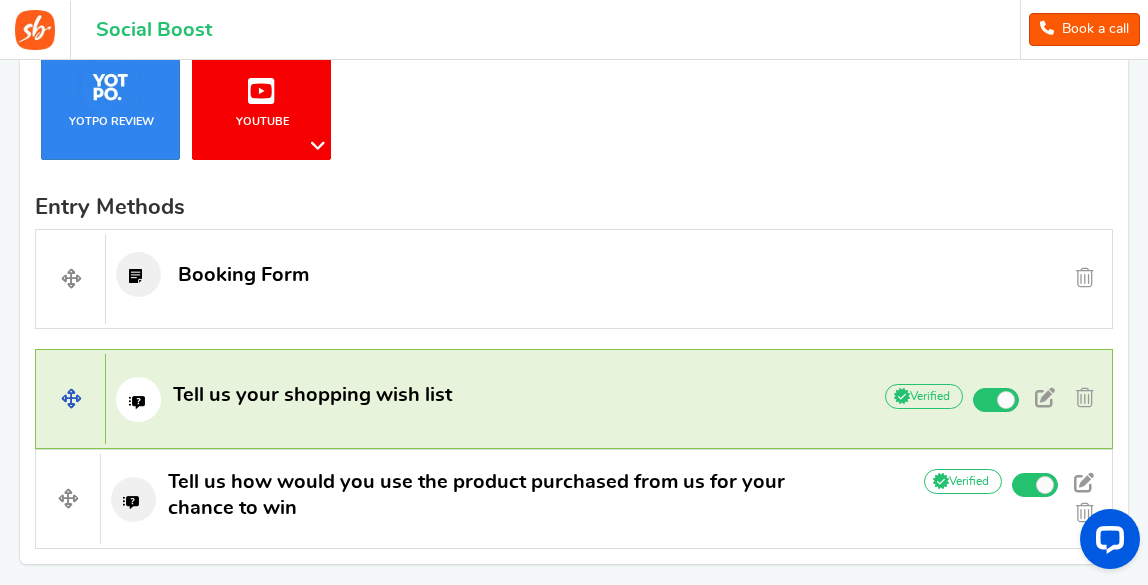 click at bounding box center [138, 399] 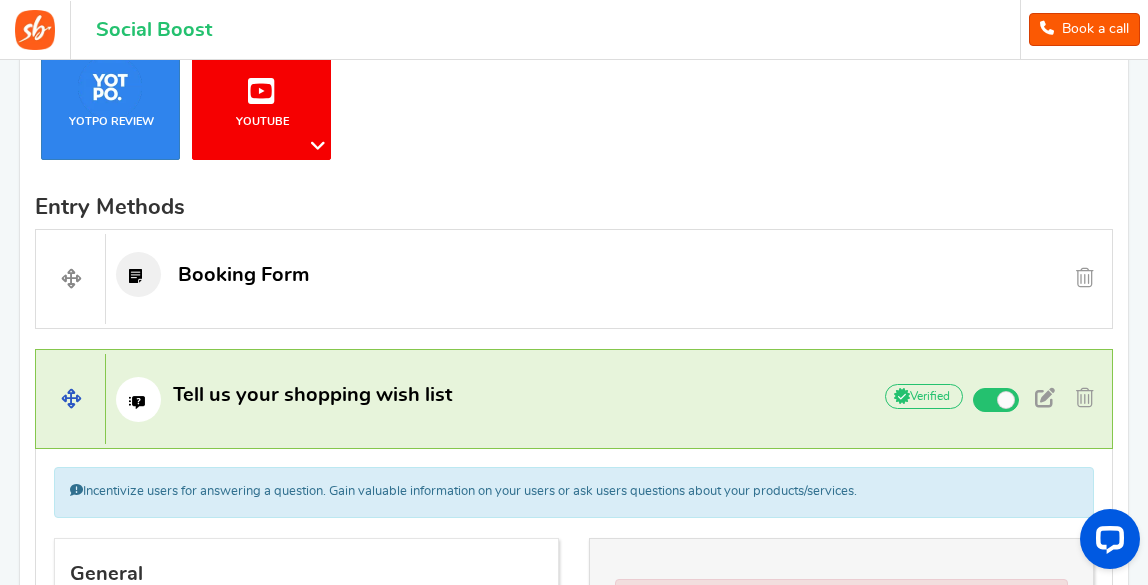 scroll, scrollTop: 894, scrollLeft: 0, axis: vertical 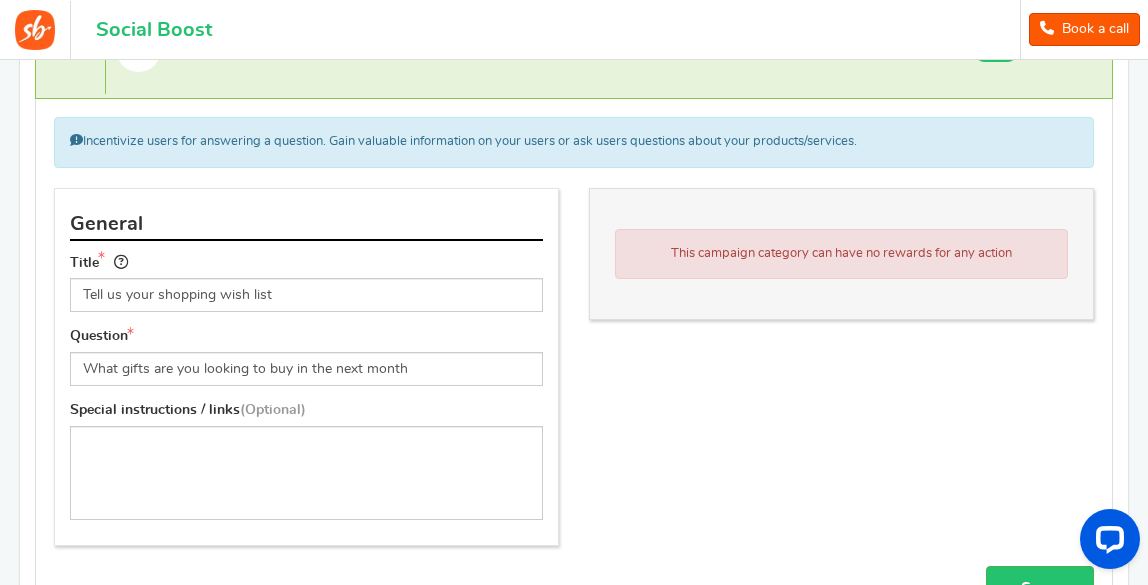 drag, startPoint x: 1142, startPoint y: 348, endPoint x: 1130, endPoint y: 394, distance: 47.539455 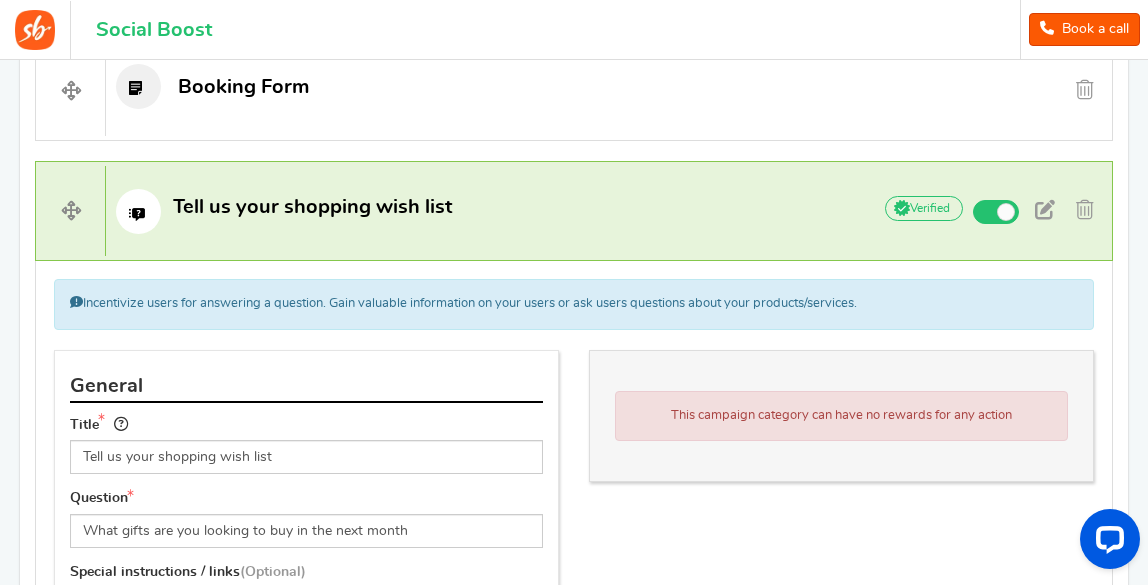 scroll, scrollTop: 822, scrollLeft: 0, axis: vertical 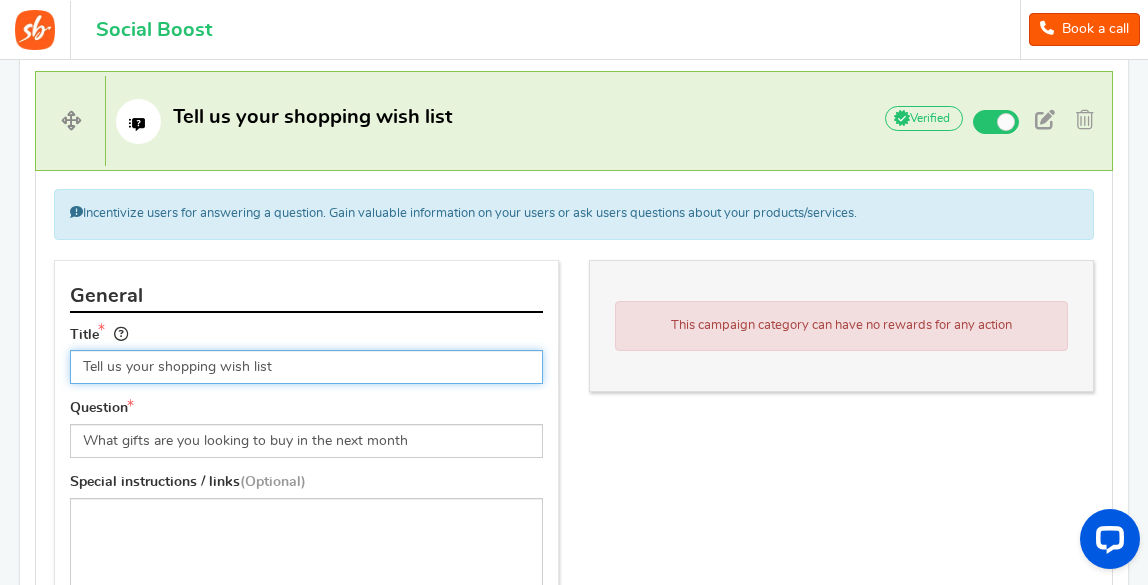 drag, startPoint x: 288, startPoint y: 367, endPoint x: -200, endPoint y: 377, distance: 488.10245 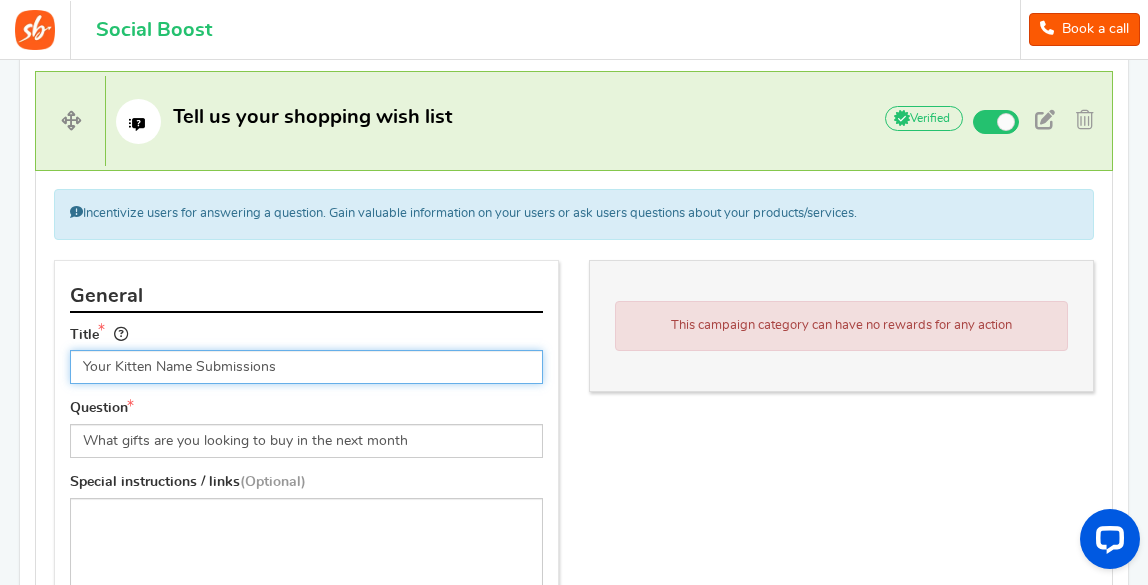 type on "Your Kitten Name Submissions" 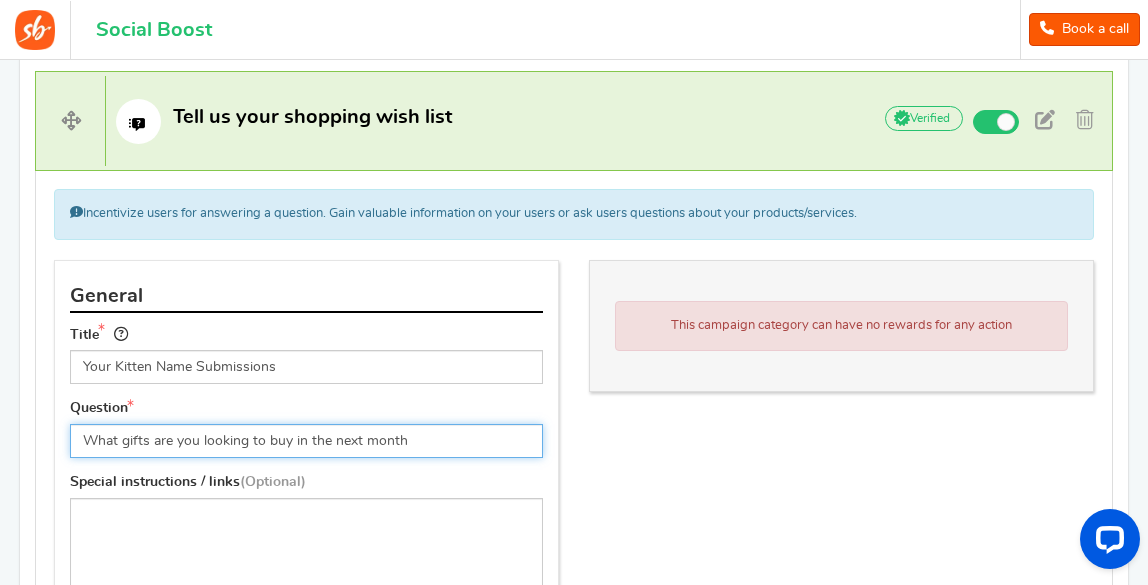 drag, startPoint x: 411, startPoint y: 431, endPoint x: 36, endPoint y: 442, distance: 375.1613 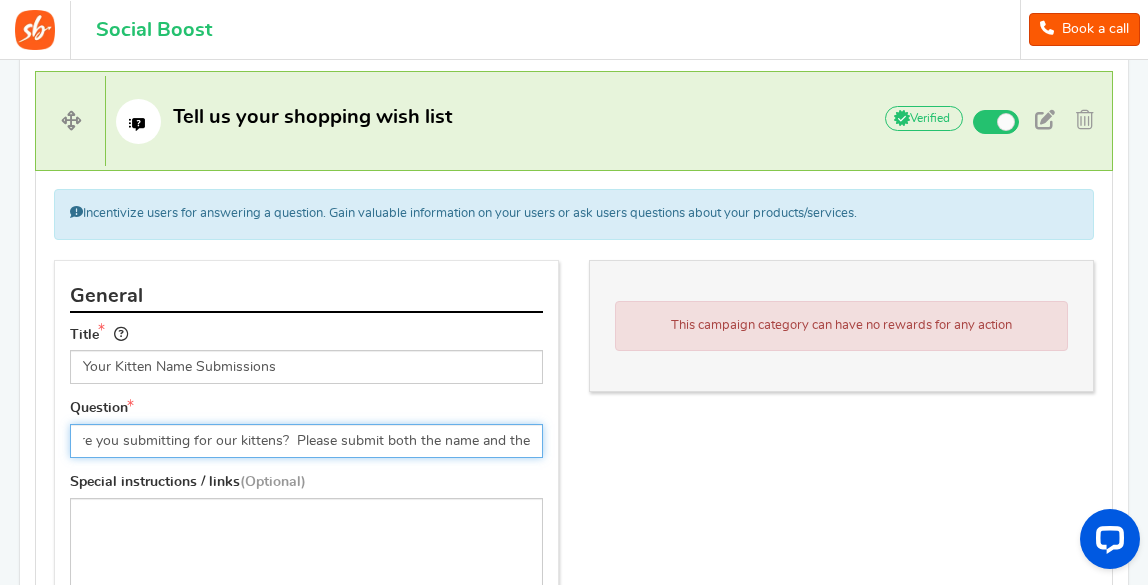 scroll, scrollTop: 0, scrollLeft: 92, axis: horizontal 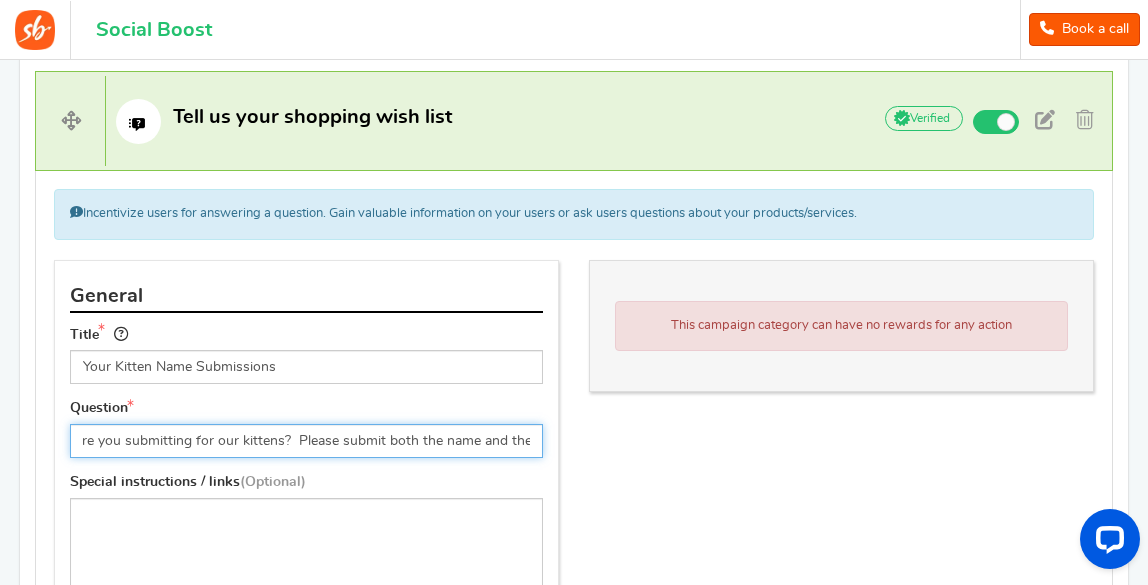 drag, startPoint x: 295, startPoint y: 435, endPoint x: 615, endPoint y: 460, distance: 320.97507 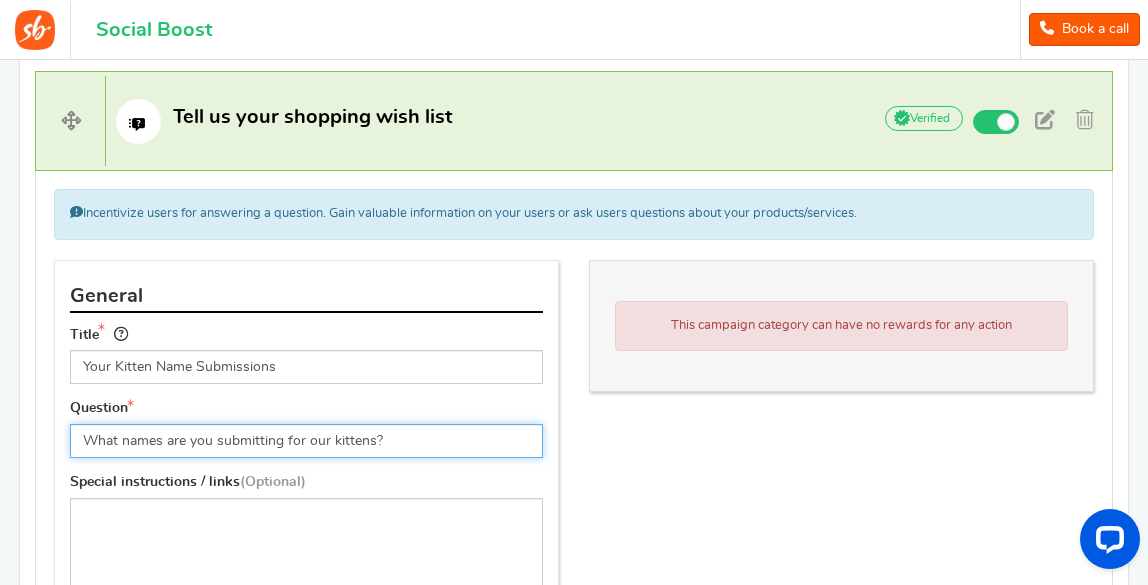 scroll, scrollTop: 0, scrollLeft: 0, axis: both 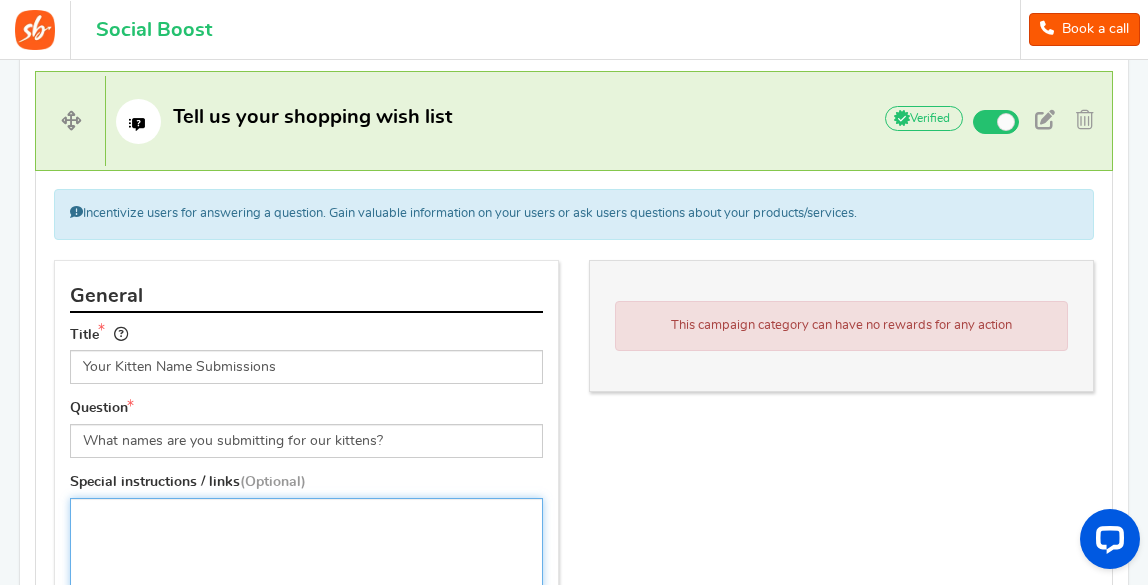 click at bounding box center [306, 545] 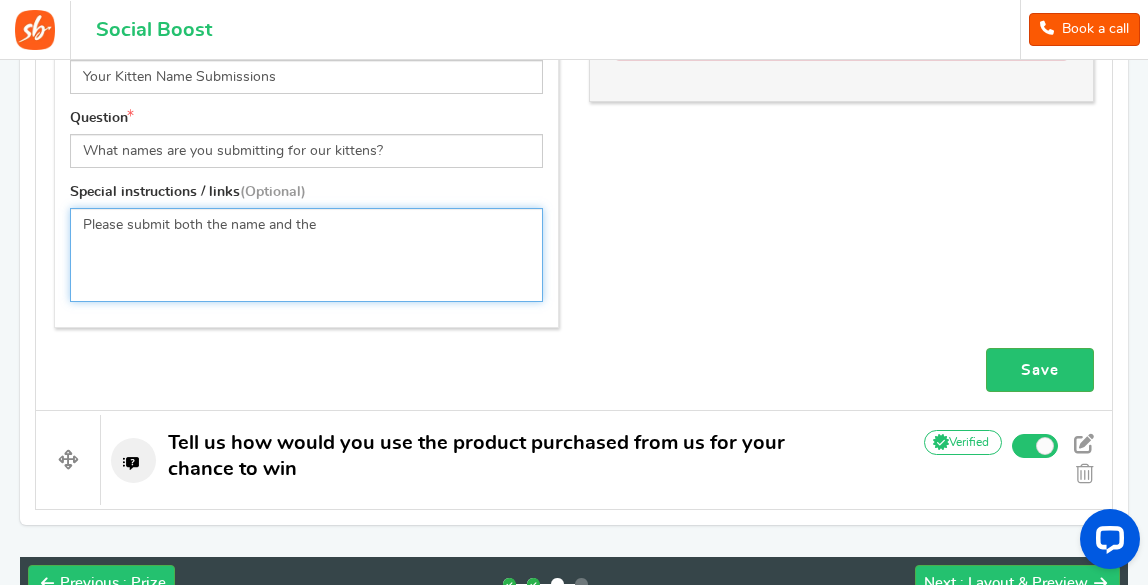scroll, scrollTop: 1115, scrollLeft: 0, axis: vertical 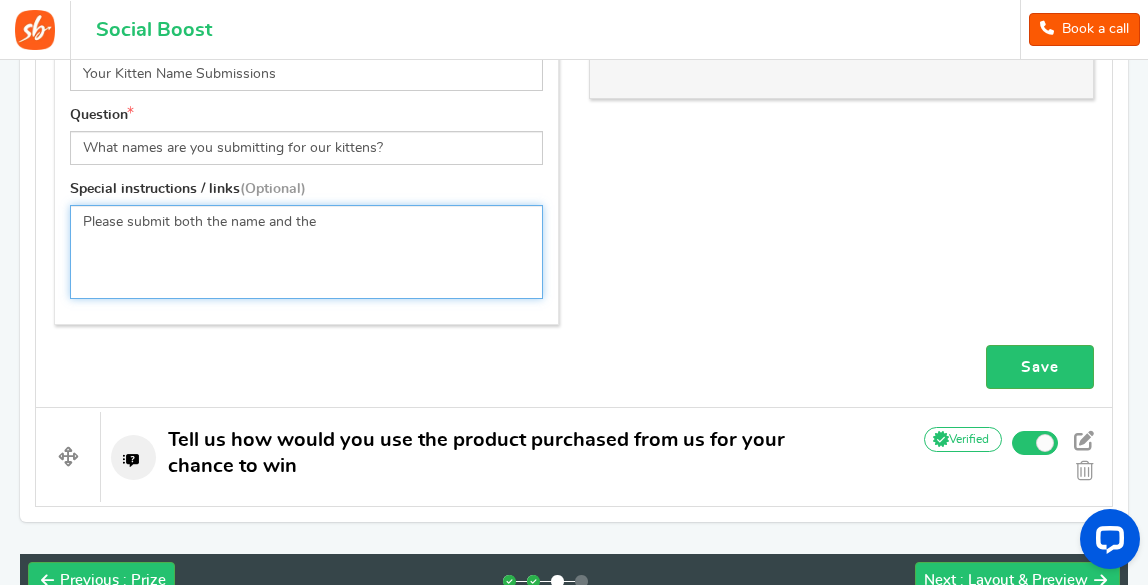 click on "Please submit both the name and the" at bounding box center (306, 252) 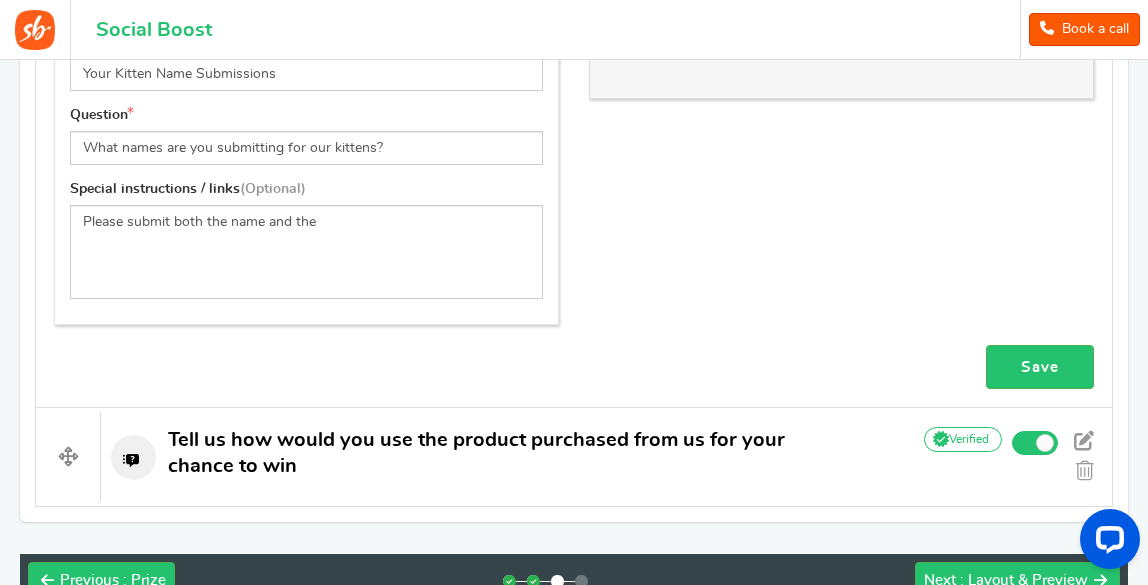 click on "(Optional)" at bounding box center [273, 189] 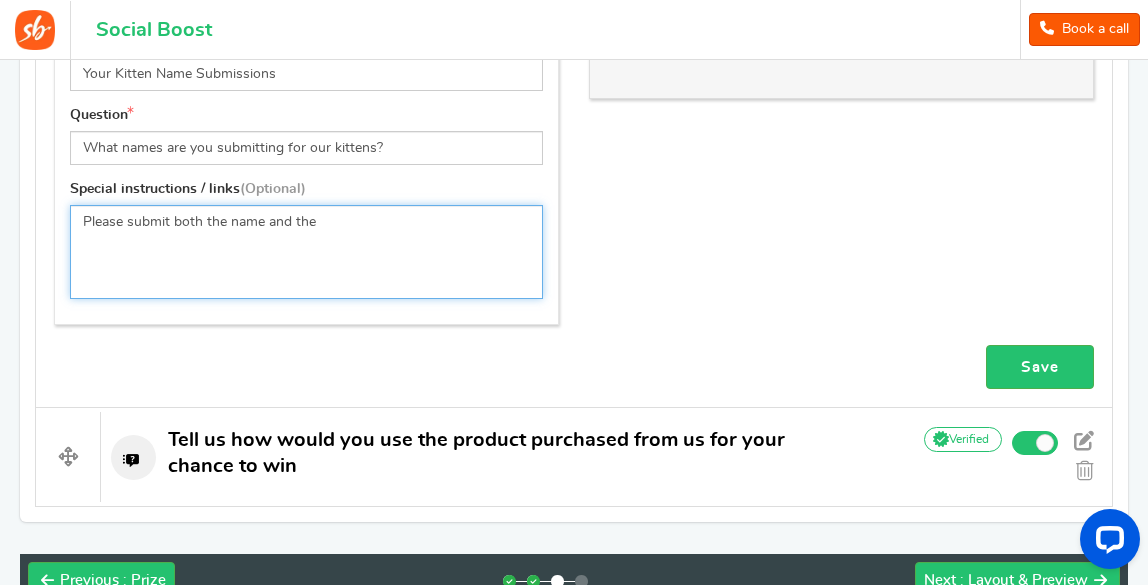 click on "Please submit both the name and the" at bounding box center [306, 252] 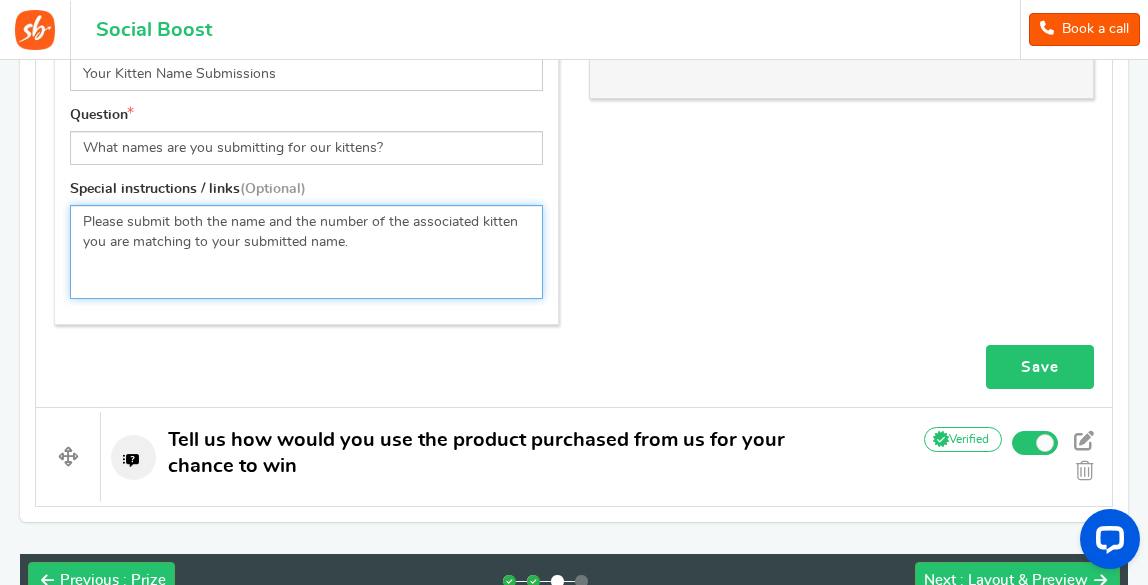 type on "Please submit both the name and the number of the associated kitten you are matching to your submitted name." 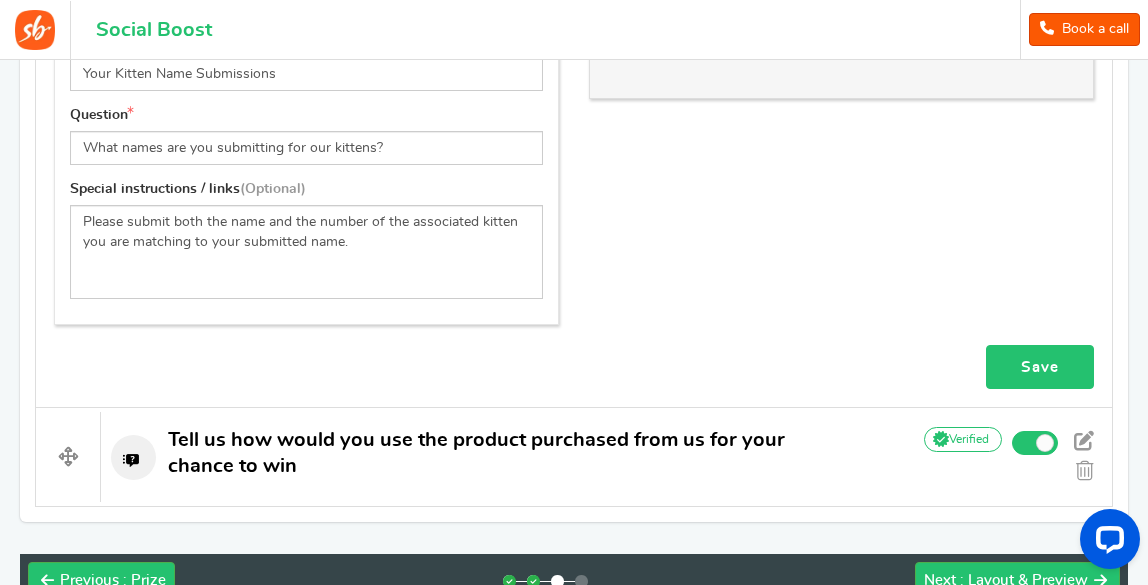click on "Save" at bounding box center [1040, 367] 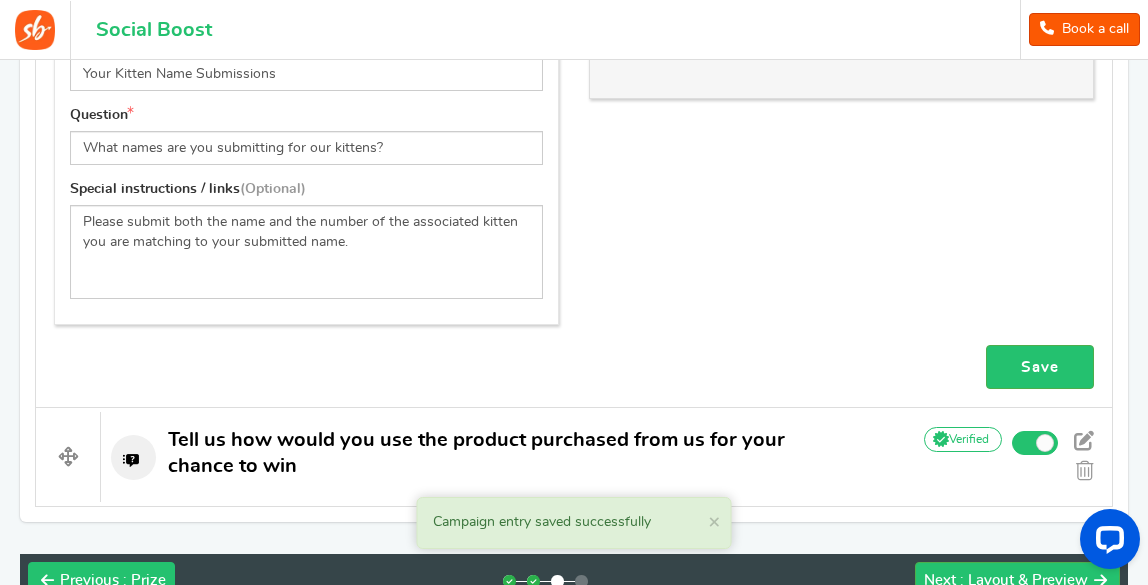 click at bounding box center (133, 457) 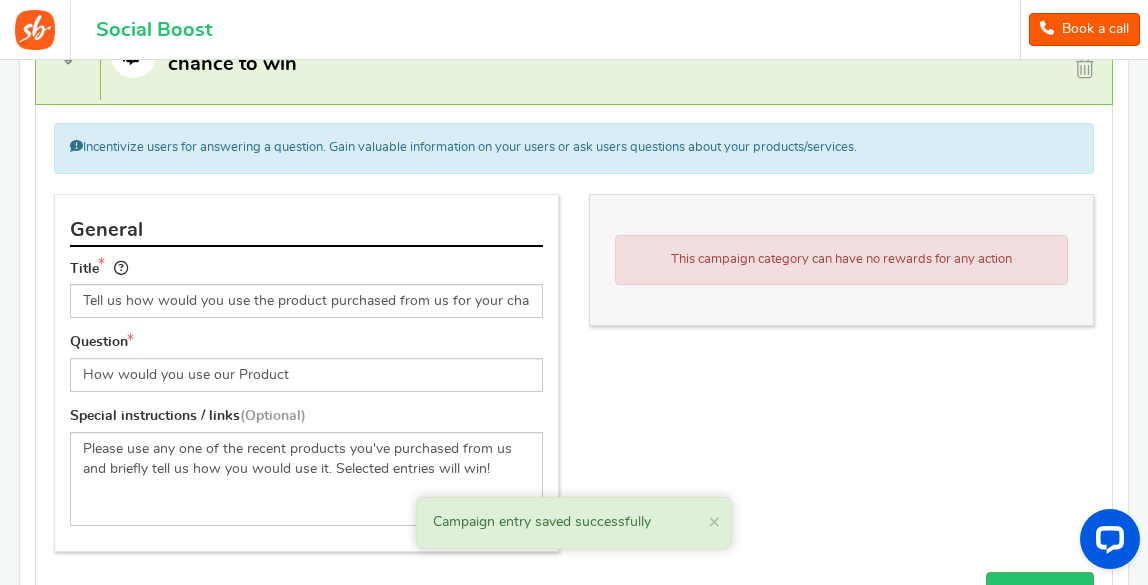 scroll, scrollTop: 1115, scrollLeft: 0, axis: vertical 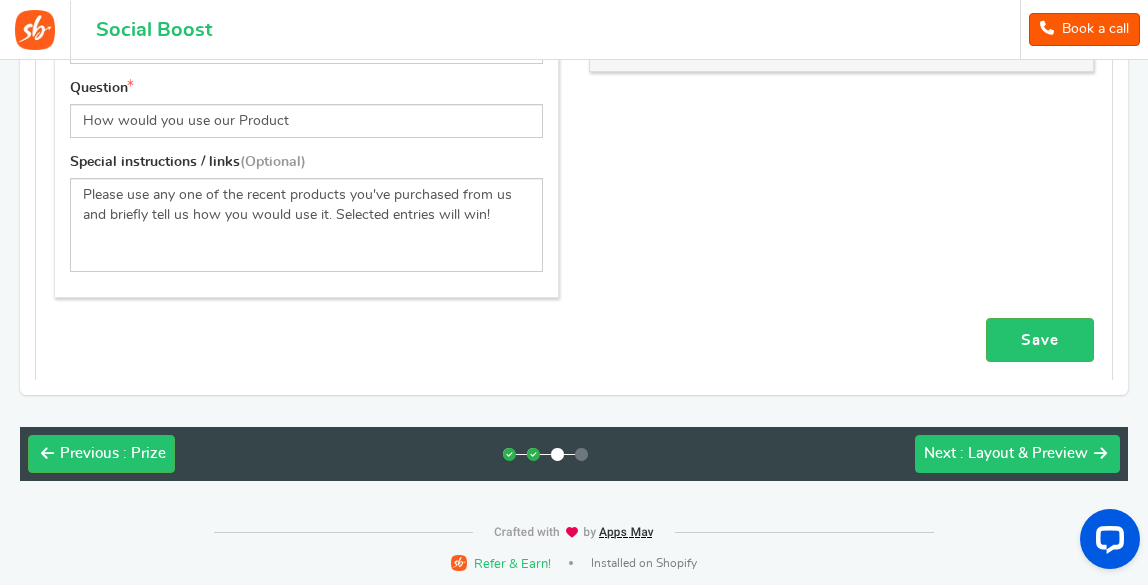 click on ": Layout & Preview" at bounding box center (1024, 453) 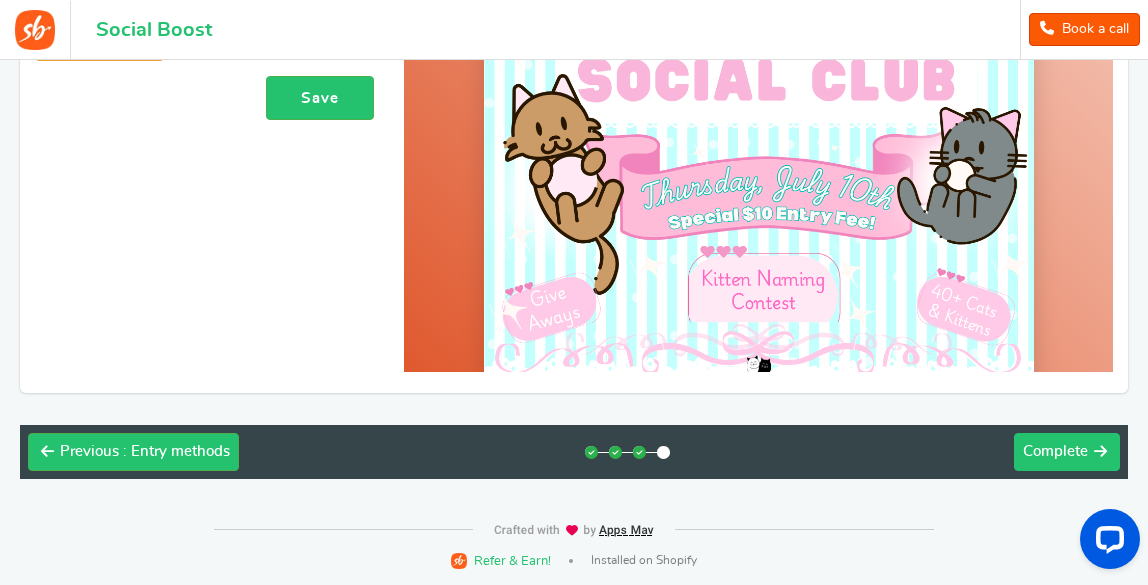 scroll, scrollTop: 1242, scrollLeft: 0, axis: vertical 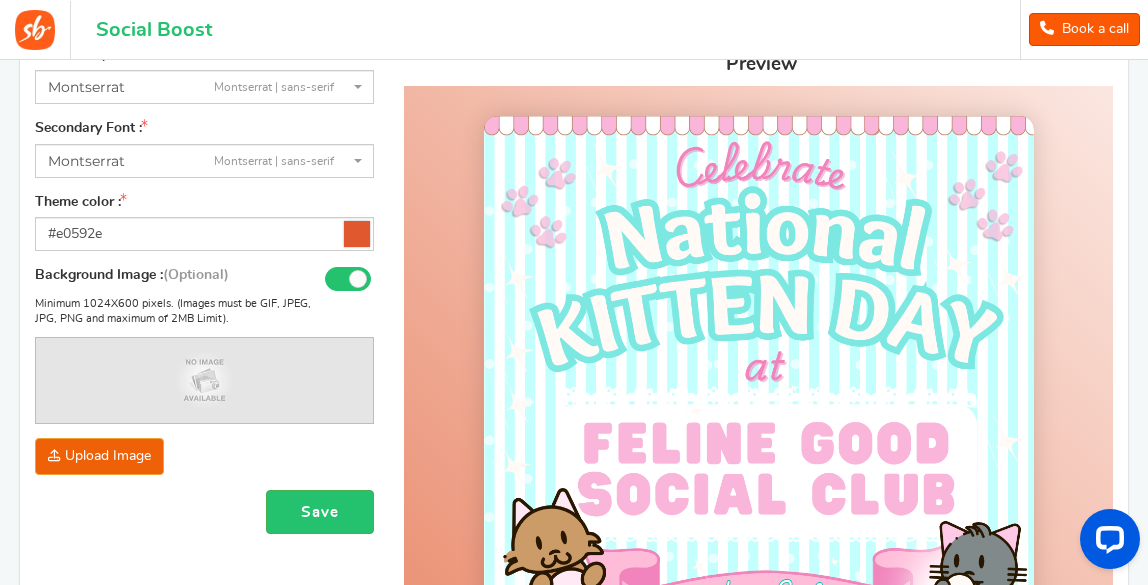 click at bounding box center [357, 234] 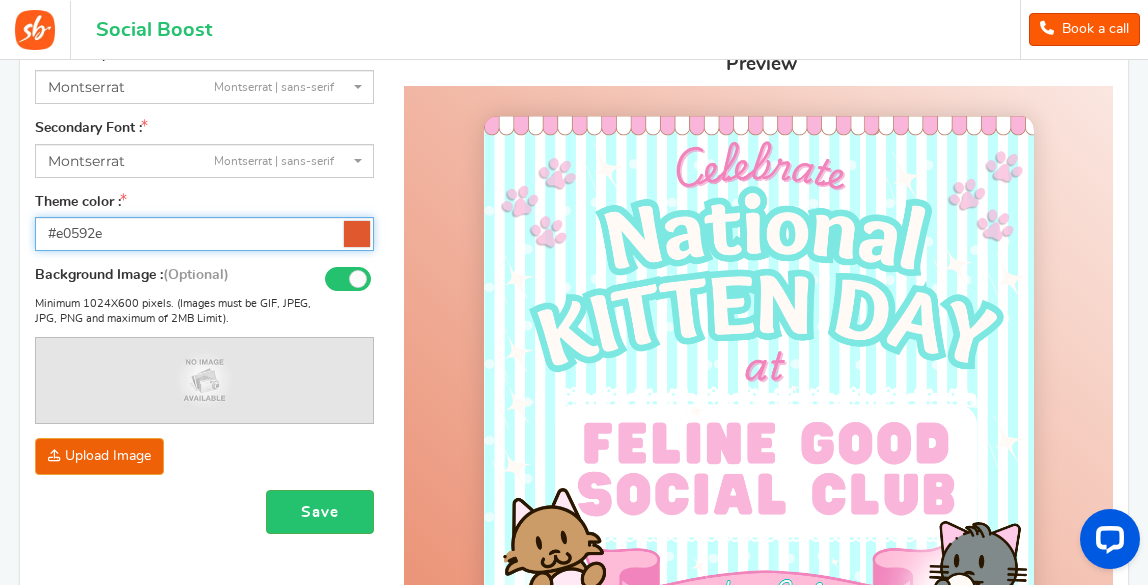 click on "#e0592e" at bounding box center [204, 234] 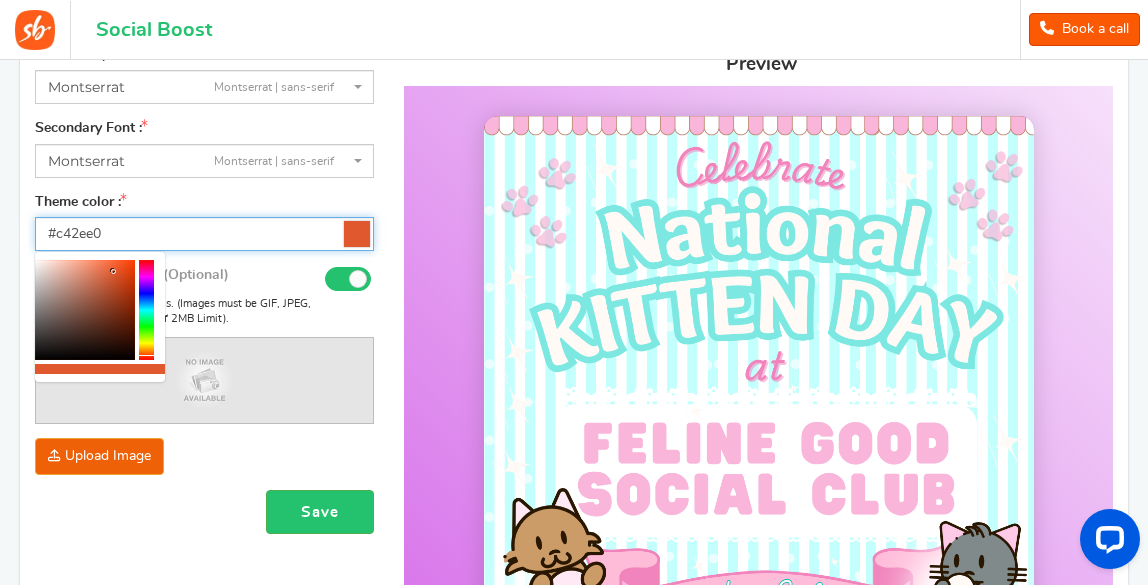 click at bounding box center (146, 310) 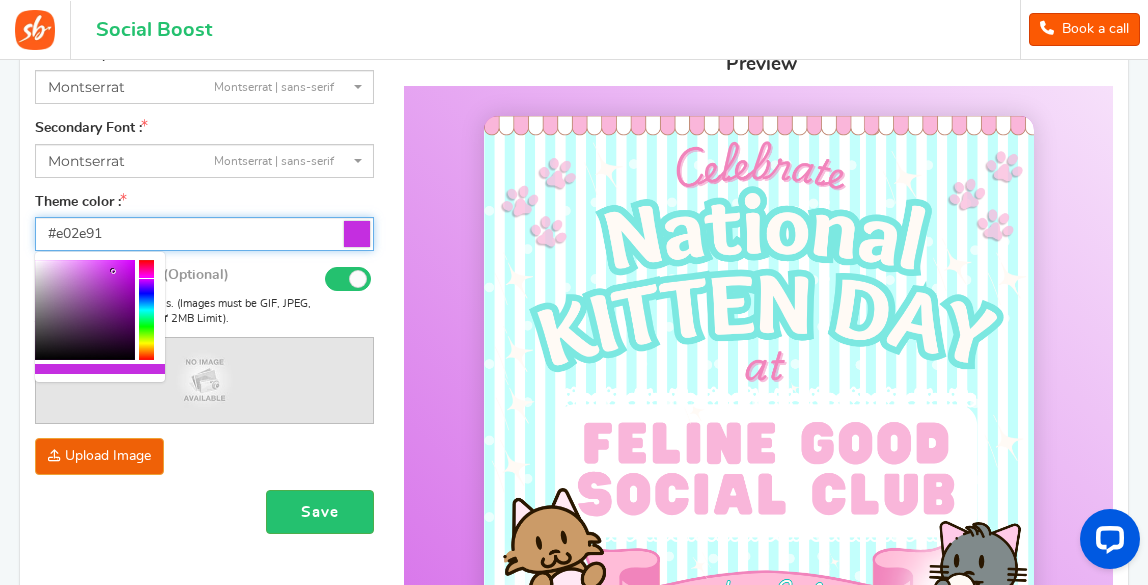 click at bounding box center (146, 310) 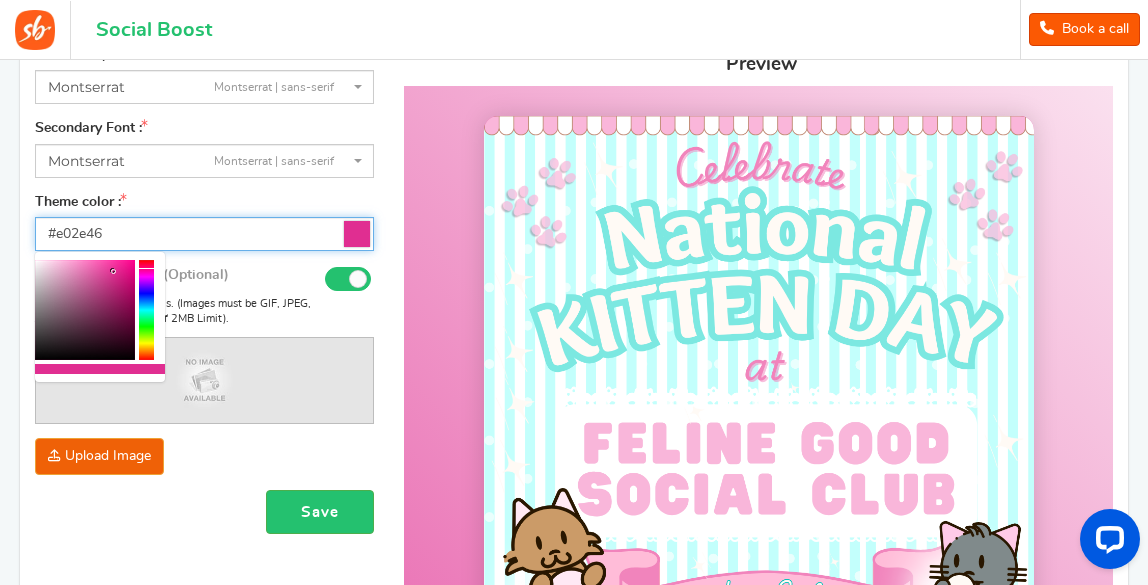 click at bounding box center (146, 310) 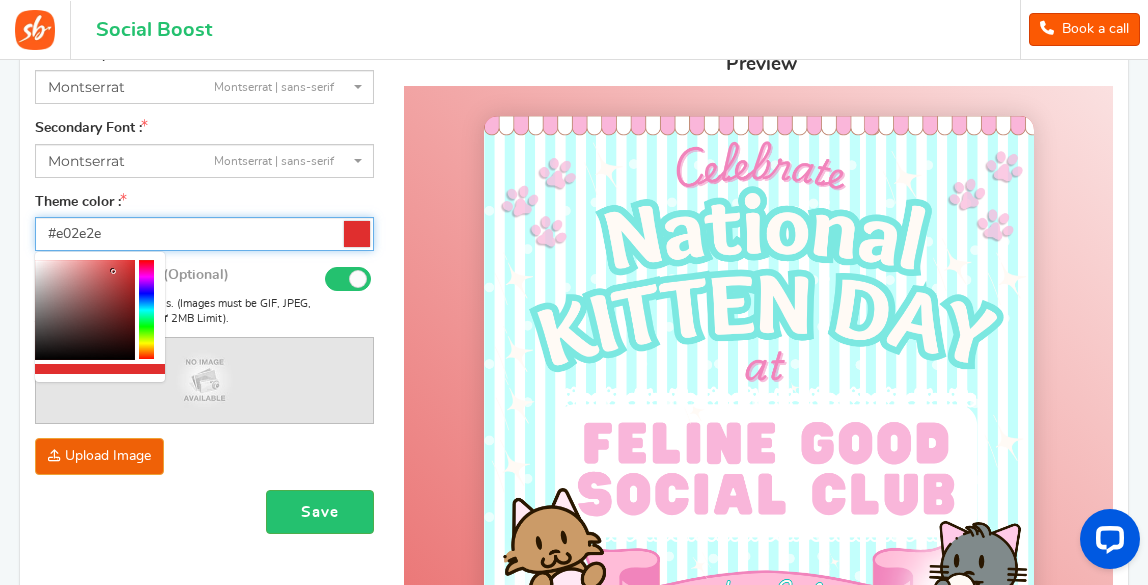 drag, startPoint x: 144, startPoint y: 275, endPoint x: 136, endPoint y: 367, distance: 92.34717 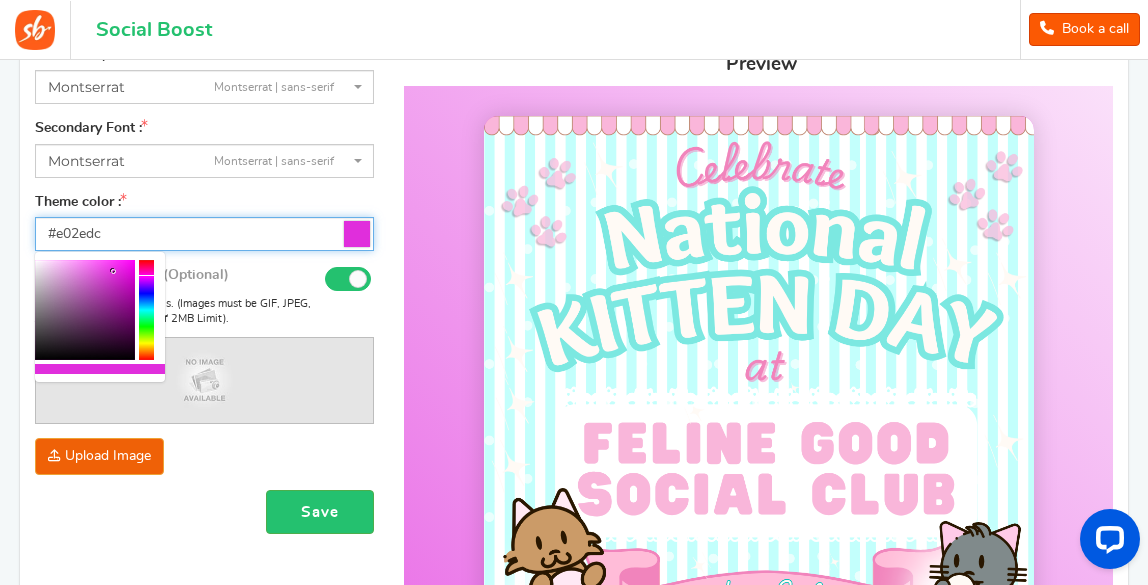 click at bounding box center (146, 310) 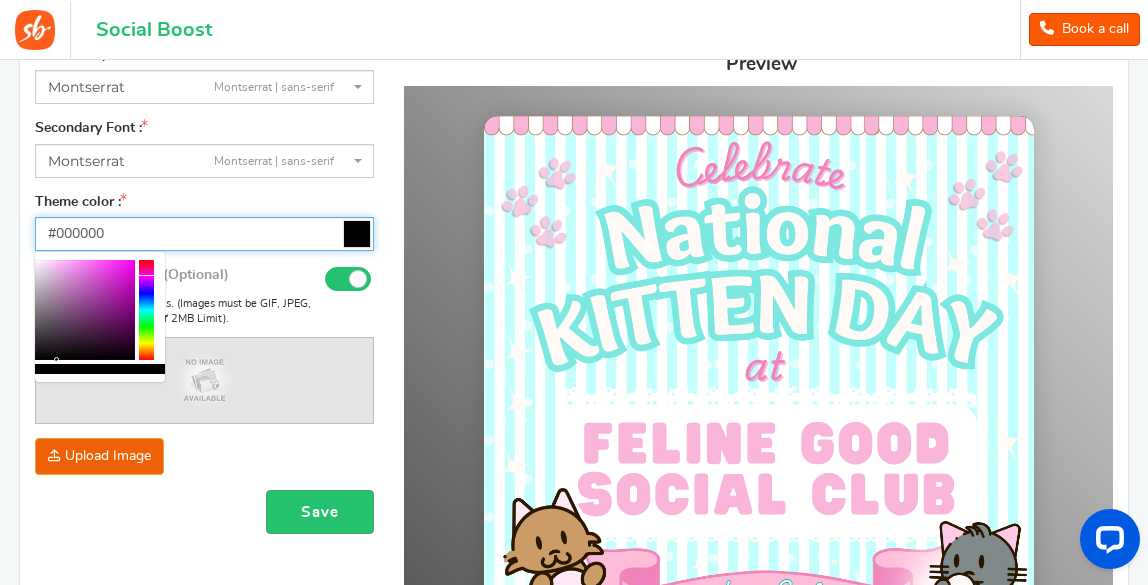 drag, startPoint x: 112, startPoint y: 270, endPoint x: 272, endPoint y: 407, distance: 210.6395 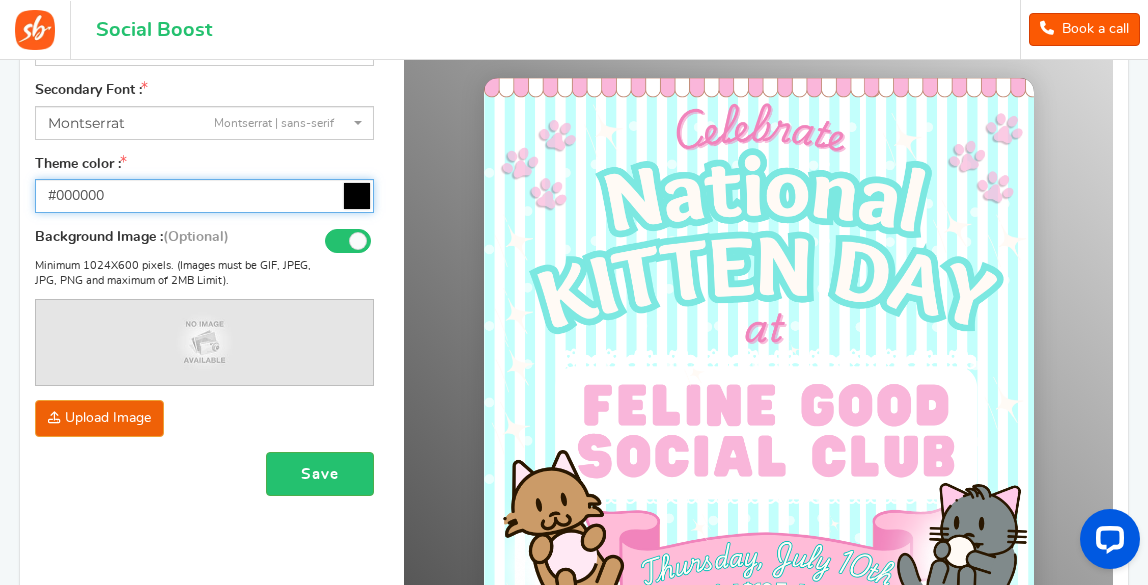 scroll, scrollTop: 286, scrollLeft: 0, axis: vertical 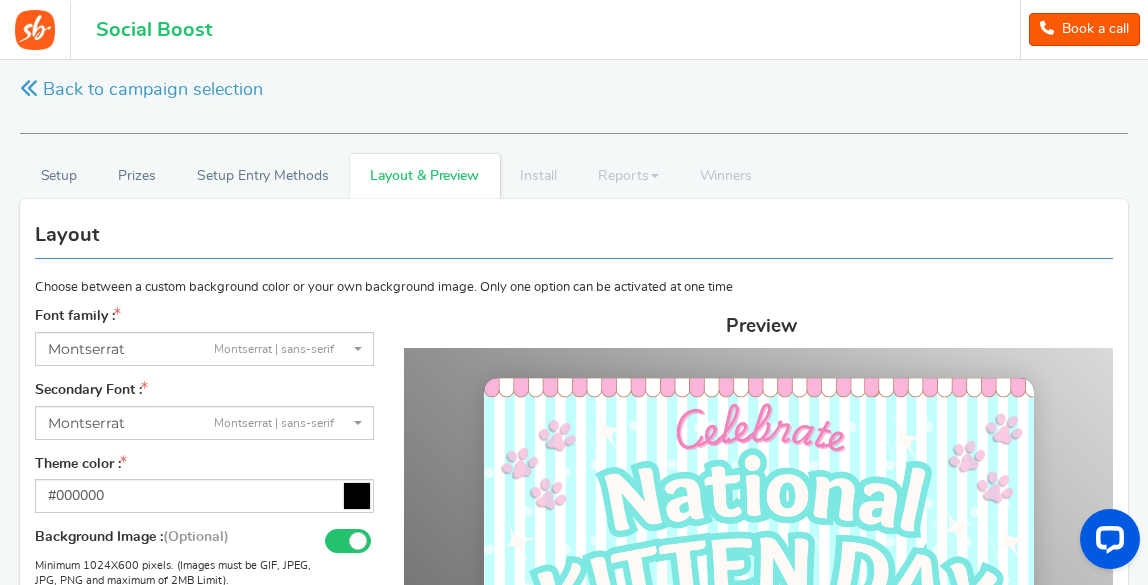 drag, startPoint x: 1144, startPoint y: 102, endPoint x: 1129, endPoint y: 124, distance: 26.627054 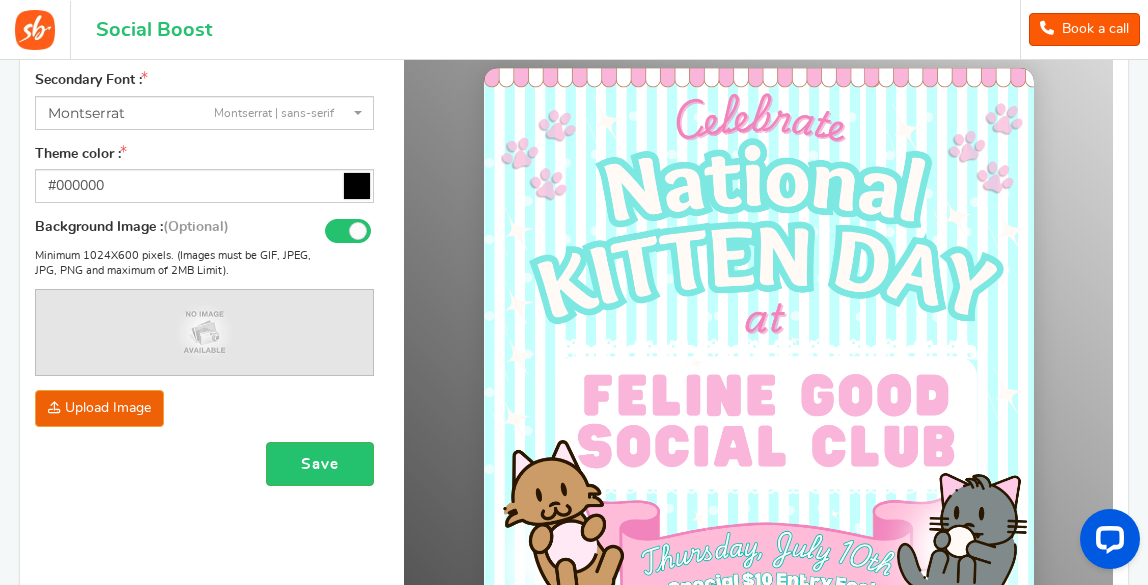 scroll, scrollTop: 268, scrollLeft: 0, axis: vertical 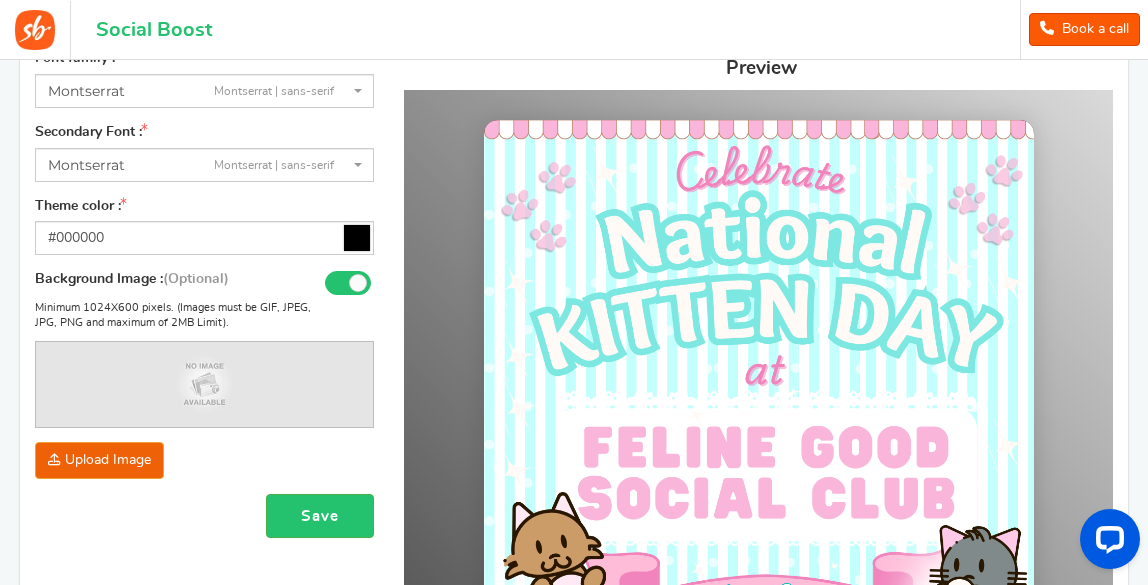 click on "Kitten Naming Contest
Warning !  You are running the campaign in preview mode. Please  click here  to access the live version.
0
Your entries
0
Total entries
Join the Fun: Help Us Name Our Kittens!
We're over the moon about naming our kittens, and we love picking names that match their quirky personalities. Want to join in on the fun? For just $5, you can let your imagination run wild and suggest three amazing names for our little furballs.
Earn
Prizes
CONGRATULATIONS!
You just earned 0 Entries !" at bounding box center (758, 775) 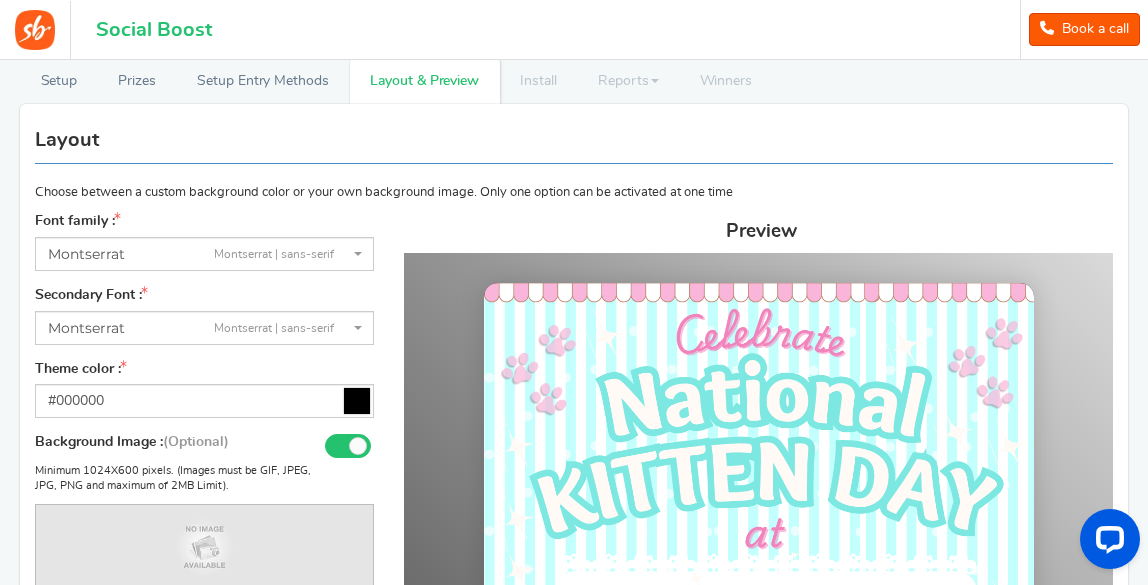 click on "Choose between a custom background color or your own background image. Only one option can be activated at one time" at bounding box center [574, 160] 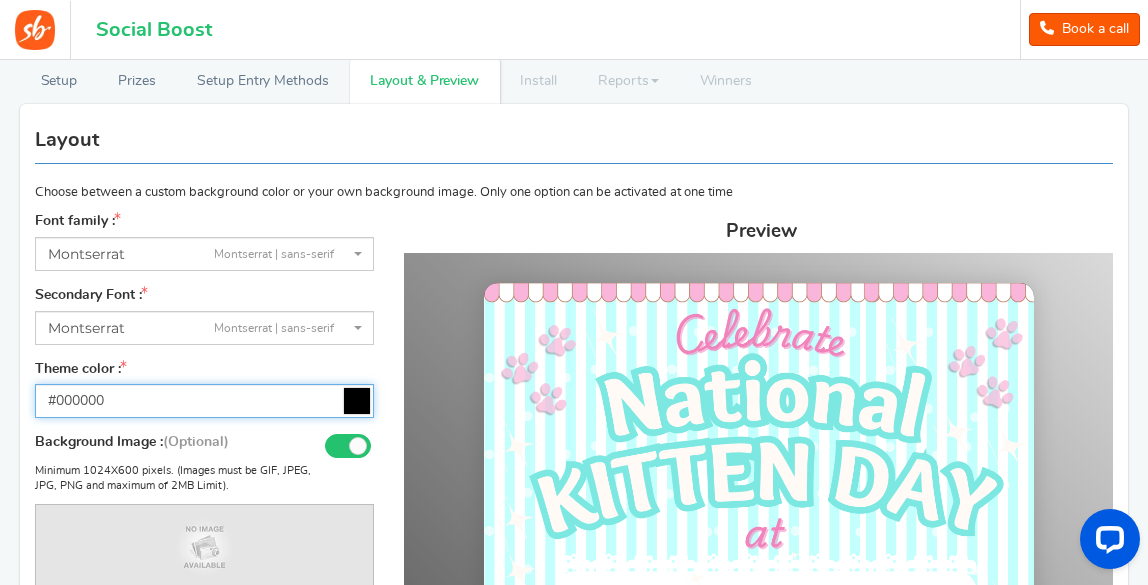click on "#000000" at bounding box center [204, 401] 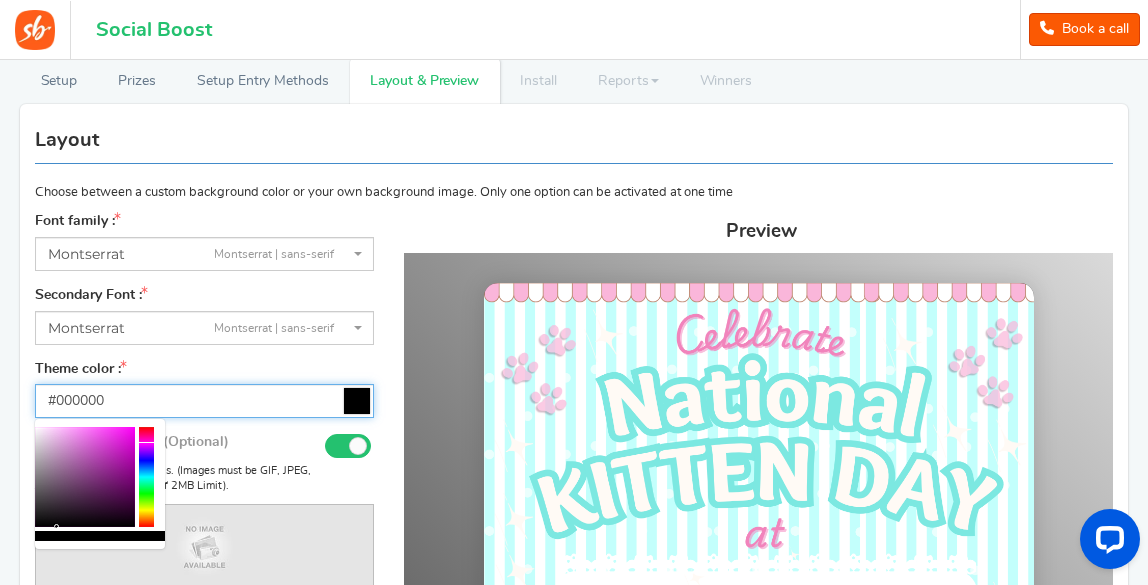 click at bounding box center [100, 484] 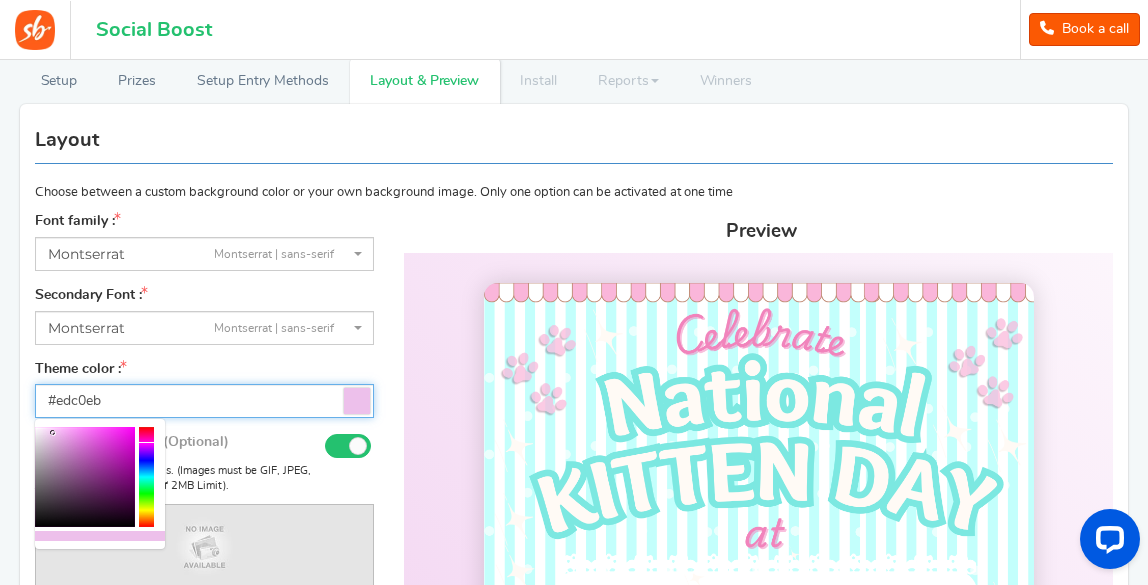 click at bounding box center (85, 477) 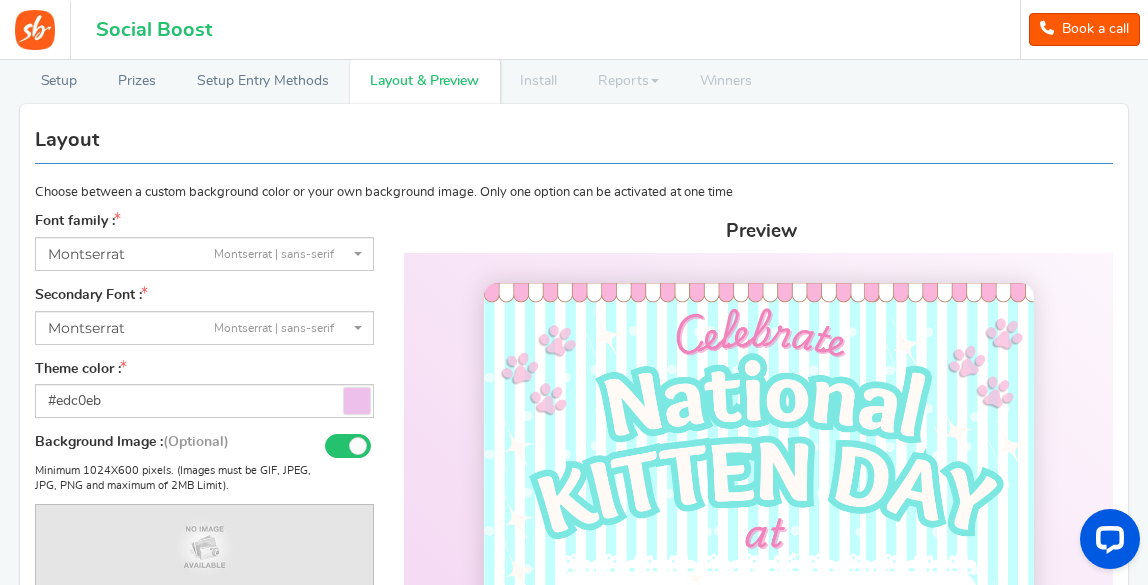 click on "Choose between a custom background color or your own background image. Only one option can be activated at one time" at bounding box center [574, 160] 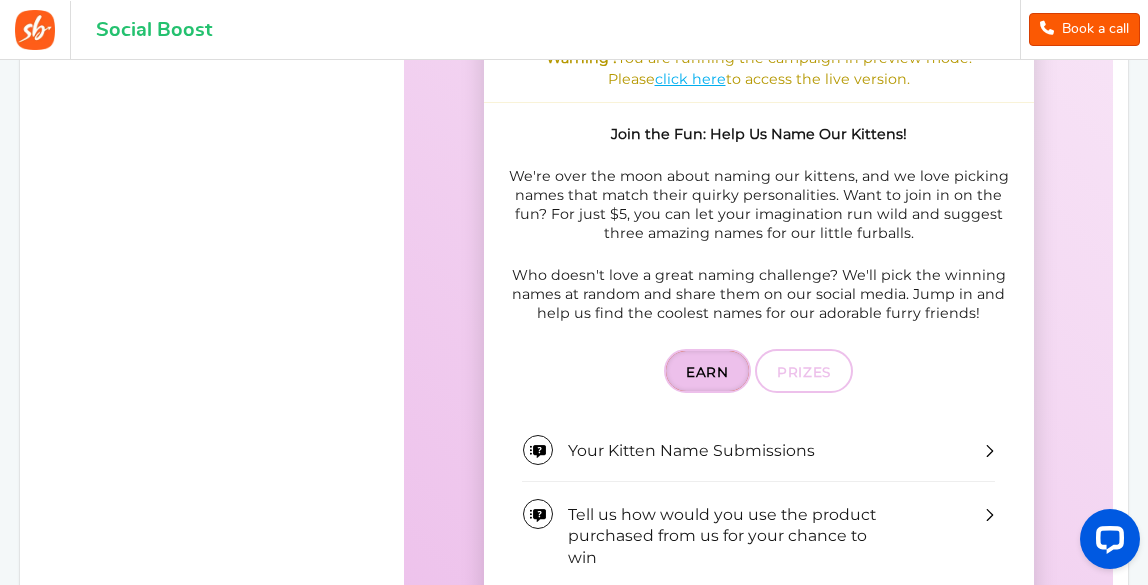 scroll, scrollTop: 1057, scrollLeft: 0, axis: vertical 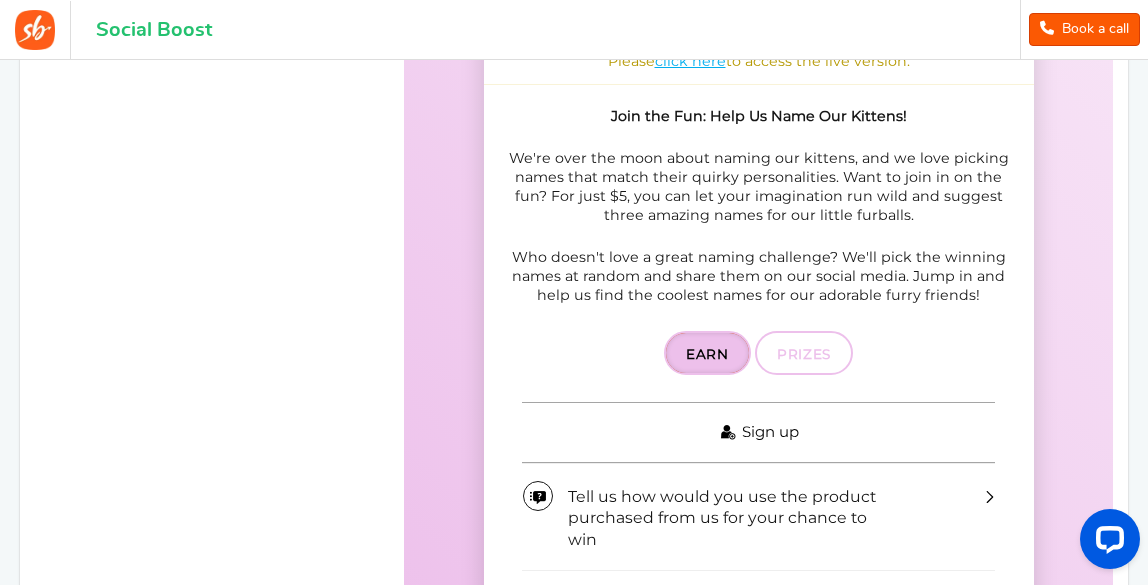 click on "Sign up" at bounding box center (758, 433) 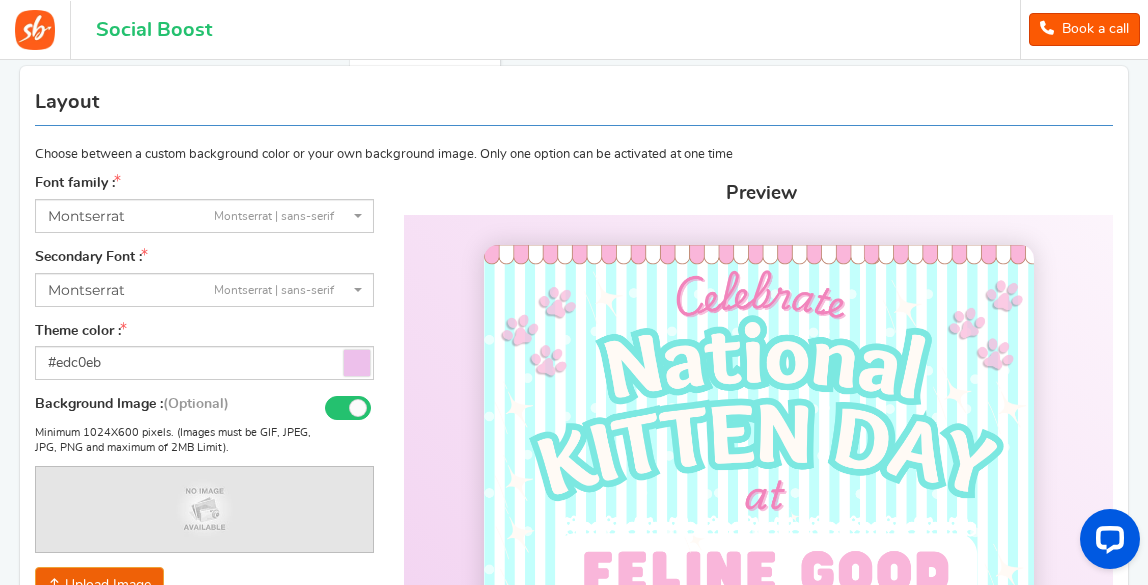 scroll, scrollTop: 259, scrollLeft: 0, axis: vertical 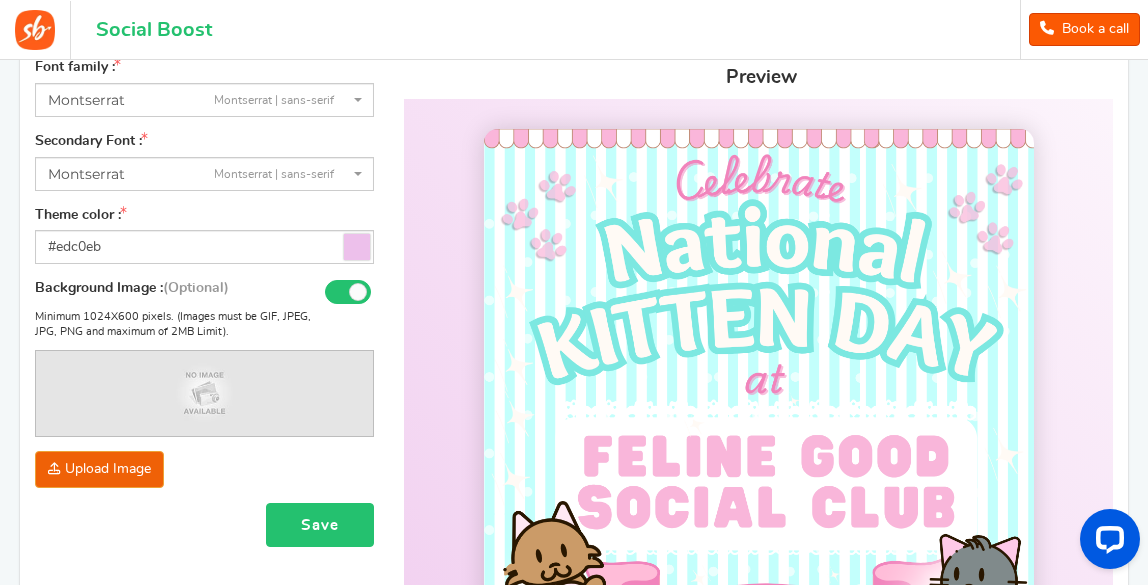 click on "Save" at bounding box center (320, 525) 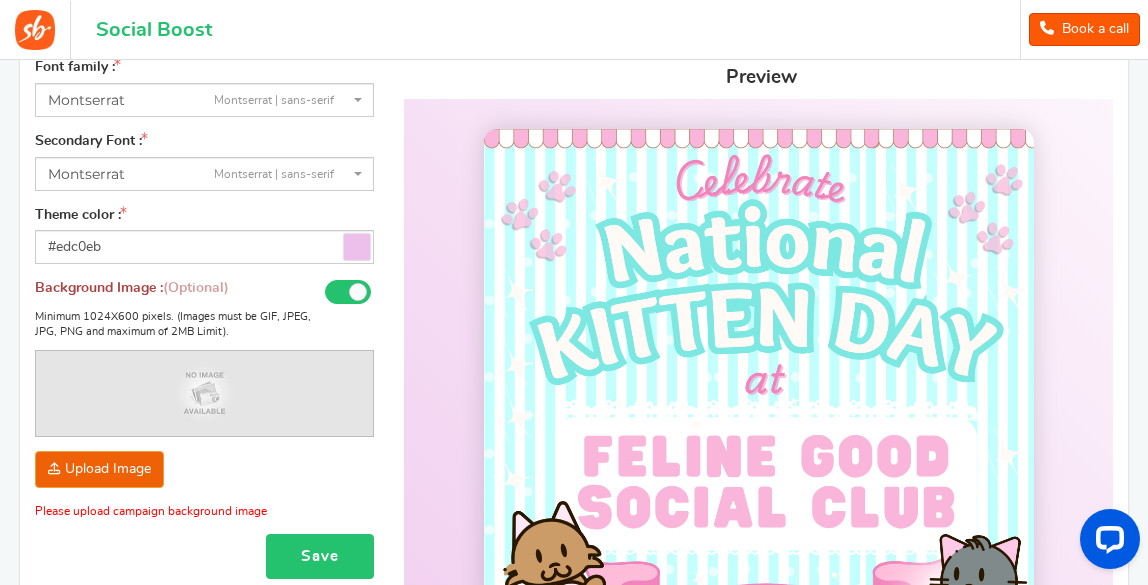 click on "Save" at bounding box center [320, 556] 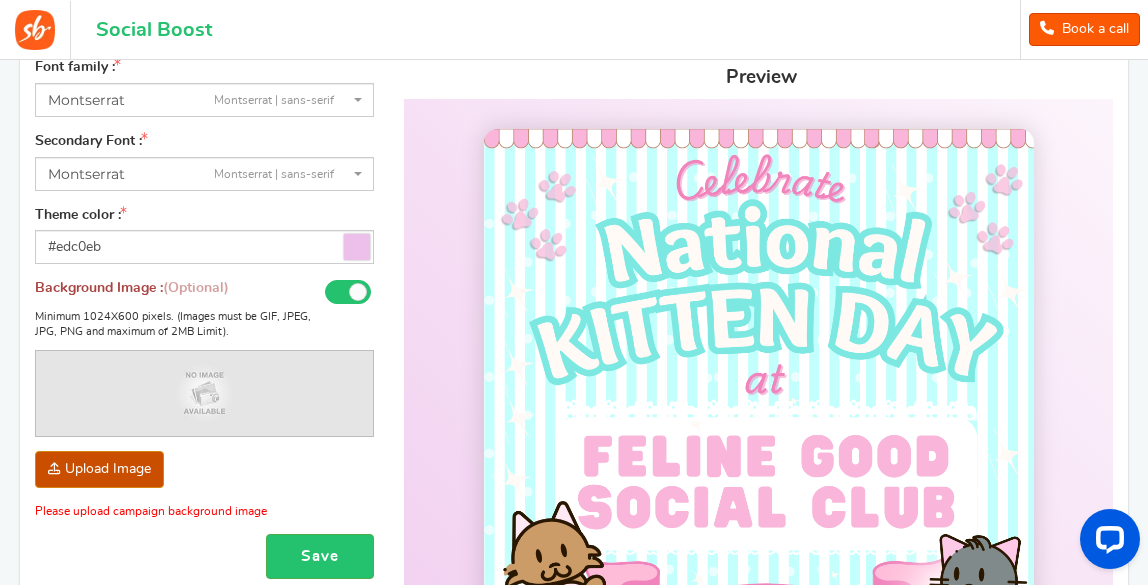 click at bounding box center (-1877, 595) 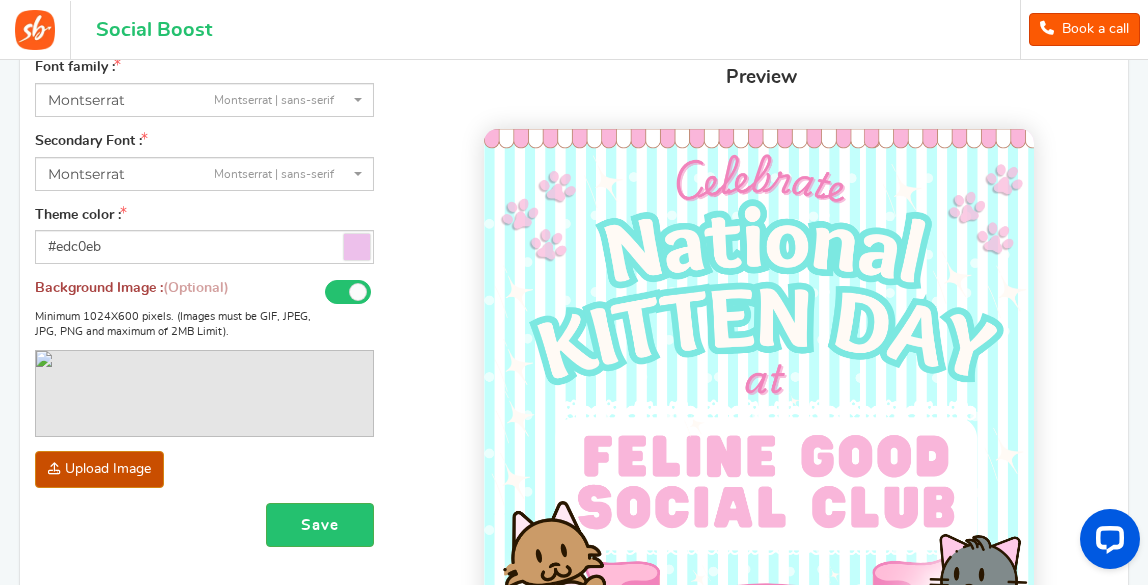 click at bounding box center (-1877, 595) 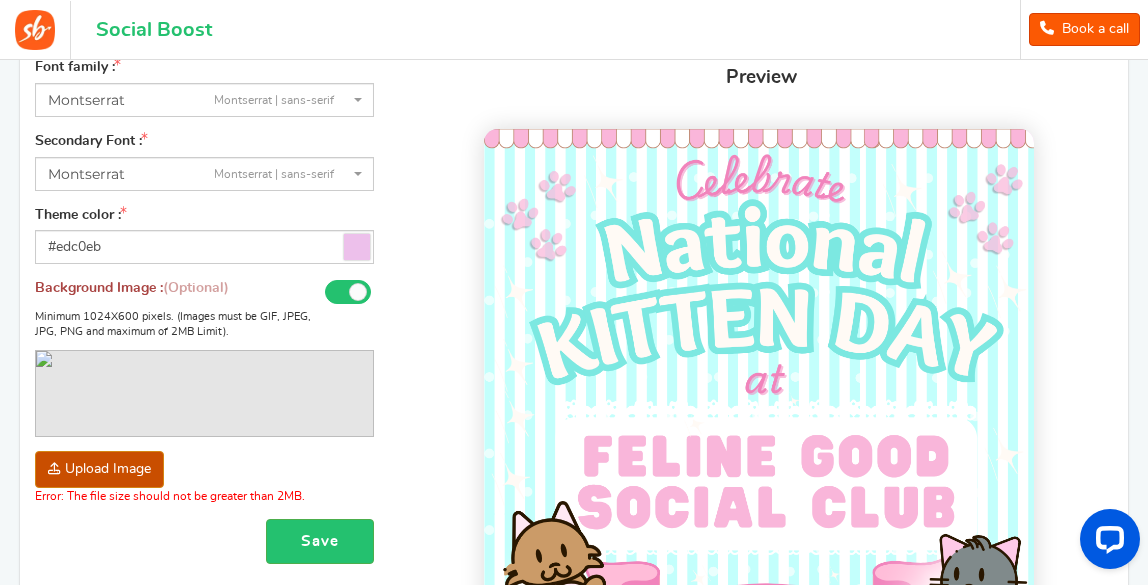 click at bounding box center [-1877, 595] 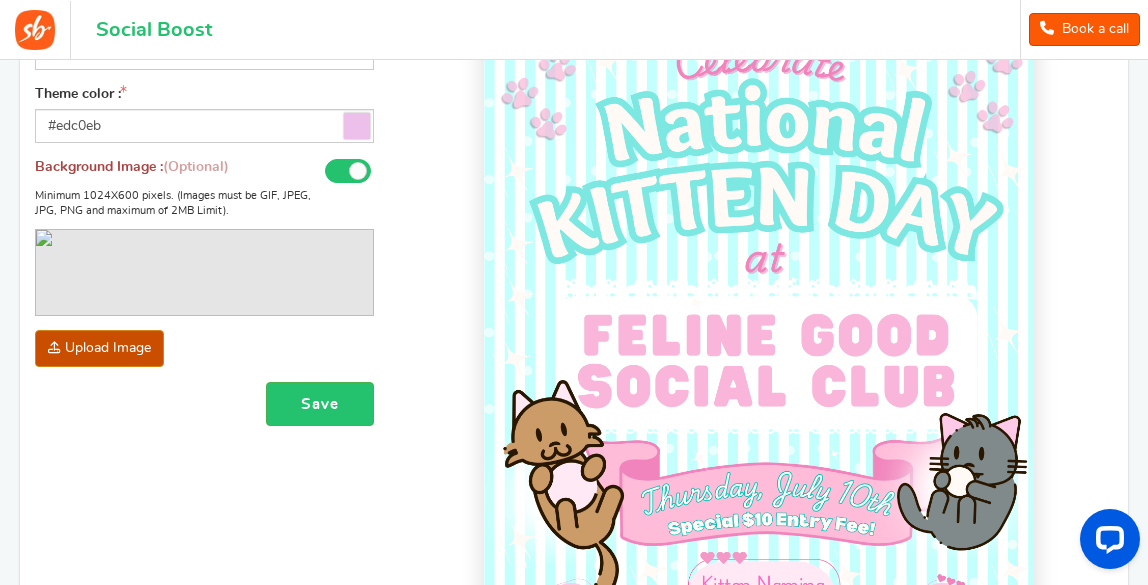 drag, startPoint x: 1151, startPoint y: 213, endPoint x: 703, endPoint y: 281, distance: 453.13132 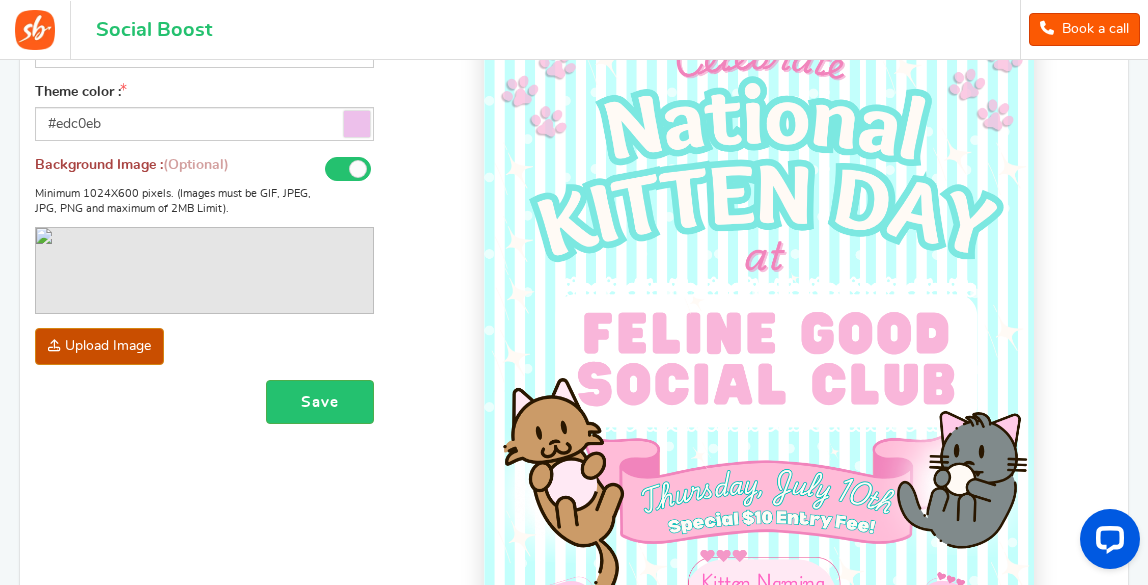 click at bounding box center [-1877, 472] 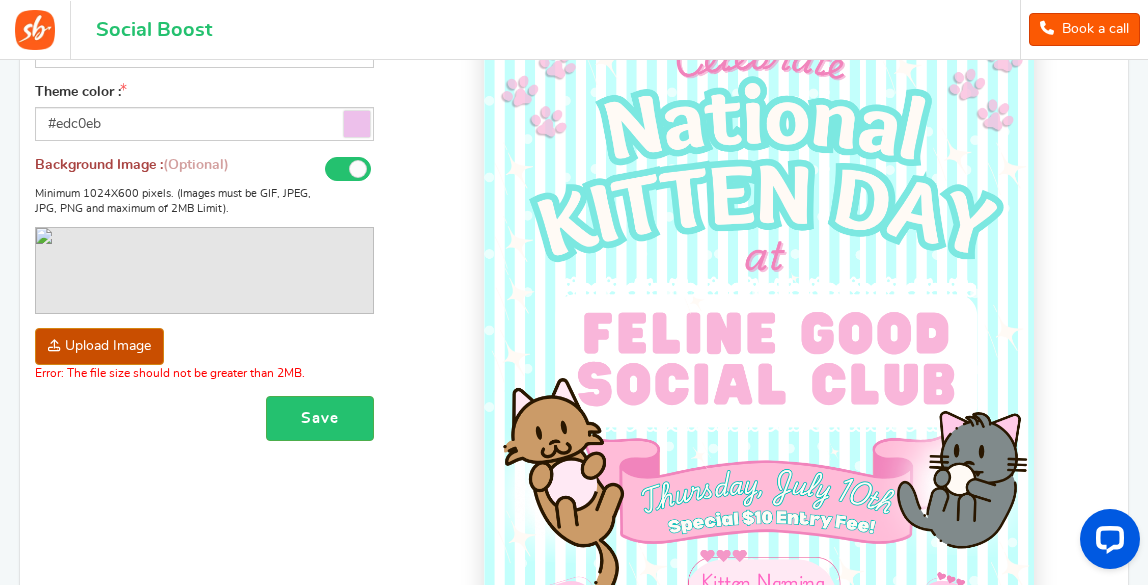 click at bounding box center [-1877, 472] 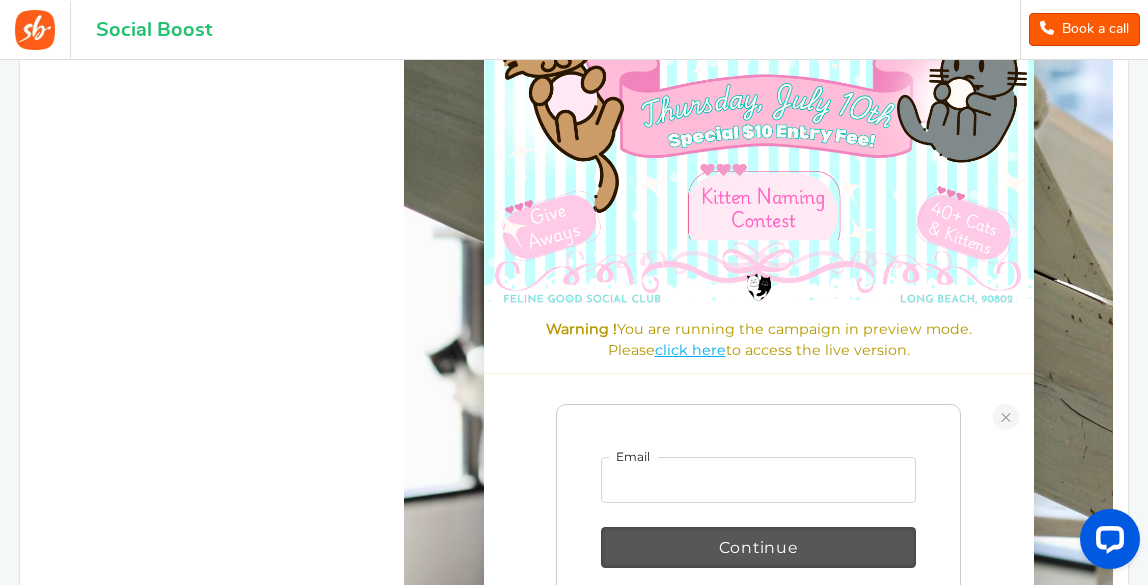 scroll, scrollTop: 964, scrollLeft: 0, axis: vertical 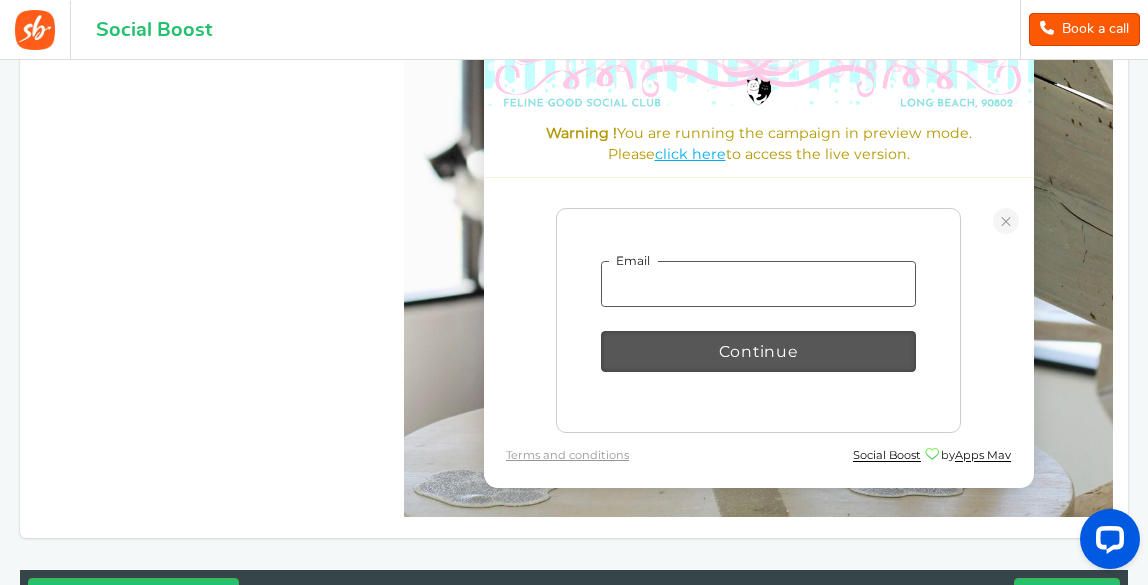 click at bounding box center [758, 285] 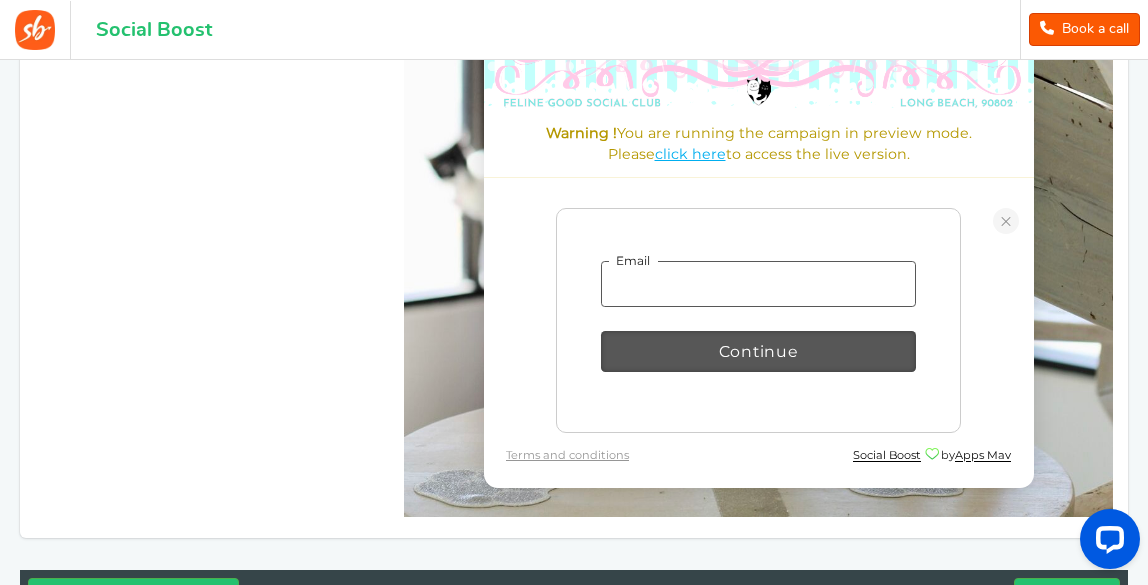 type on "[EMAIL_ADDRESS][DOMAIN_NAME]" 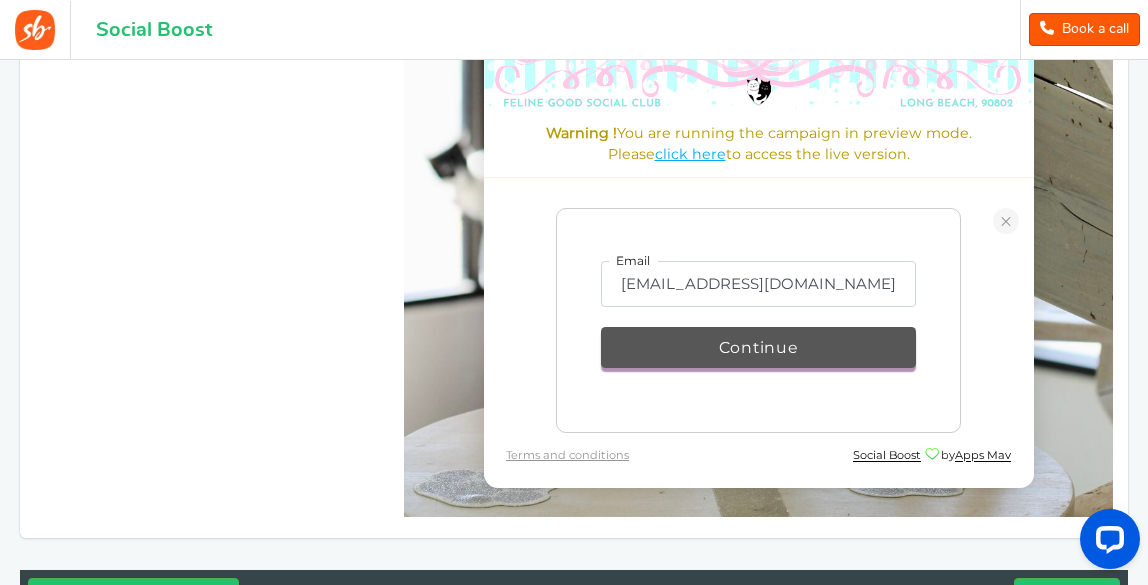 click on "Continue" at bounding box center [759, 349] 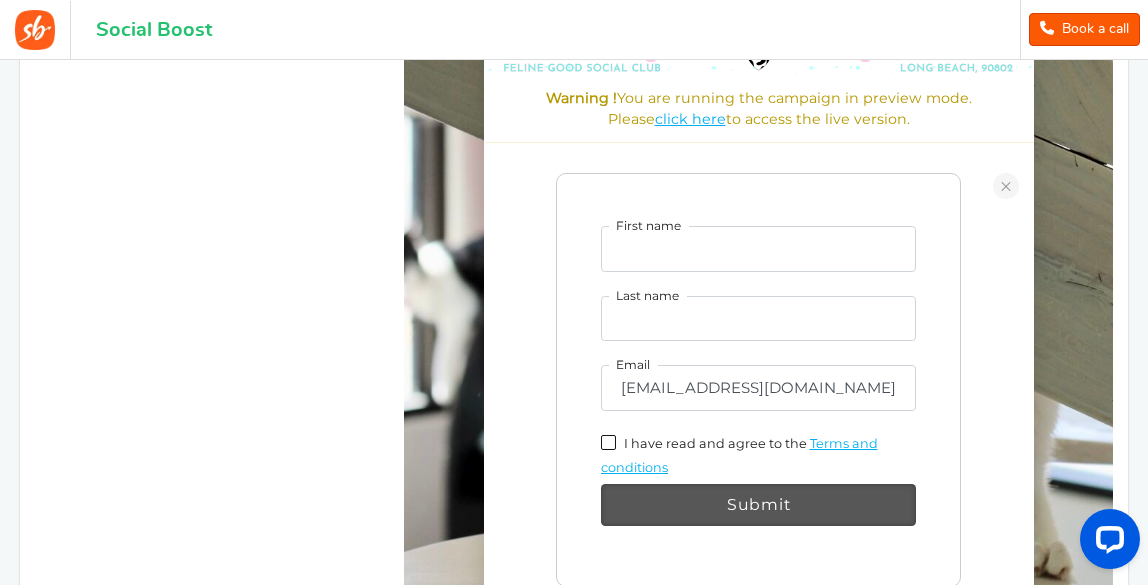 scroll, scrollTop: 1021, scrollLeft: 0, axis: vertical 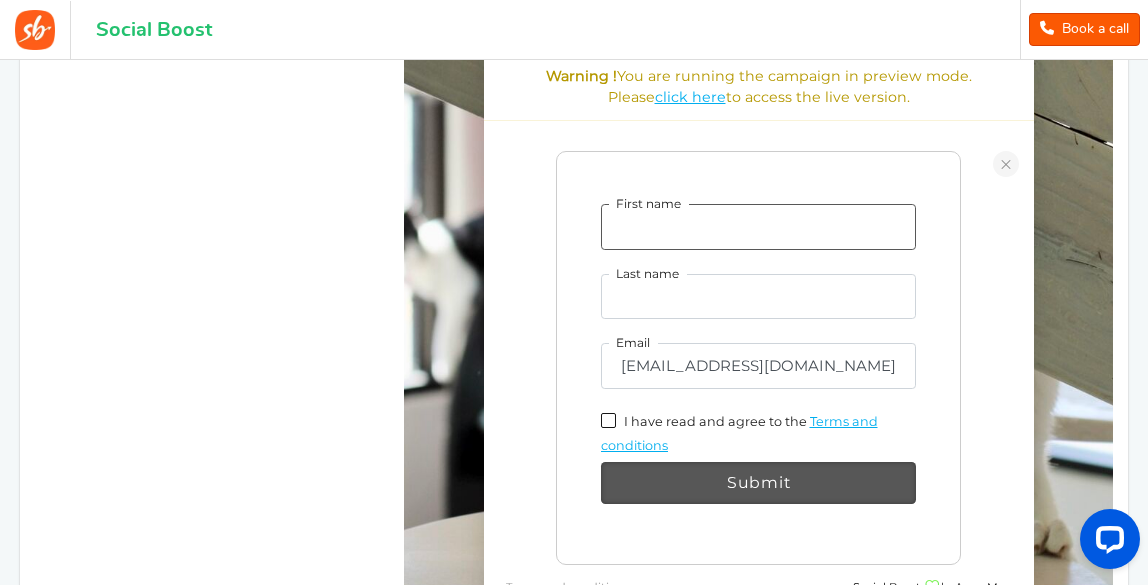 click on "First name" at bounding box center (758, 228) 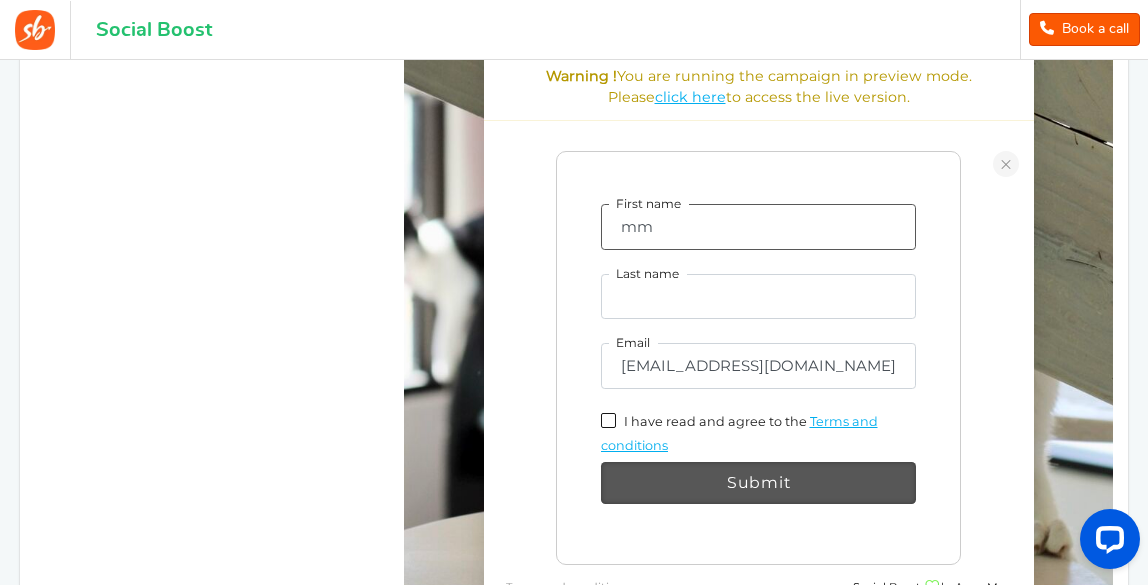 type on "mm" 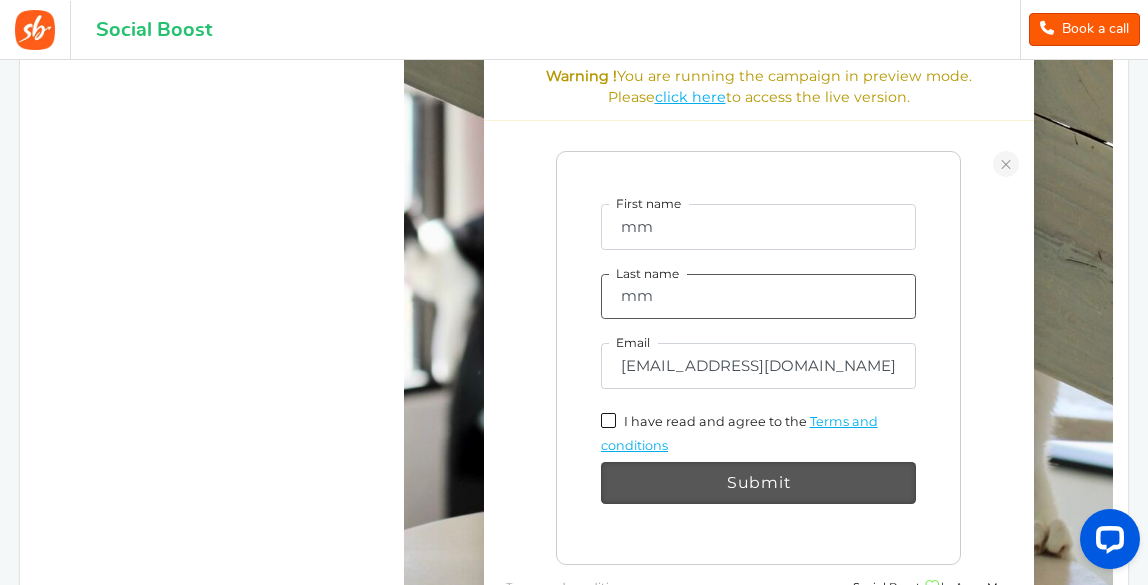 type on "mm" 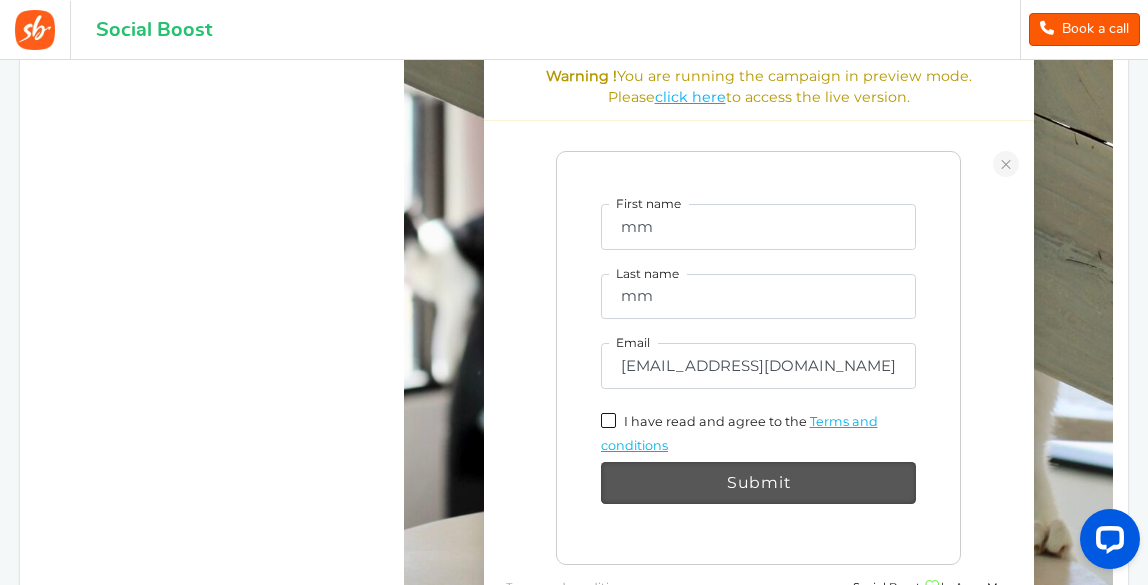 click at bounding box center (608, 421) 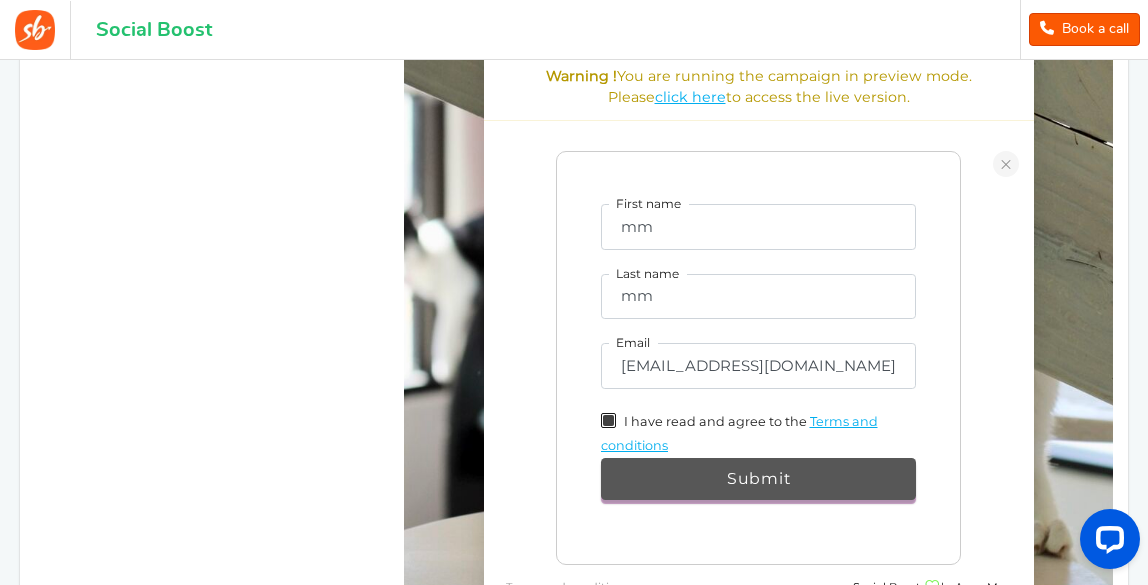 click on "Submit" at bounding box center (759, 479) 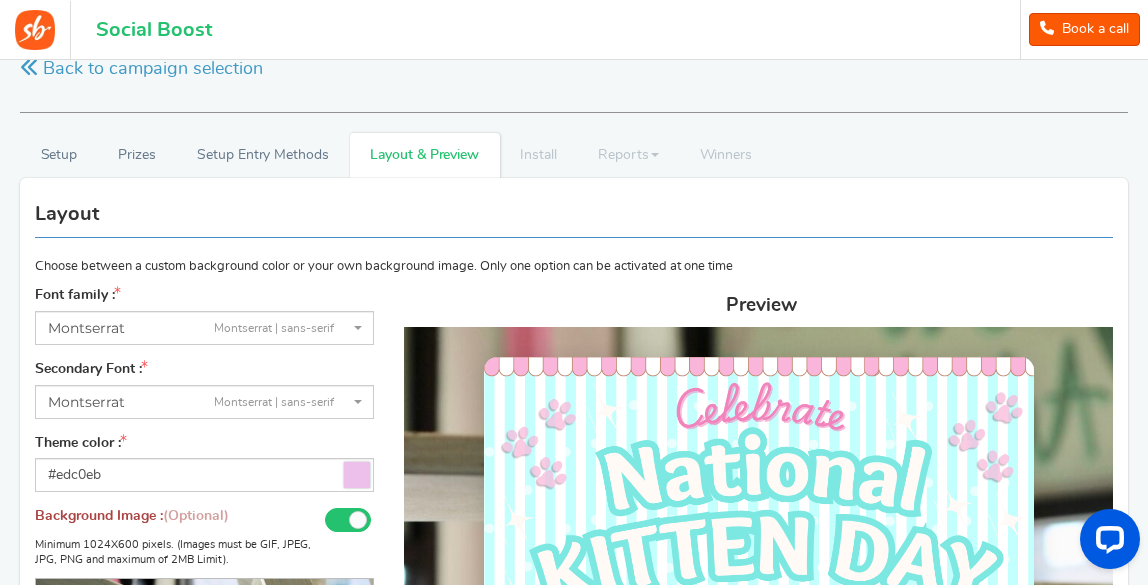 scroll, scrollTop: 440, scrollLeft: 0, axis: vertical 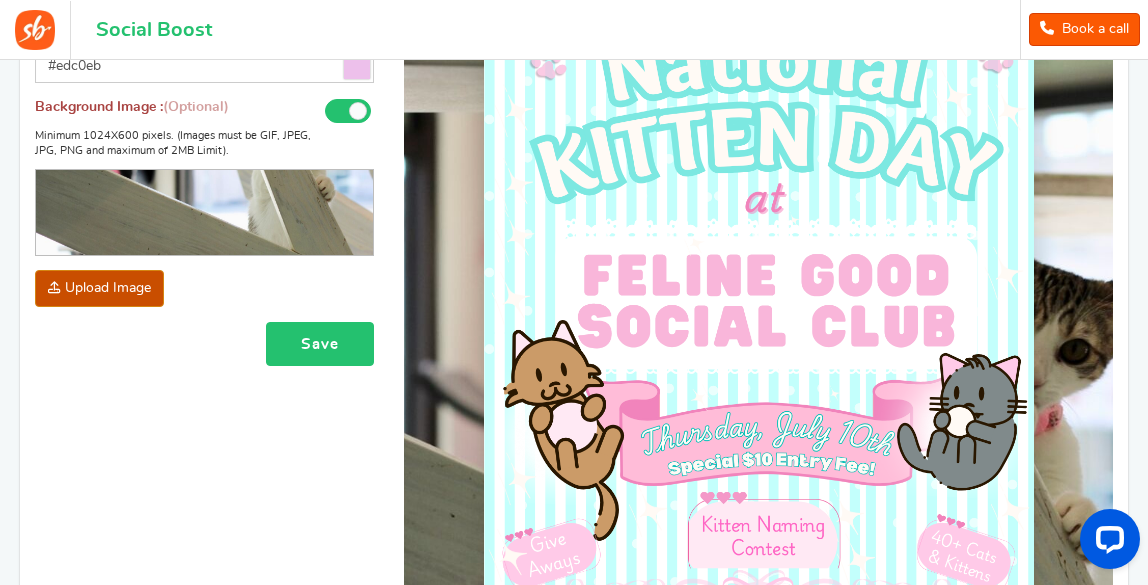 click on "Save" at bounding box center (320, 344) 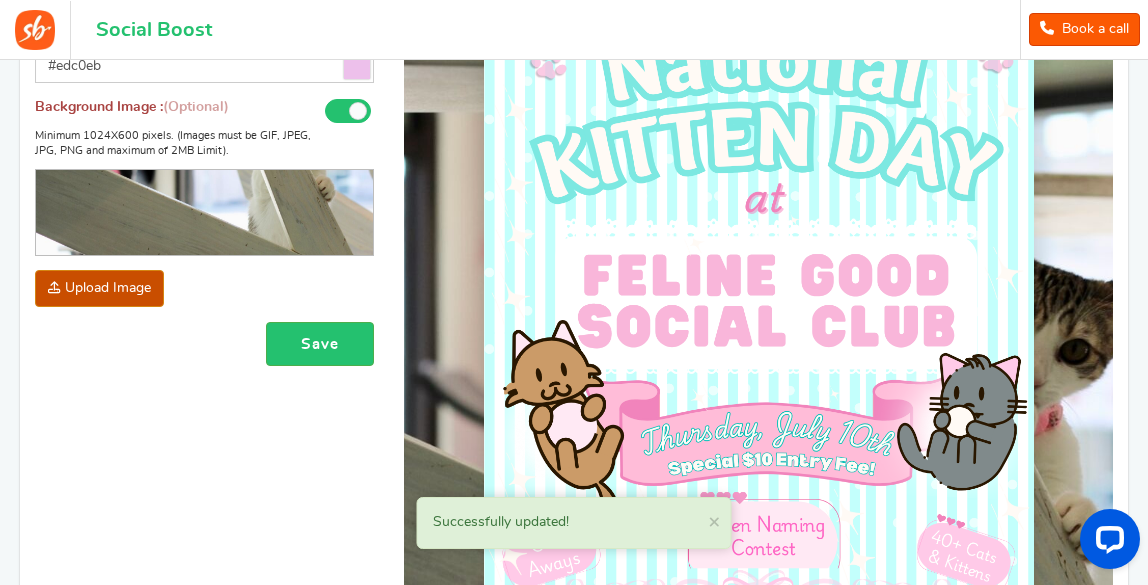 scroll, scrollTop: 1330, scrollLeft: 0, axis: vertical 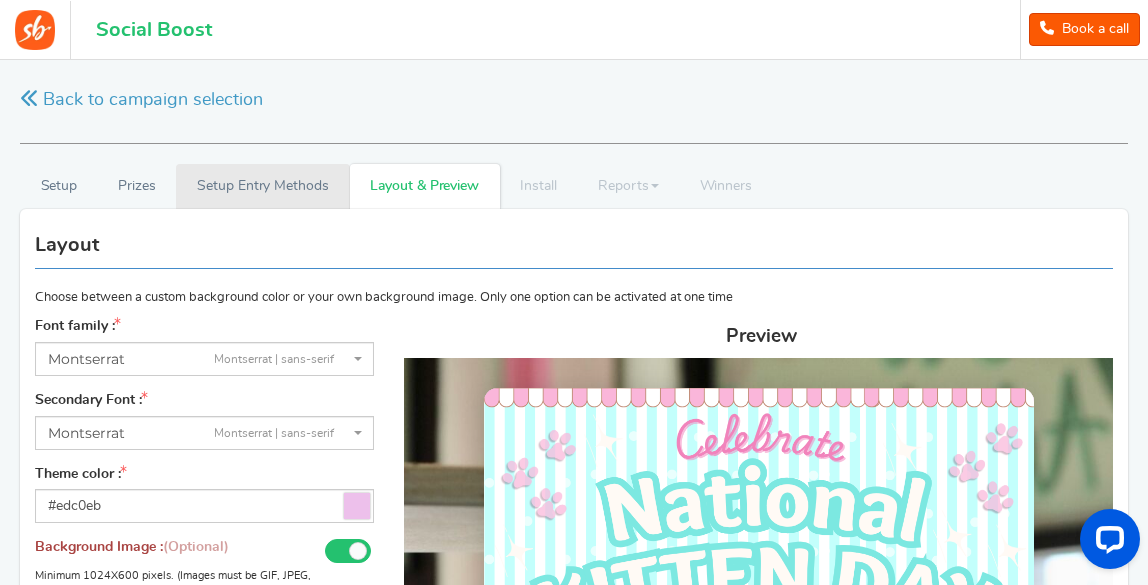 click on "Setup Entry Methods" at bounding box center [262, 186] 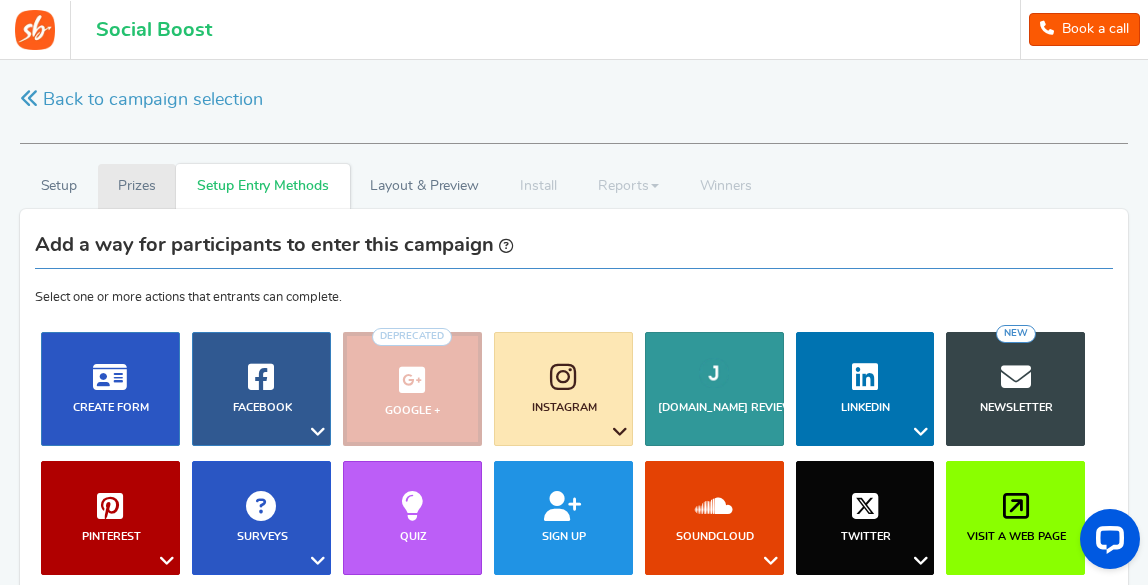 click on "Prizes" at bounding box center (137, 186) 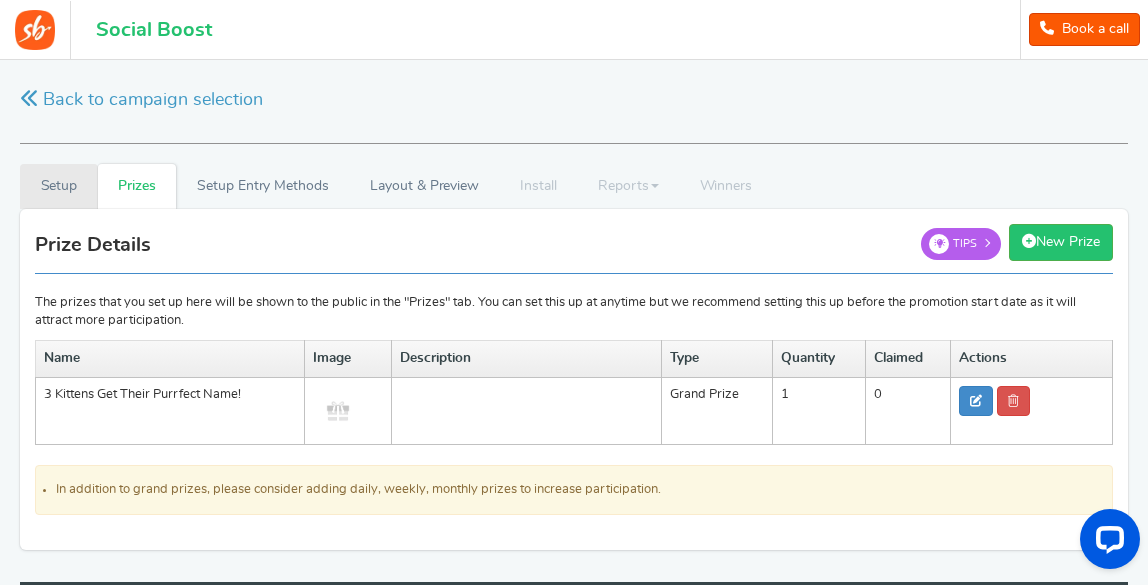 click on "Setup" at bounding box center (59, 186) 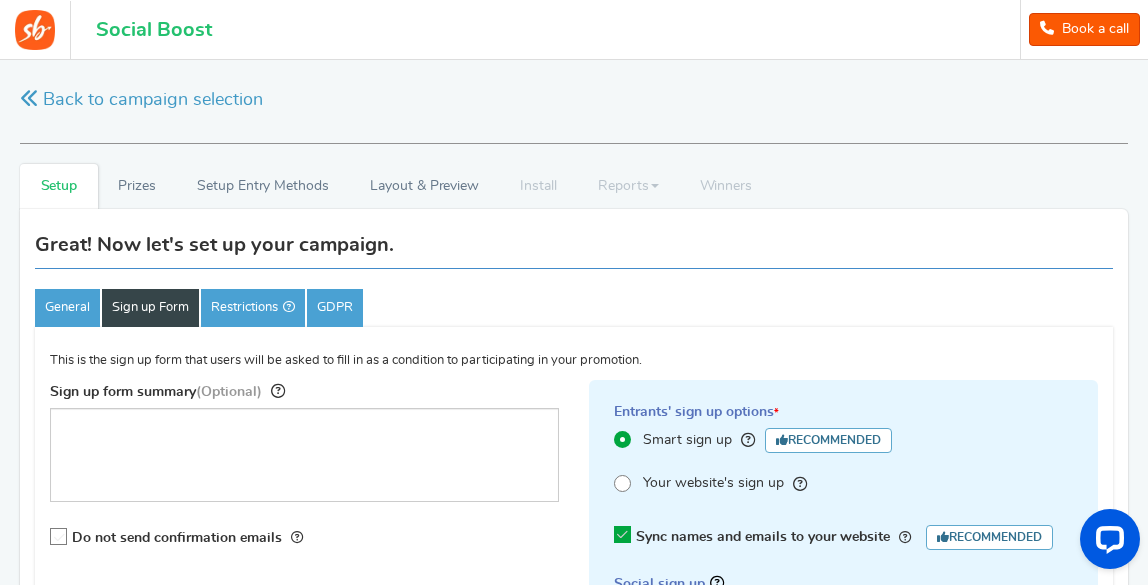 drag, startPoint x: 1146, startPoint y: 228, endPoint x: 1133, endPoint y: 271, distance: 44.922153 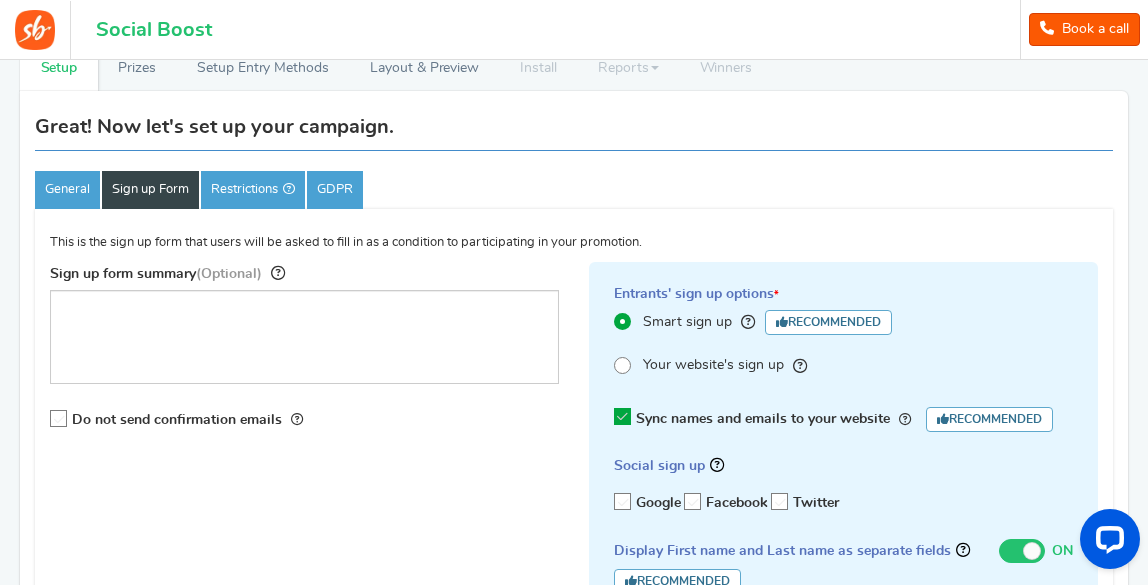 scroll, scrollTop: 128, scrollLeft: 0, axis: vertical 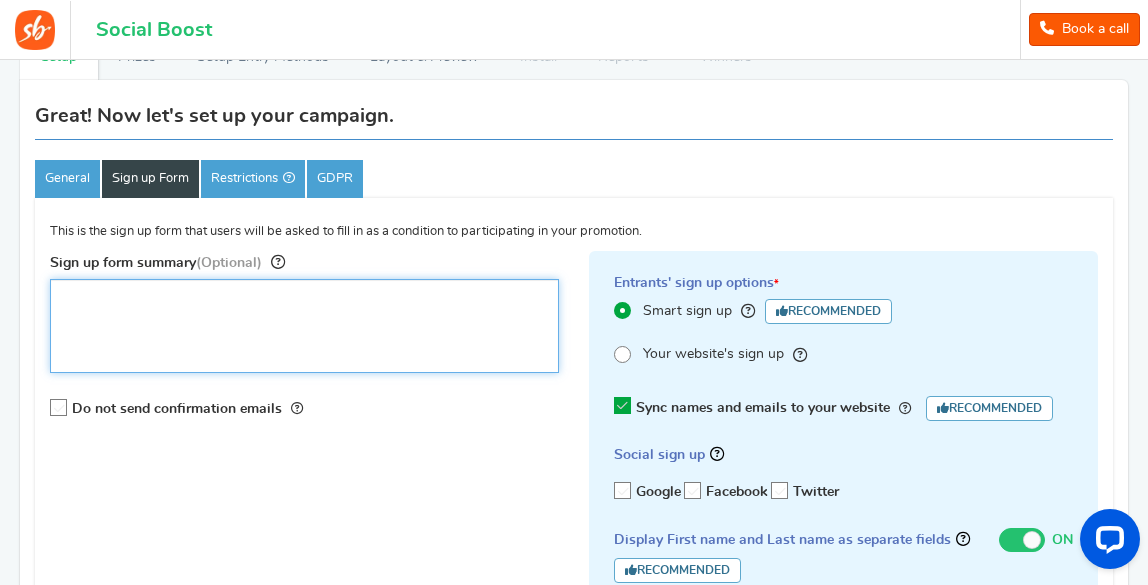 click on "Sign up form summary  (Optional)" at bounding box center (304, 326) 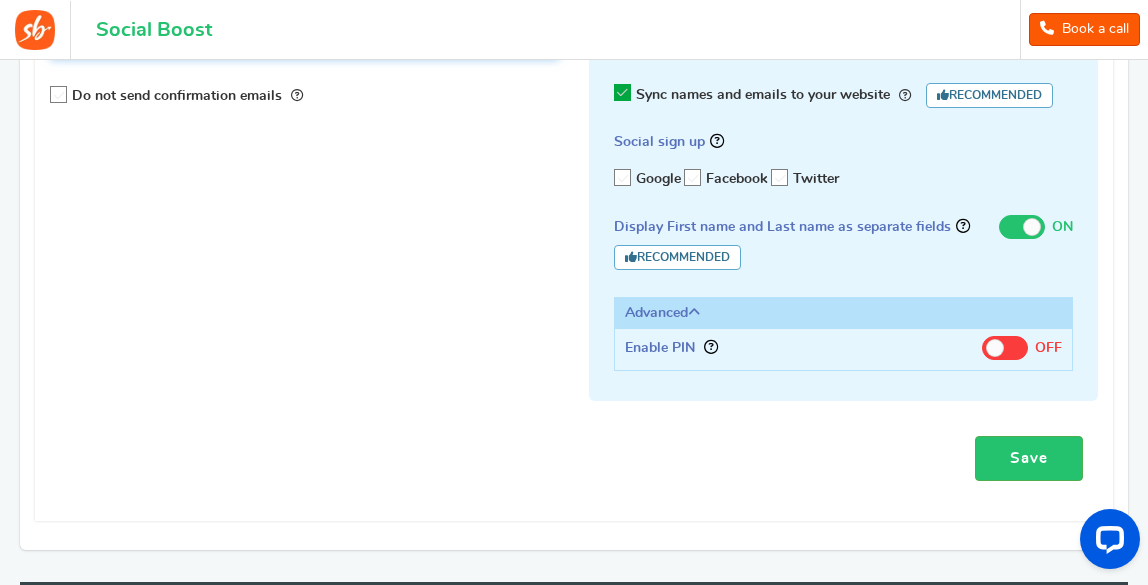 scroll, scrollTop: 469, scrollLeft: 0, axis: vertical 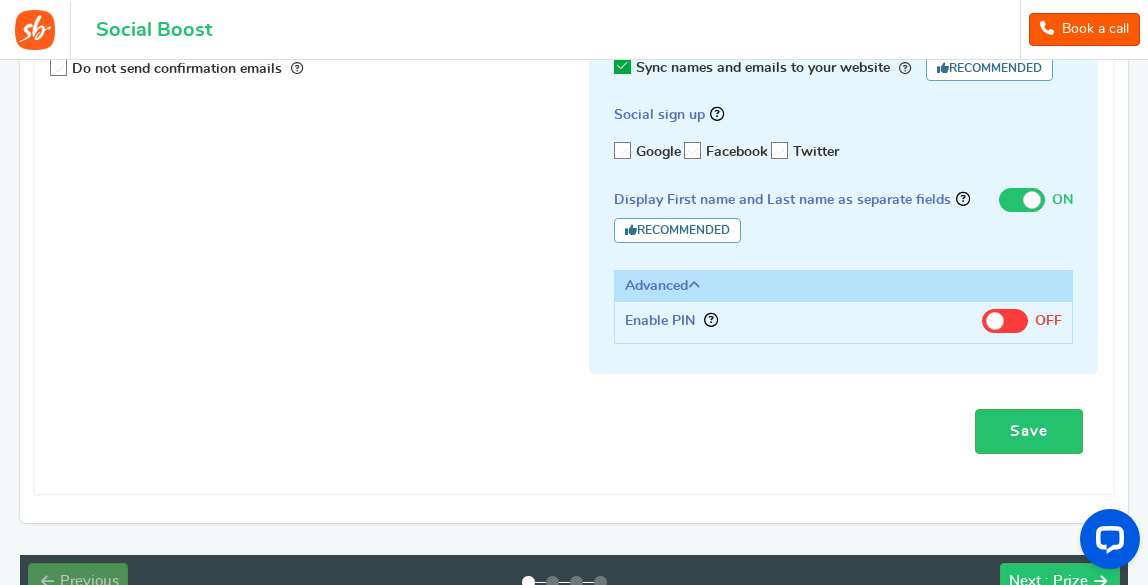 click on "Save" at bounding box center (1029, 431) 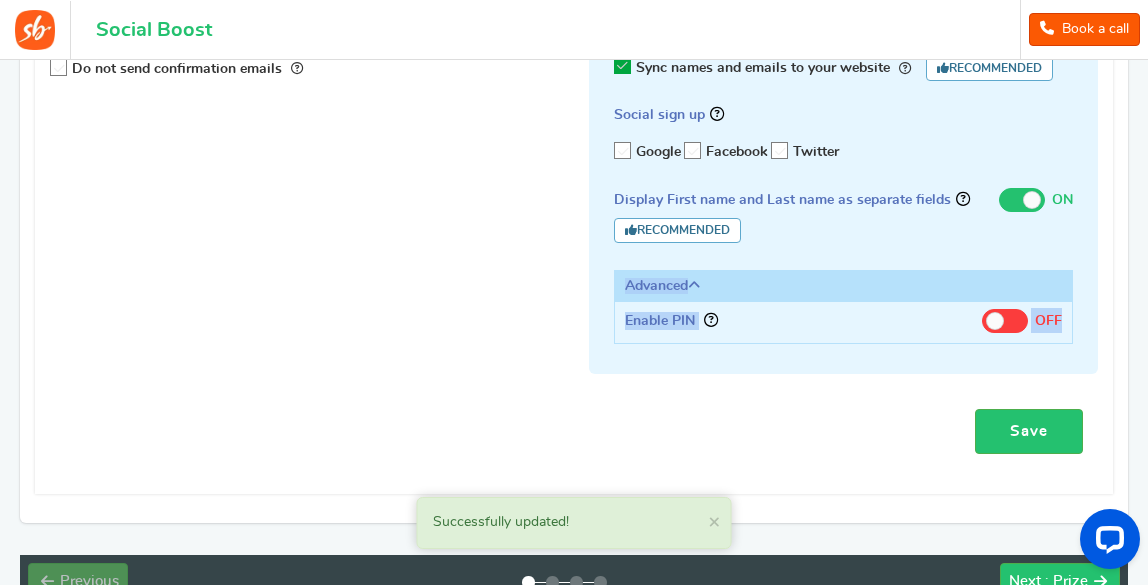 drag, startPoint x: 1144, startPoint y: 364, endPoint x: 1148, endPoint y: 235, distance: 129.062 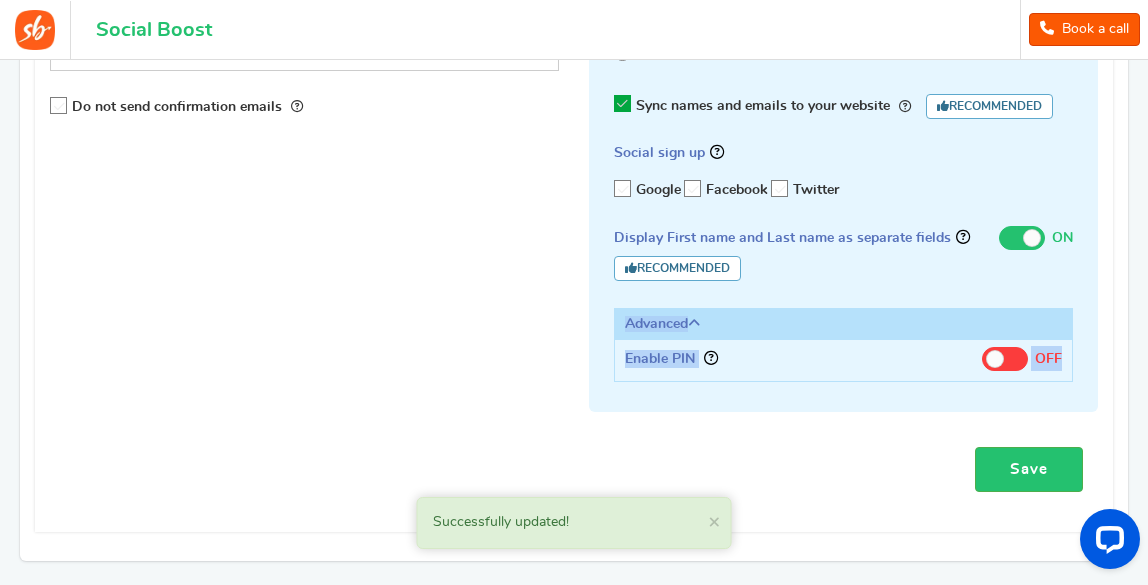 scroll, scrollTop: 432, scrollLeft: 0, axis: vertical 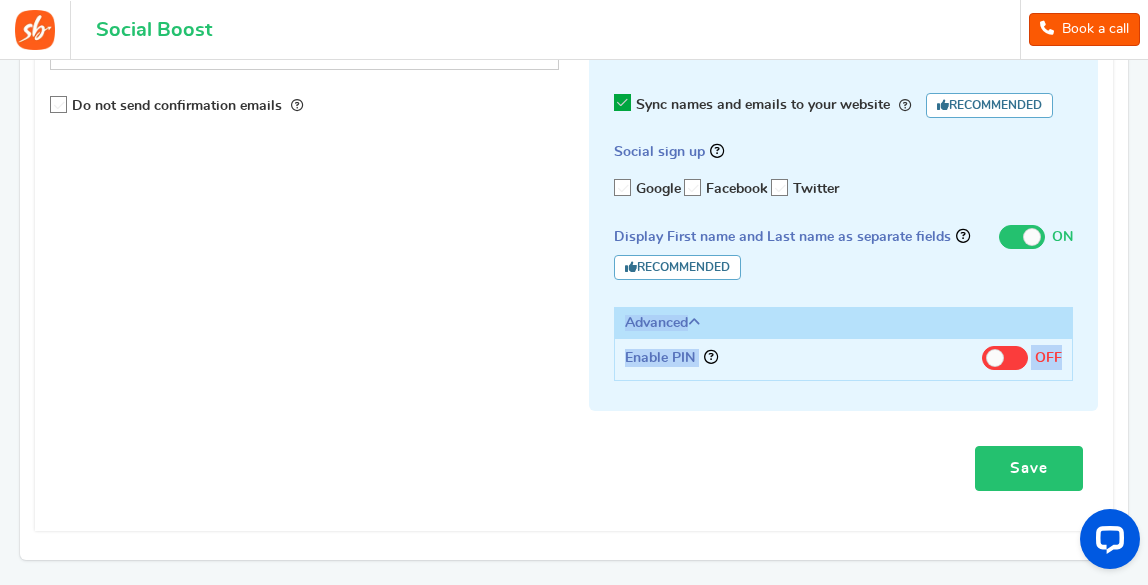 click on "Save" at bounding box center [1029, 468] 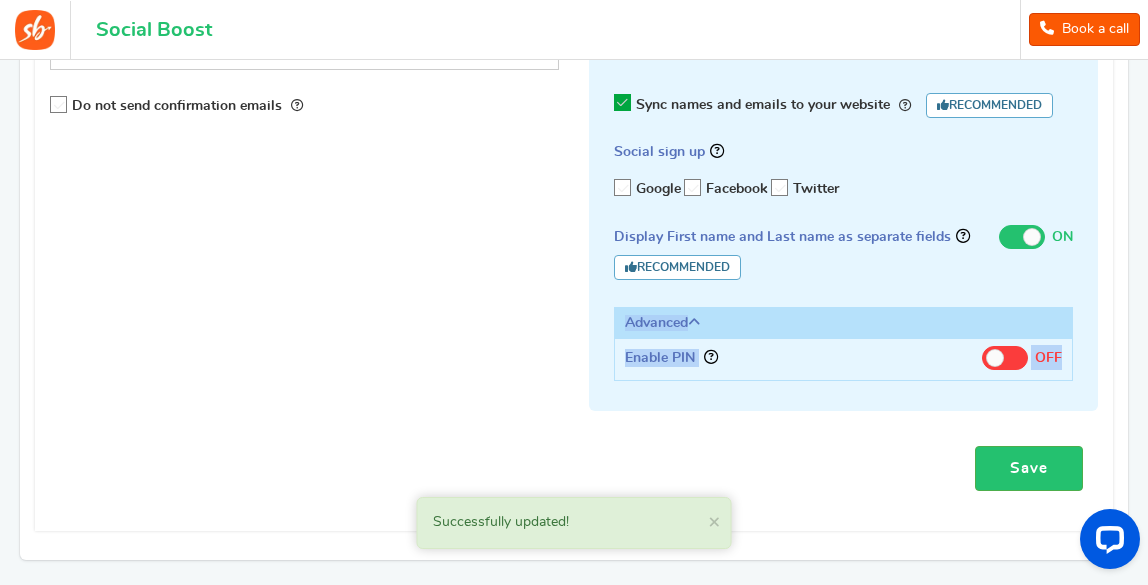 drag, startPoint x: 1147, startPoint y: 276, endPoint x: 1139, endPoint y: 65, distance: 211.15161 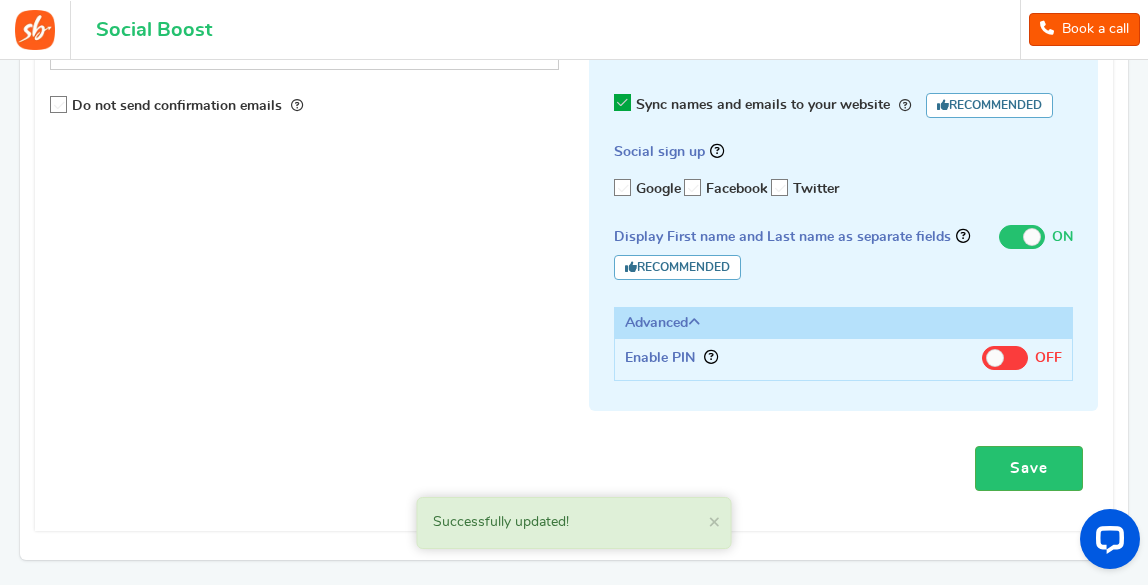 click on "Great! Now let's set up your campaign.
General
Sign up Form
Restrictions
GDPR
Cancel" at bounding box center (574, 168) 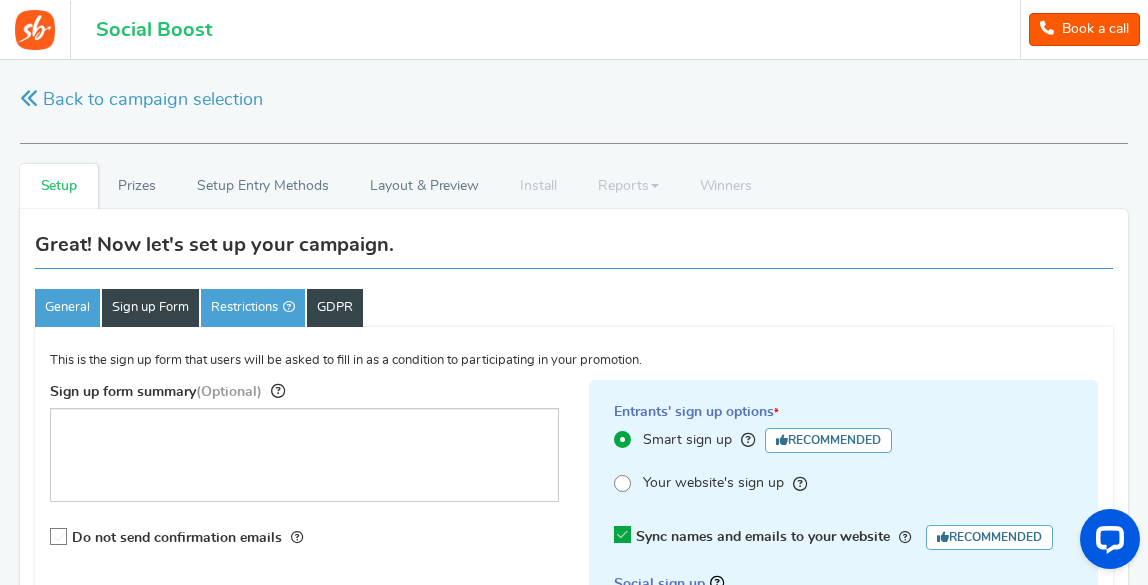 click on "GDPR" at bounding box center (335, 308) 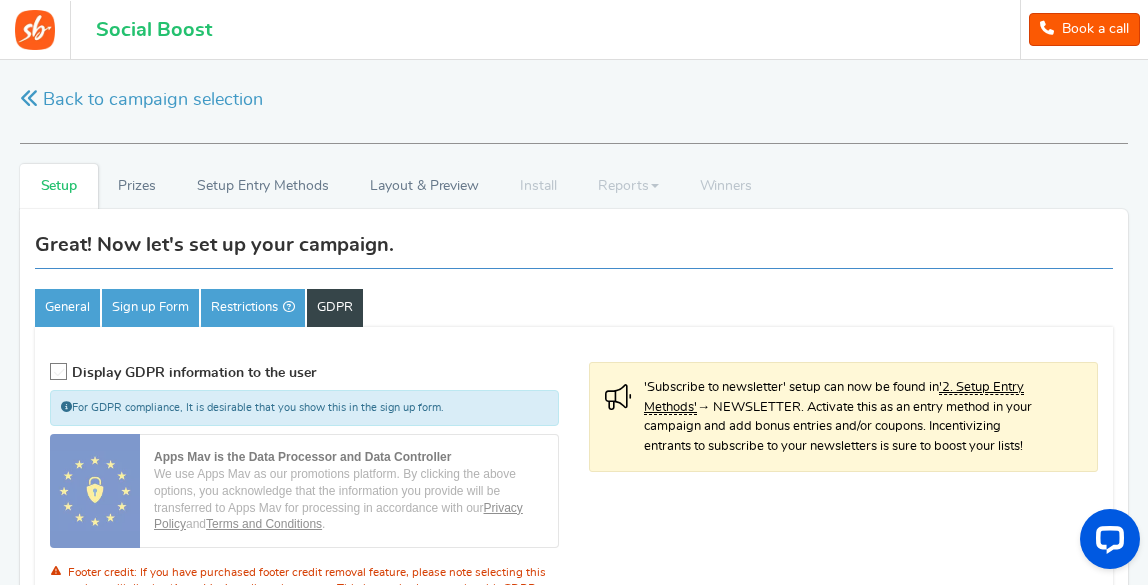 drag, startPoint x: 1147, startPoint y: 325, endPoint x: 1144, endPoint y: 304, distance: 21.213203 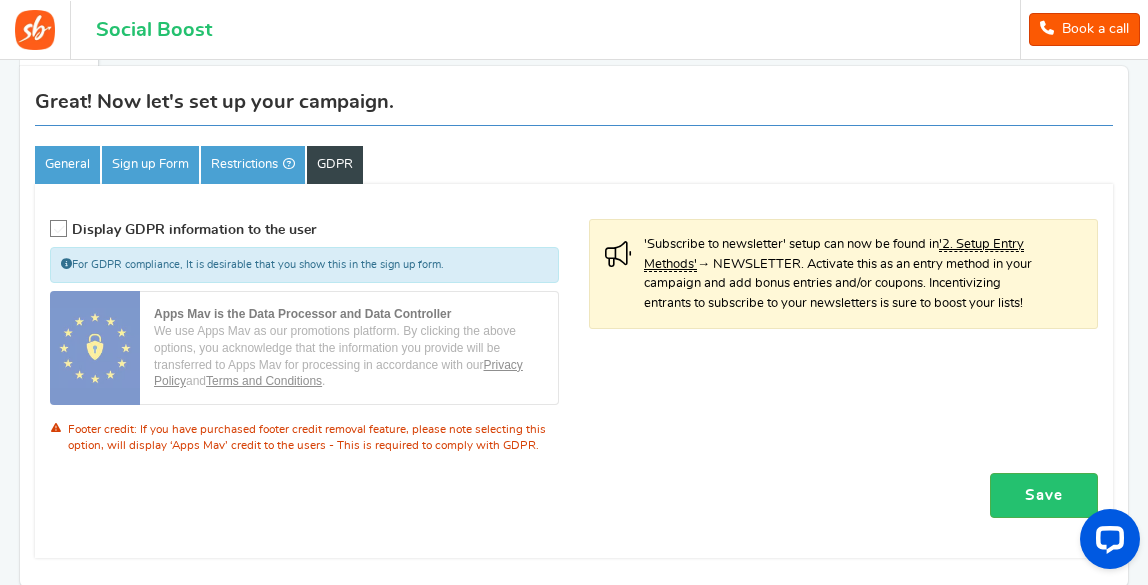 scroll, scrollTop: 35, scrollLeft: 0, axis: vertical 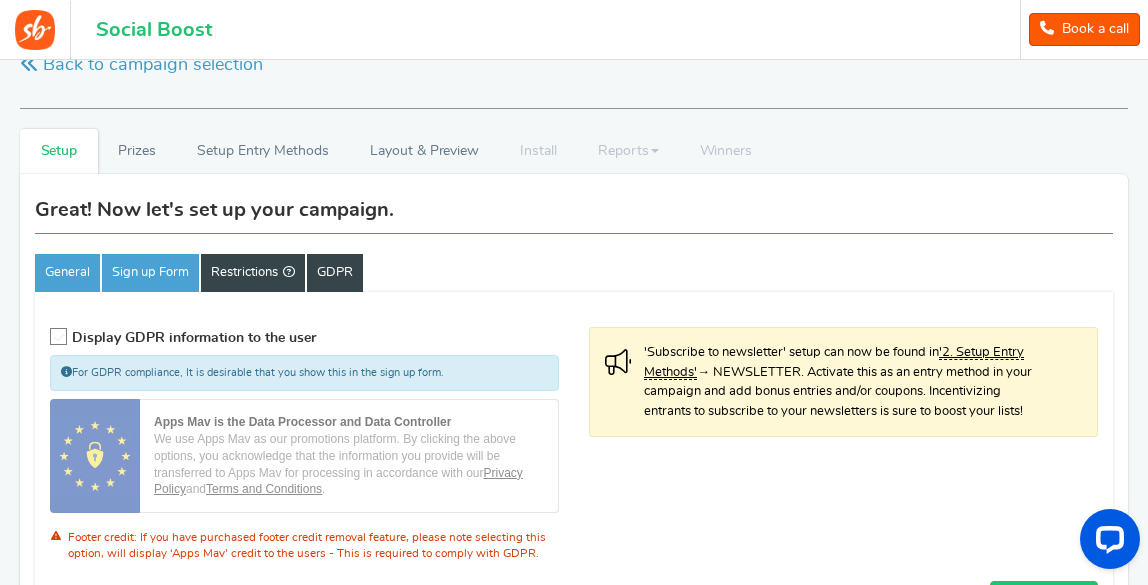 click on "Restrictions" at bounding box center (253, 273) 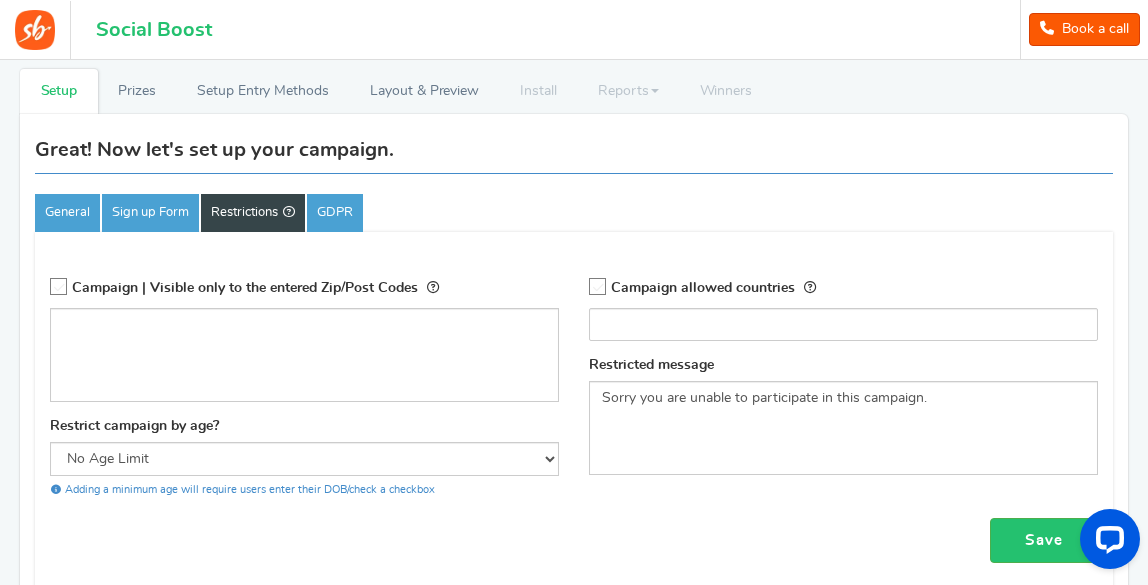 scroll, scrollTop: 77, scrollLeft: 0, axis: vertical 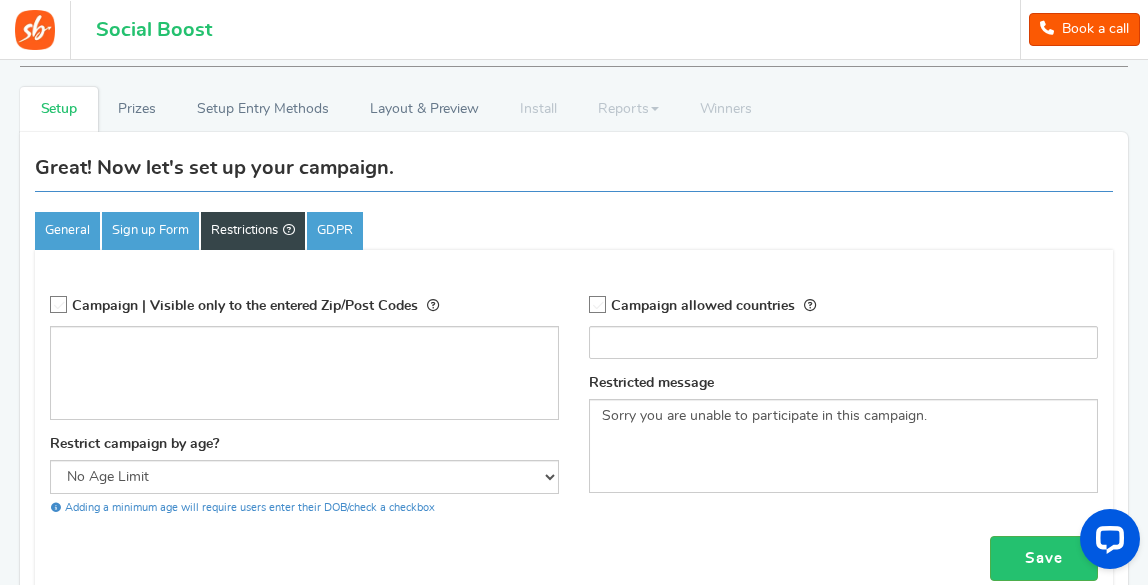 drag, startPoint x: 568, startPoint y: 468, endPoint x: 531, endPoint y: 476, distance: 37.85499 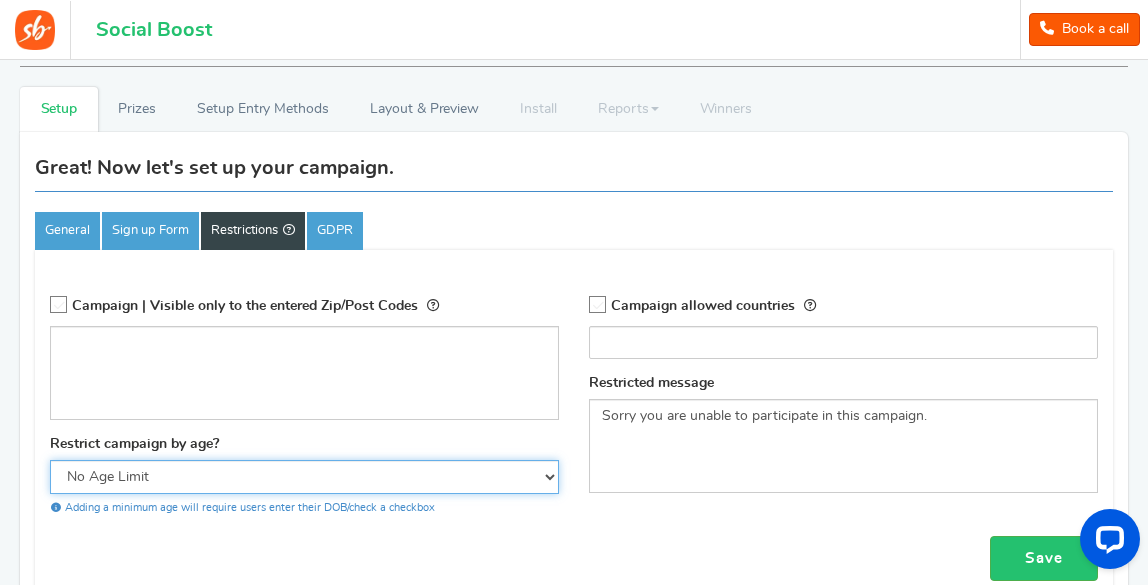click on "No Age Limit
13+ Required Checkbox
18+ Required Checkbox
21+ Required Checkbox" at bounding box center (304, 477) 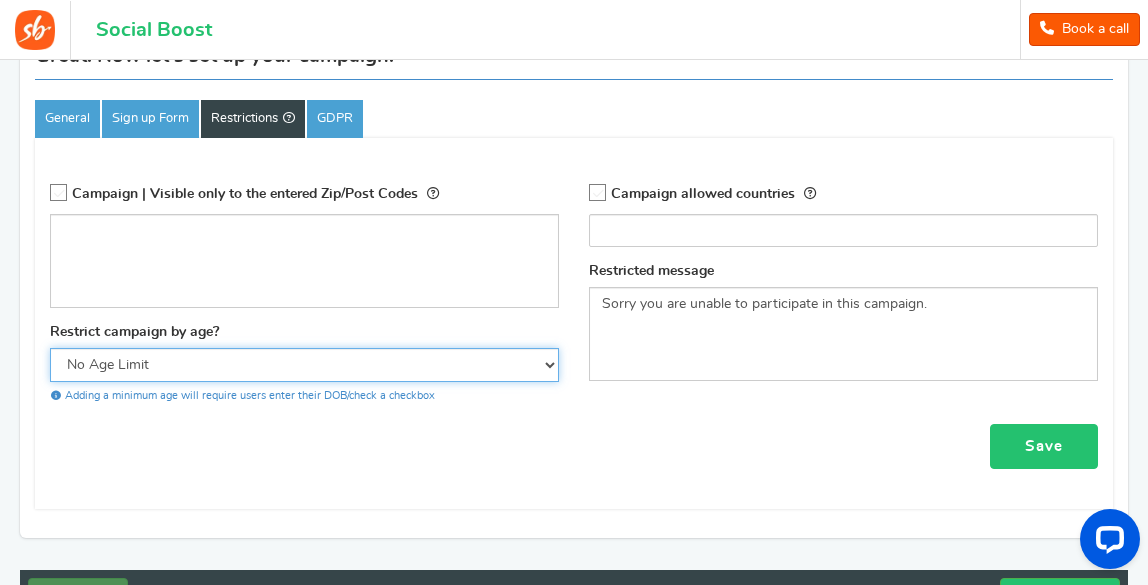 scroll, scrollTop: 210, scrollLeft: 0, axis: vertical 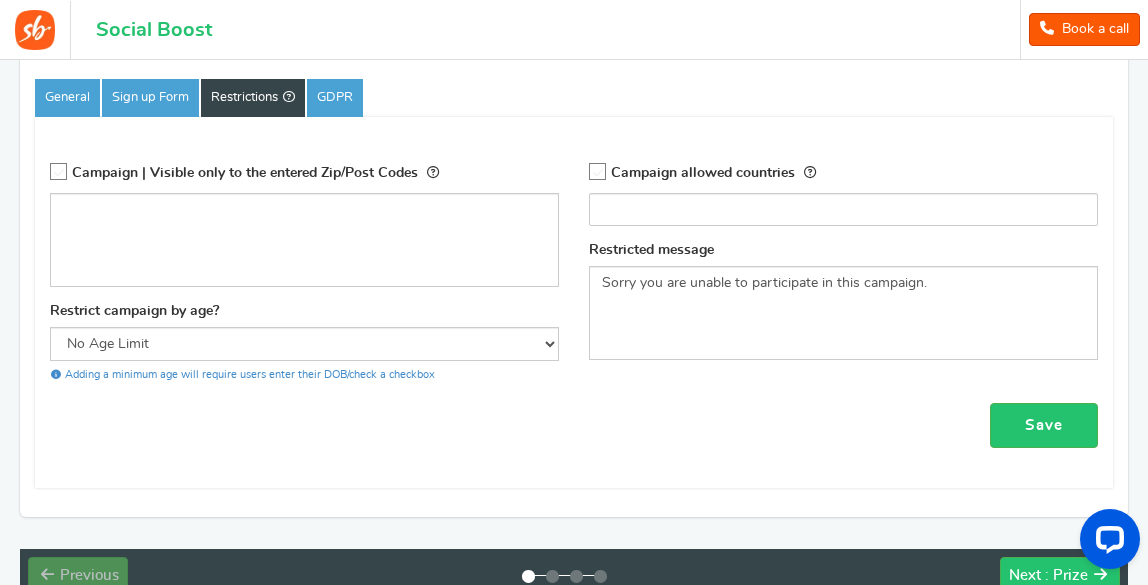 click on "Campaign | Visible only to the entered Zip/Post Codes
Visitors will be prompted to enter their code and this campaign will only be shown if the code entered by the visitors matches with what you have entered here
Restrict campaign by age?
No Age Limit
13+ Required Checkbox" at bounding box center (304, 277) 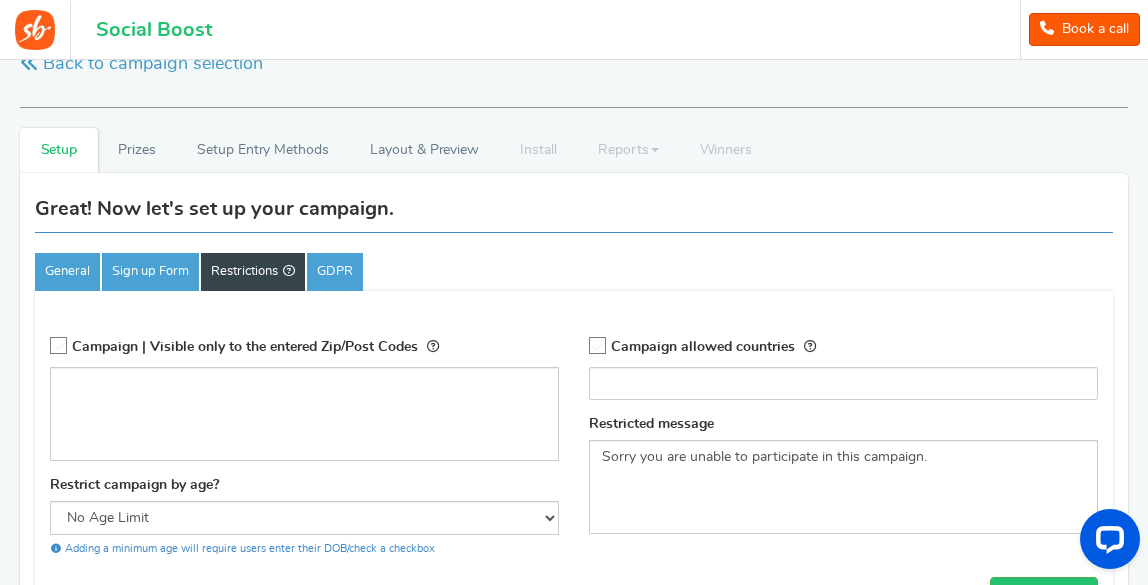 scroll, scrollTop: 0, scrollLeft: 0, axis: both 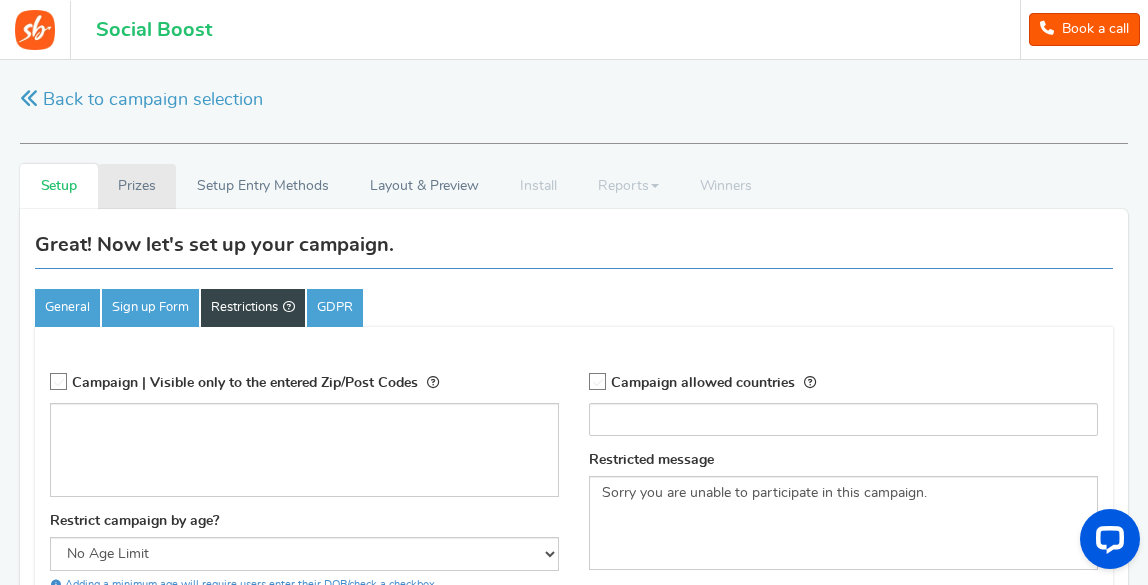 click on "Prizes" at bounding box center [137, 186] 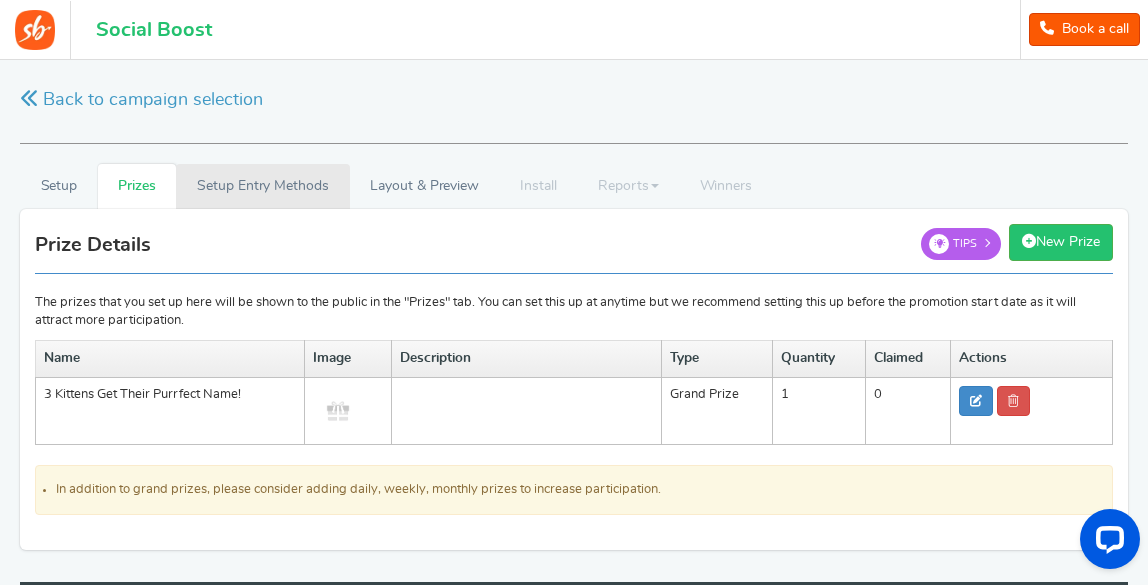 click on "Setup Entry Methods" at bounding box center (262, 186) 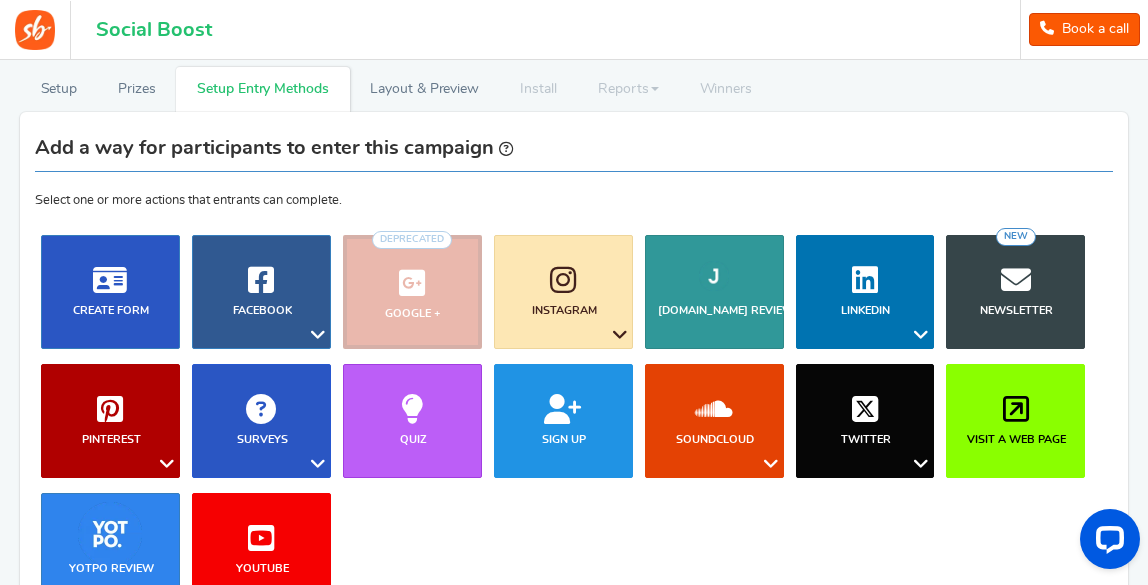 scroll, scrollTop: 108, scrollLeft: 0, axis: vertical 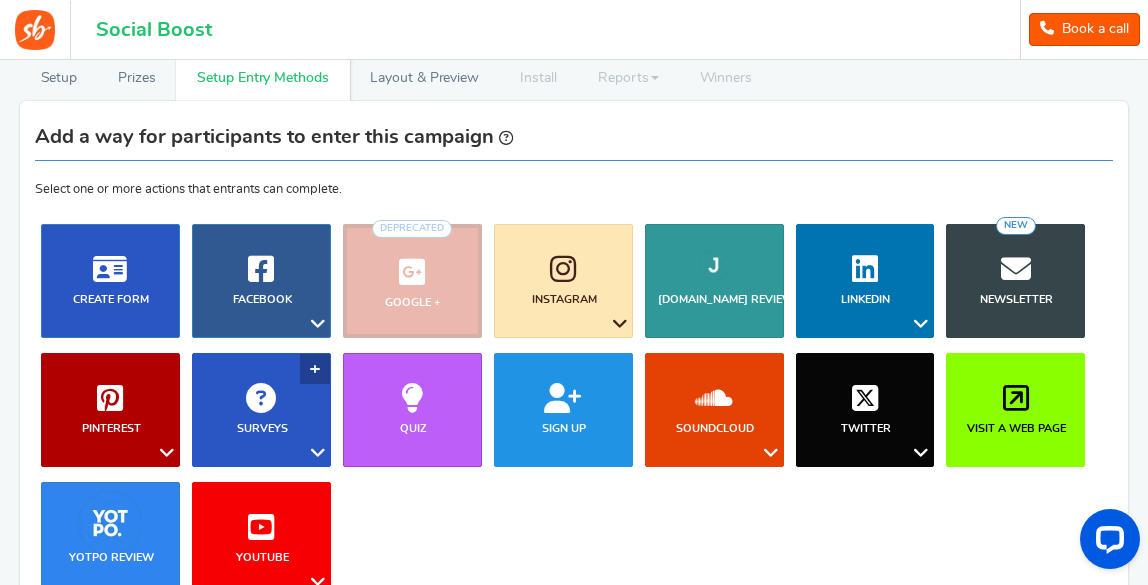 click on "Surveys" at bounding box center (261, 410) 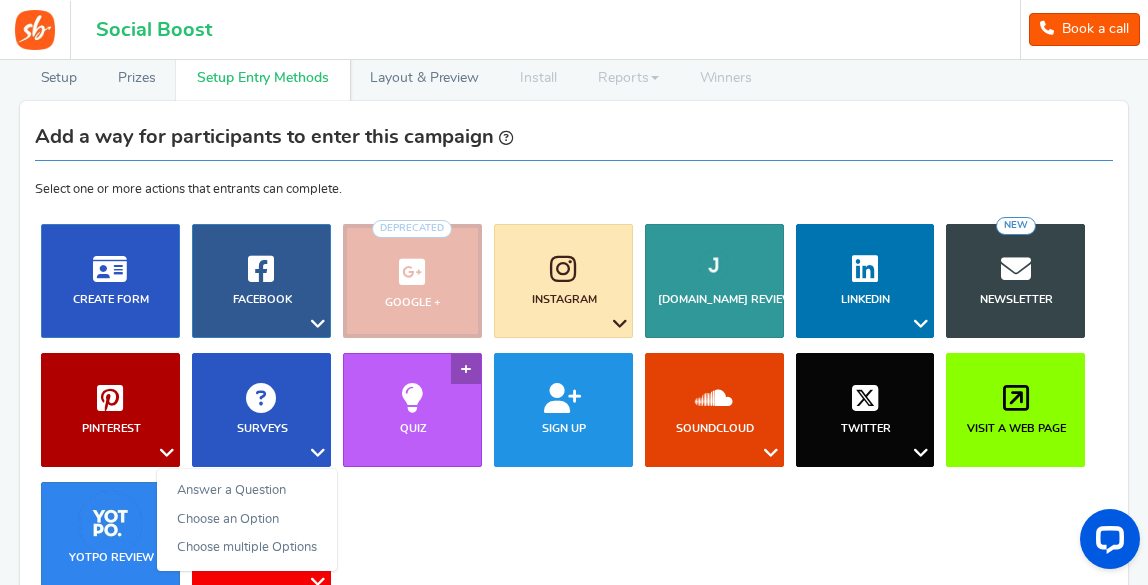 click on "Quiz" at bounding box center [412, 410] 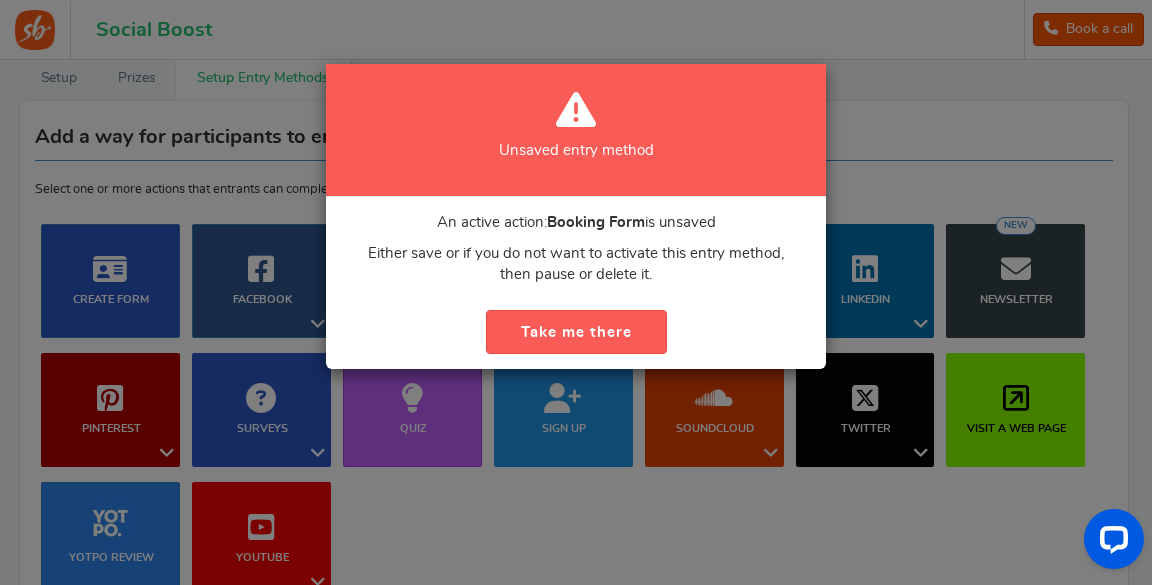 click on "Unsaved entry method
An active action:  Booking Form  is unsaved Either save or if you do not want to activate this entry method, then pause or delete it.
Take me there" at bounding box center (576, 292) 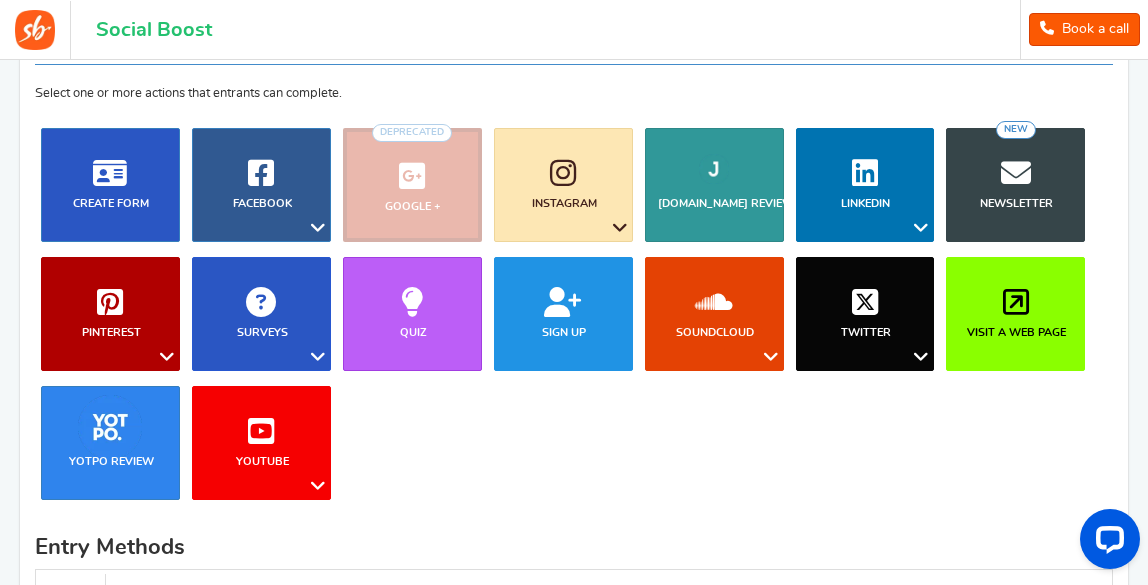 scroll, scrollTop: 217, scrollLeft: 0, axis: vertical 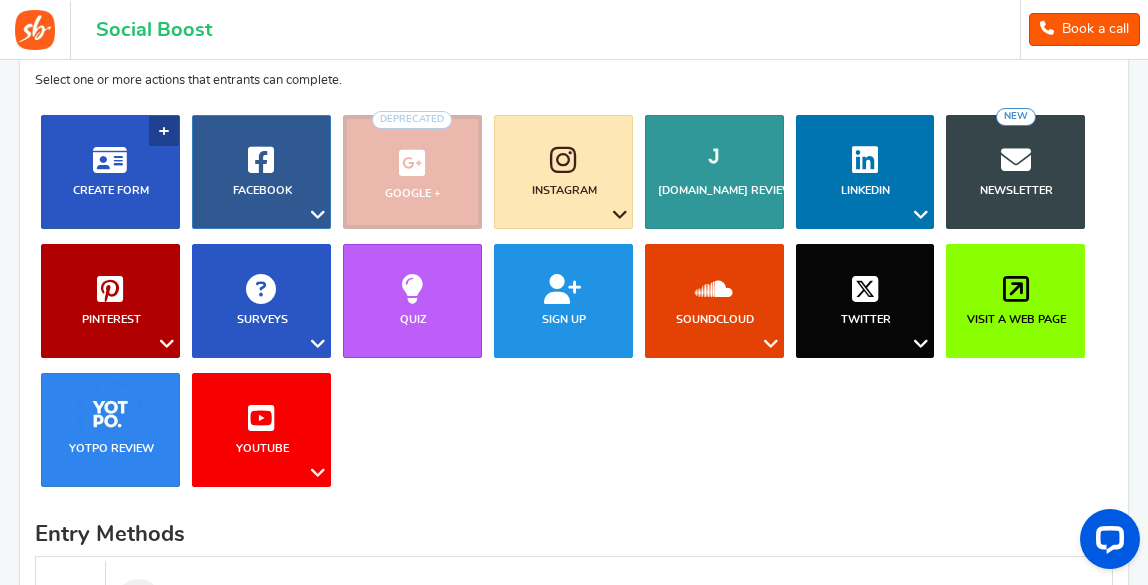 click on "Create Form" at bounding box center [110, 172] 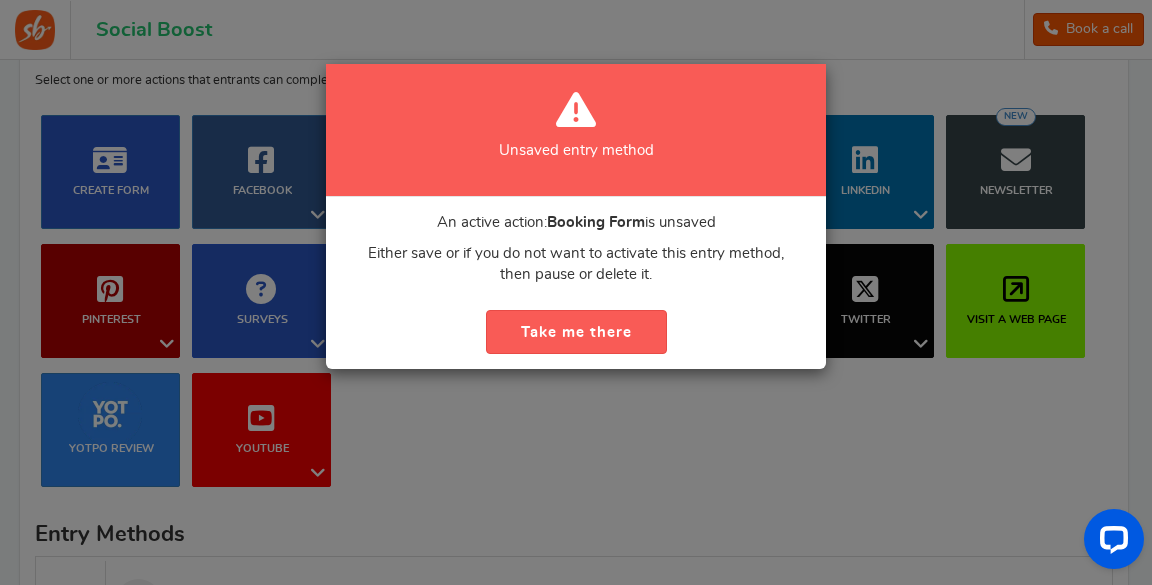 click on "Take me there" at bounding box center (576, 340) 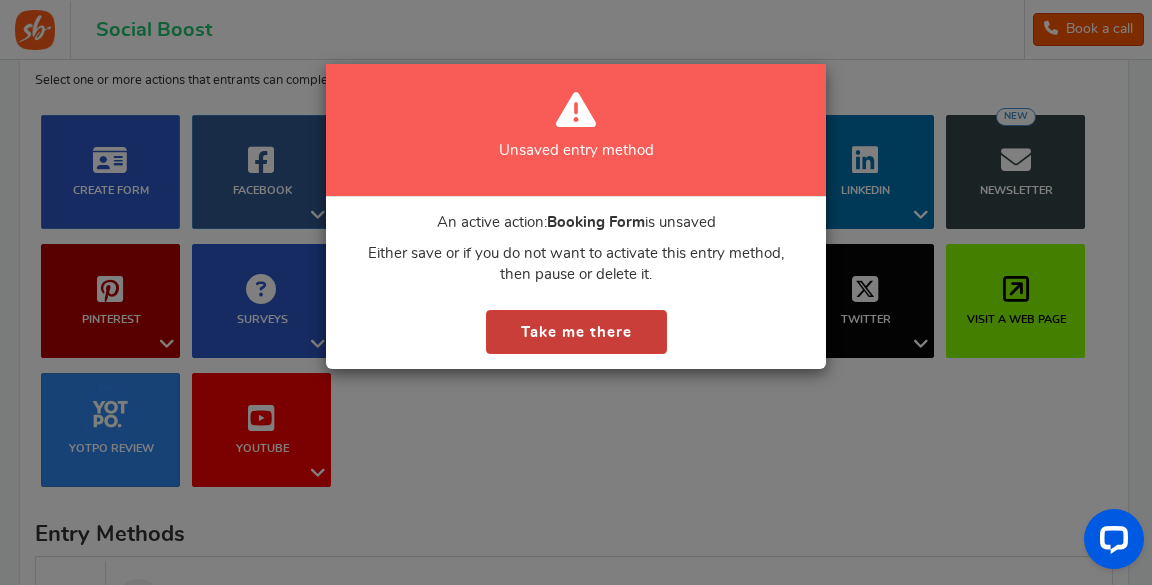 click on "Take me there" at bounding box center [576, 332] 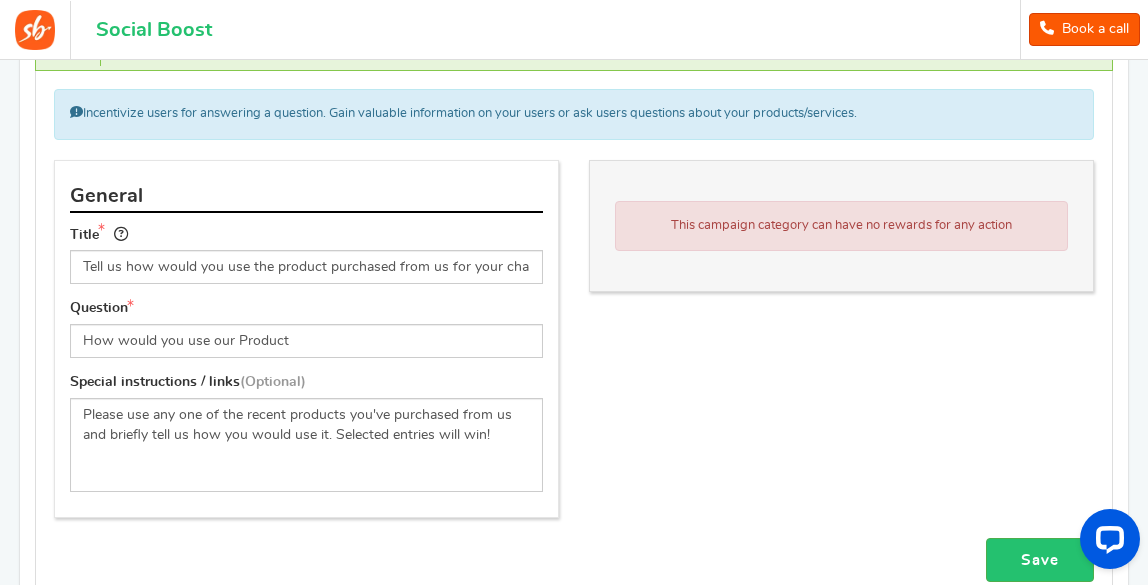scroll, scrollTop: 1084, scrollLeft: 0, axis: vertical 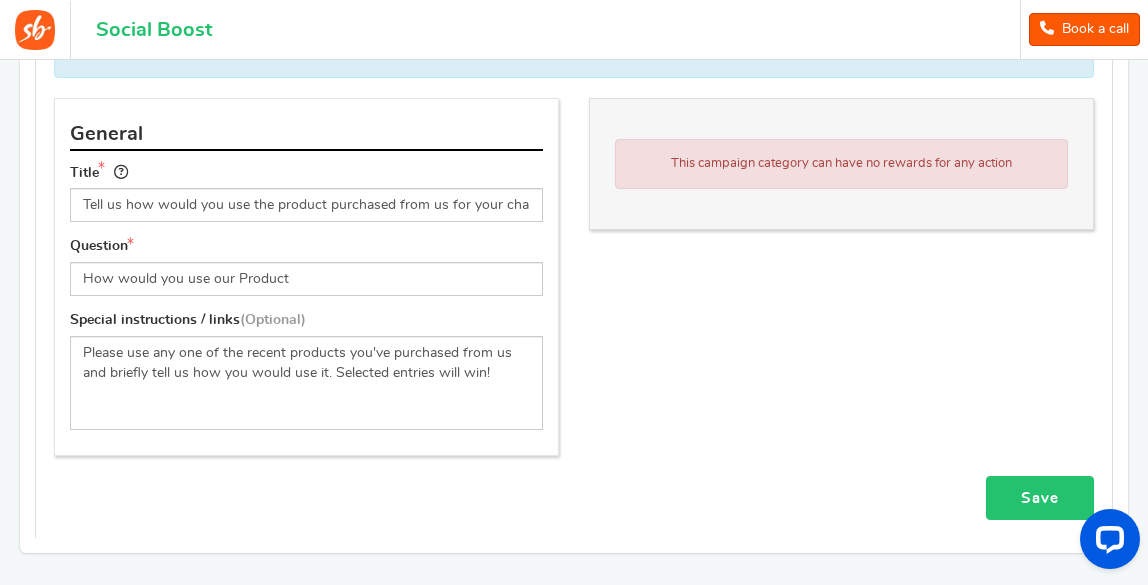click on "Save" at bounding box center [1040, 498] 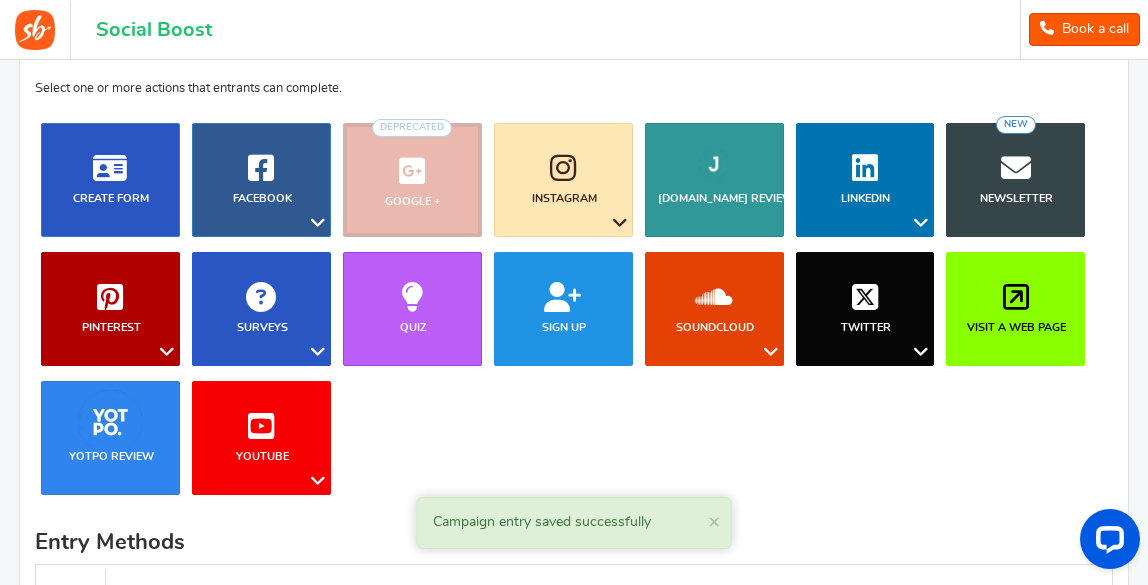 scroll, scrollTop: 189, scrollLeft: 0, axis: vertical 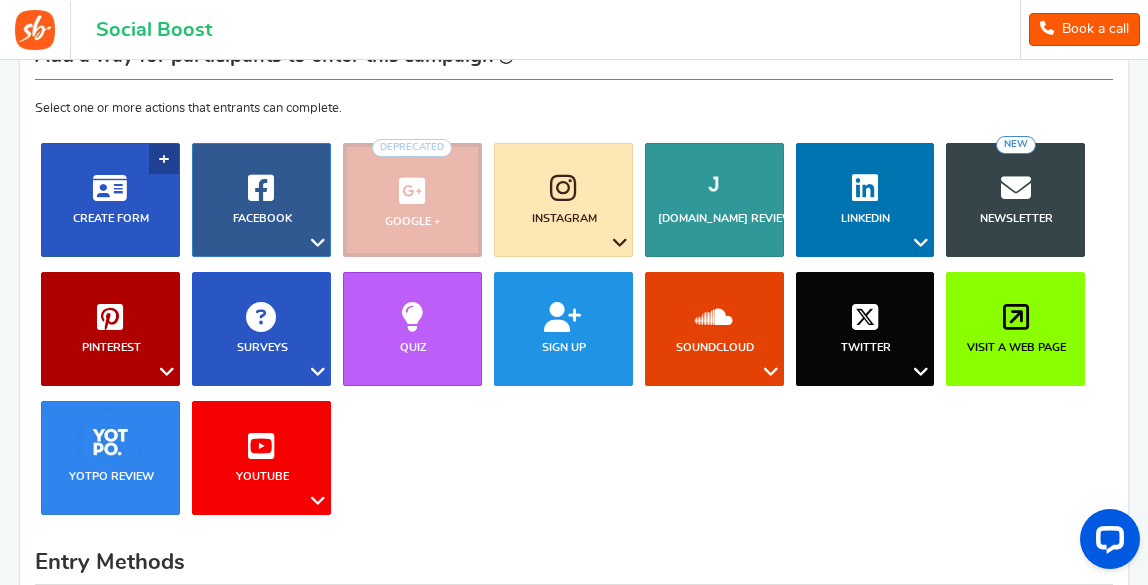 click on "Create Form" at bounding box center [111, 218] 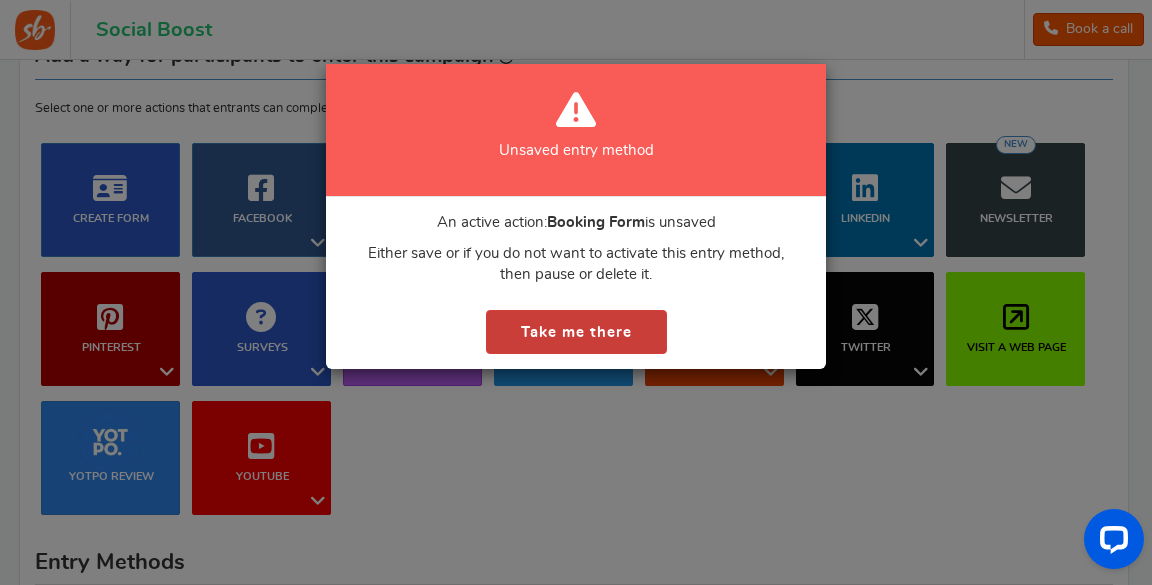 click on "Take me there" at bounding box center (576, 332) 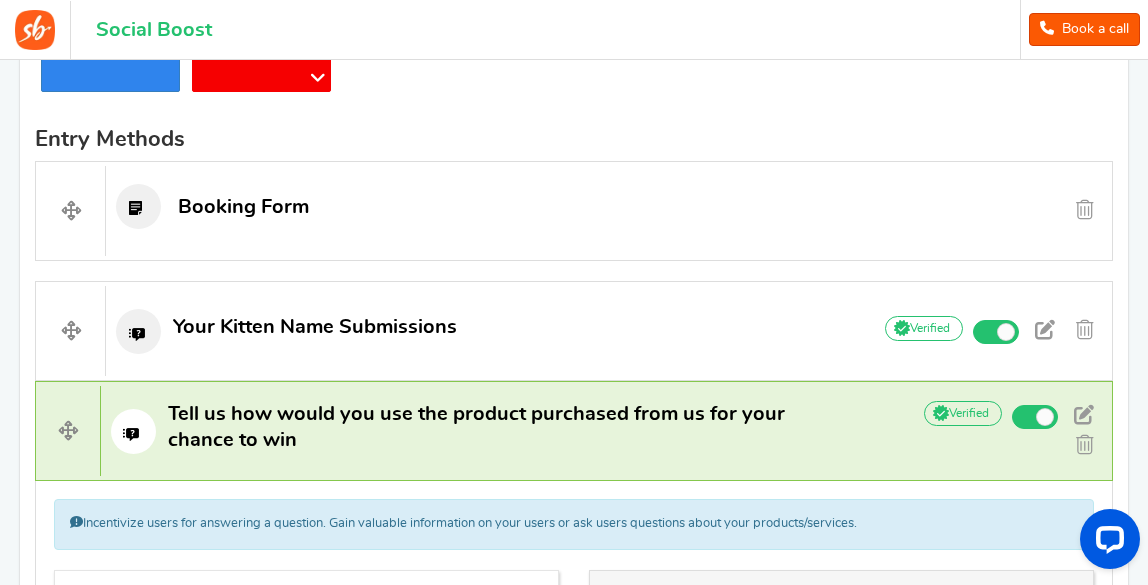 scroll, scrollTop: 615, scrollLeft: 0, axis: vertical 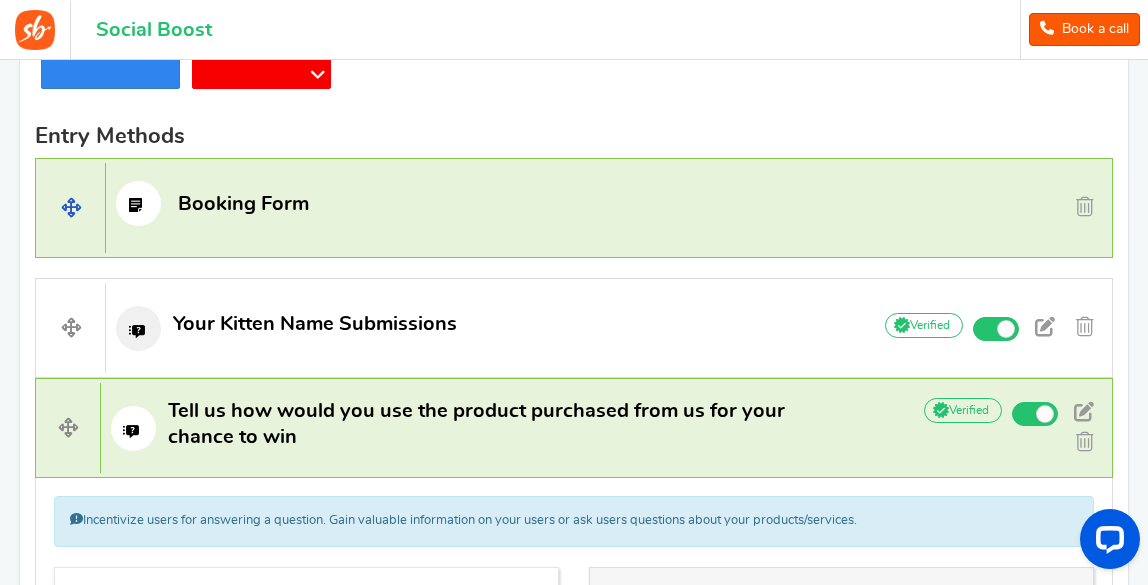 click on "Booking Form" at bounding box center [499, 203] 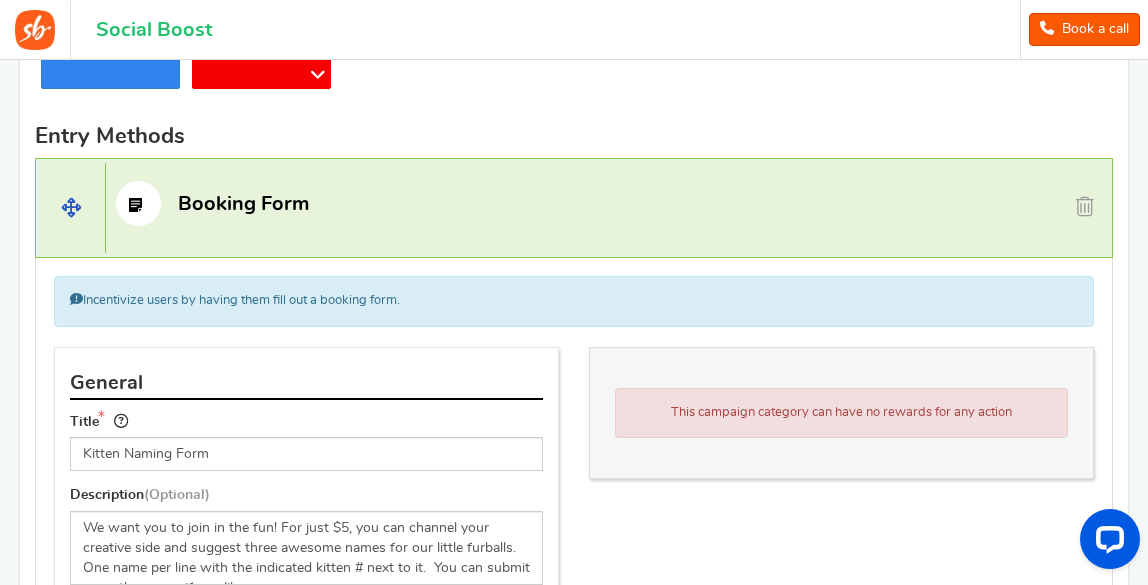 click on "Booking Form" at bounding box center (499, 203) 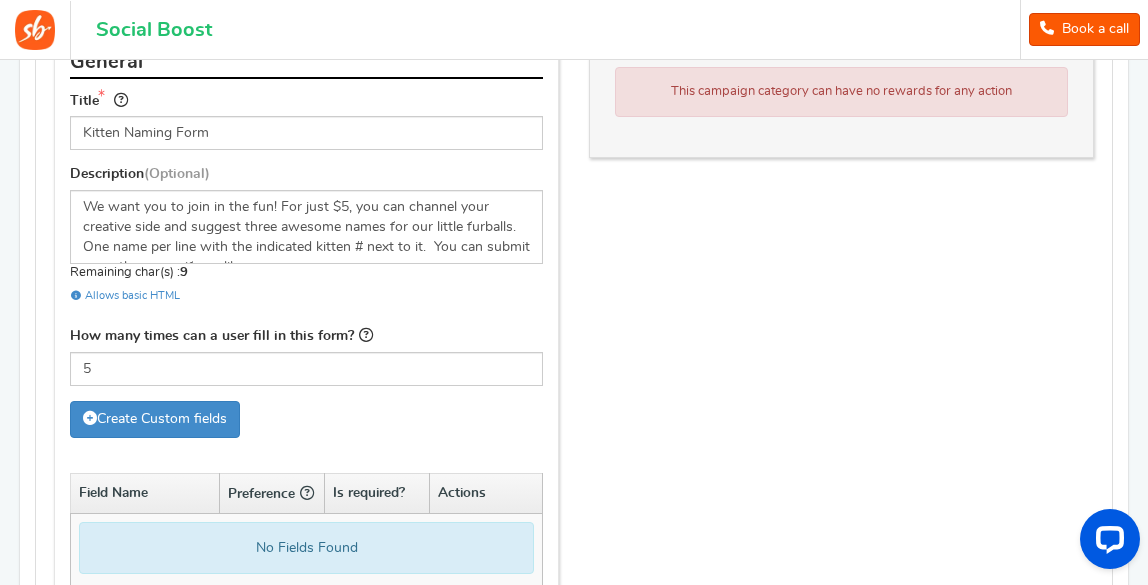 scroll, scrollTop: 911, scrollLeft: 0, axis: vertical 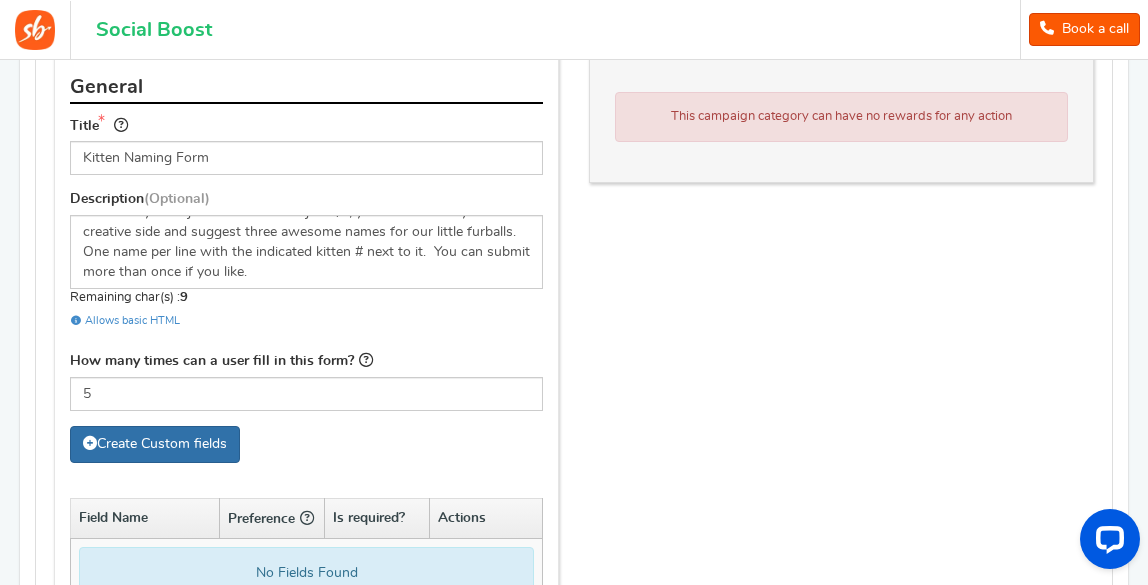 click on "Create Custom fields" at bounding box center (155, 444) 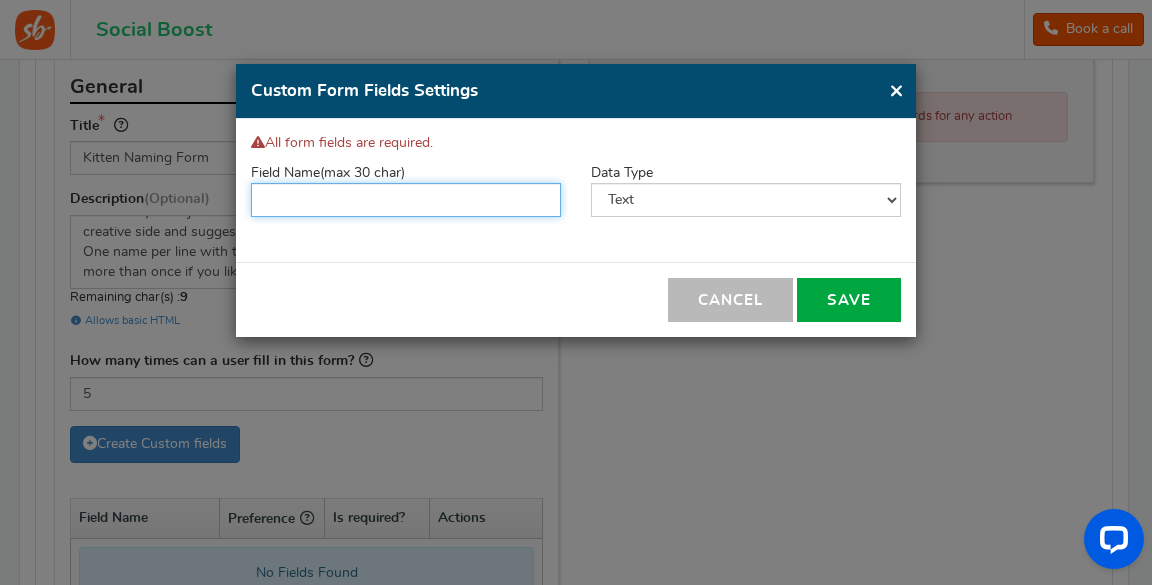 click at bounding box center [406, 200] 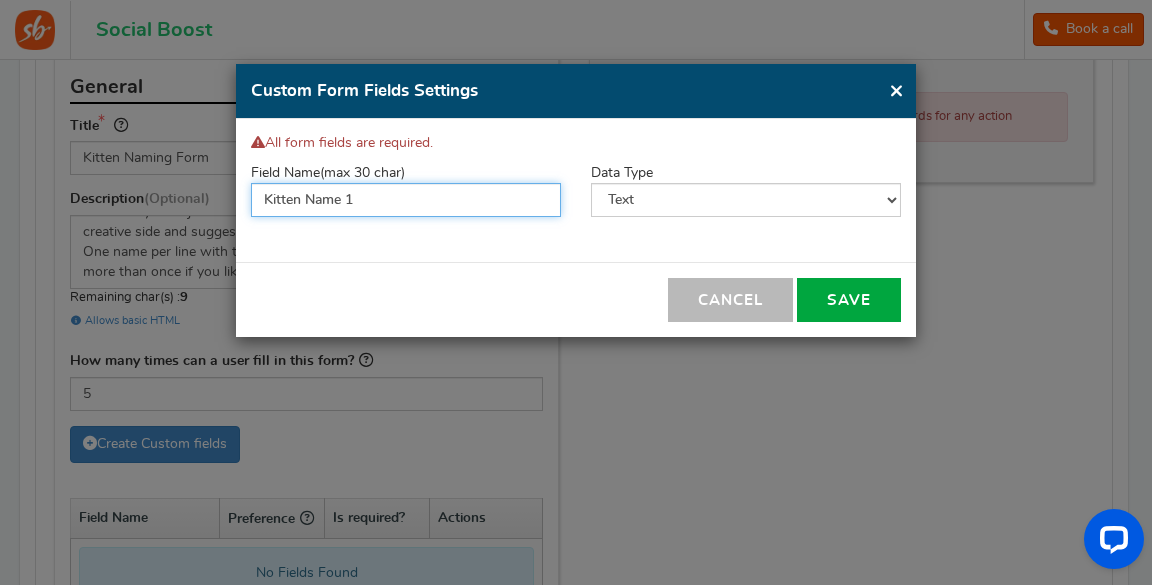 type on "Kitten Name 1" 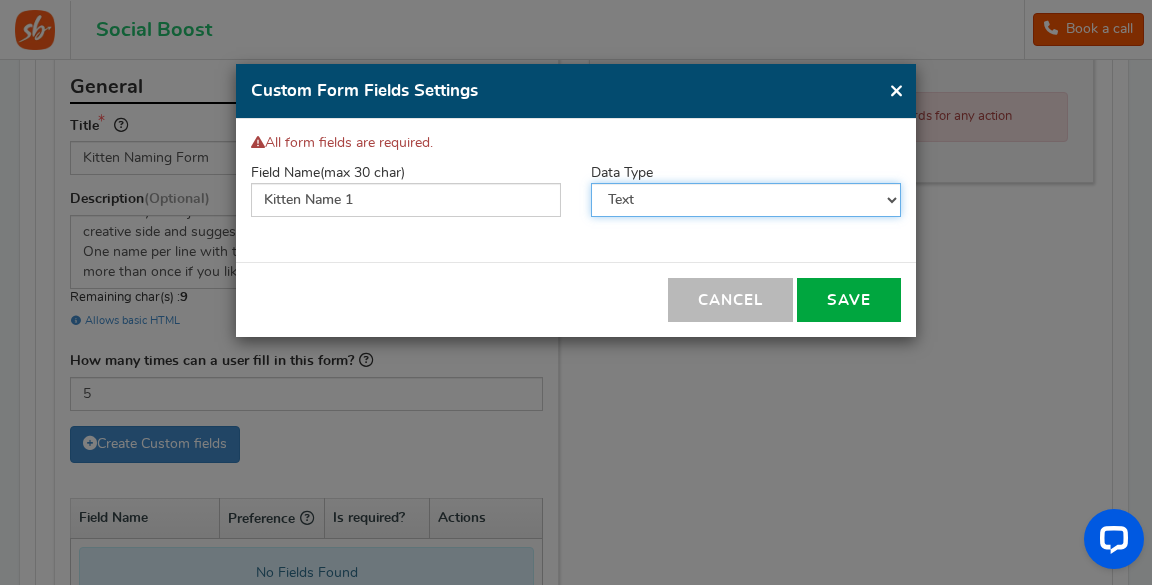 click on "Text
Number
Multiple Options (can only select one)
Multiple Options (can select many)
Date" at bounding box center (746, 200) 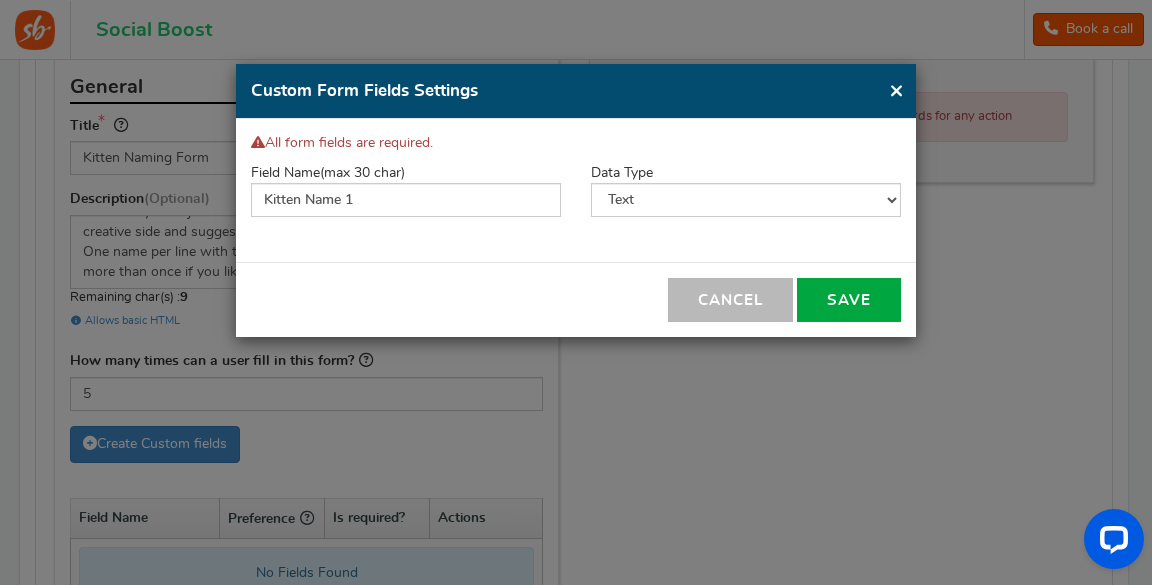 click on "All form fields are required." at bounding box center [576, 144] 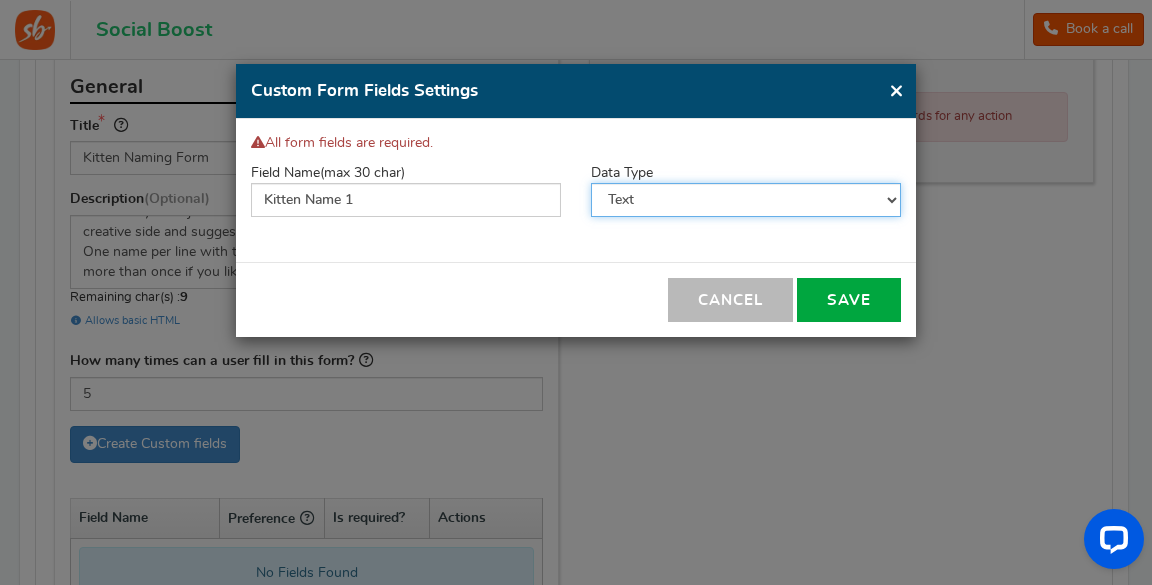 click on "Text
Number
Multiple Options (can only select one)
Multiple Options (can select many)
Date" at bounding box center (746, 200) 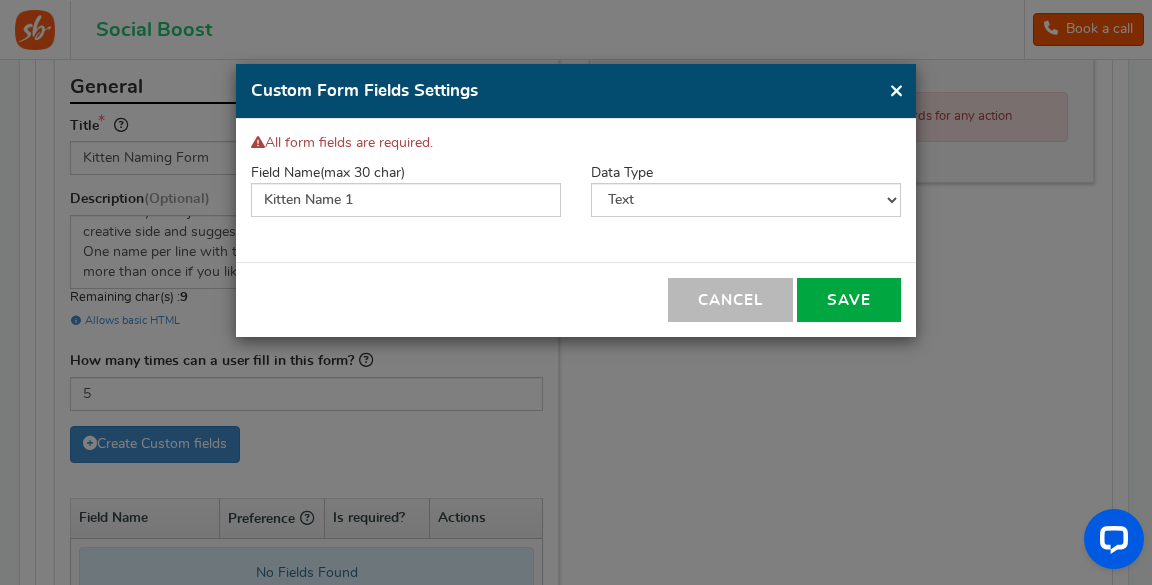 drag, startPoint x: 751, startPoint y: 171, endPoint x: 755, endPoint y: 182, distance: 11.7046995 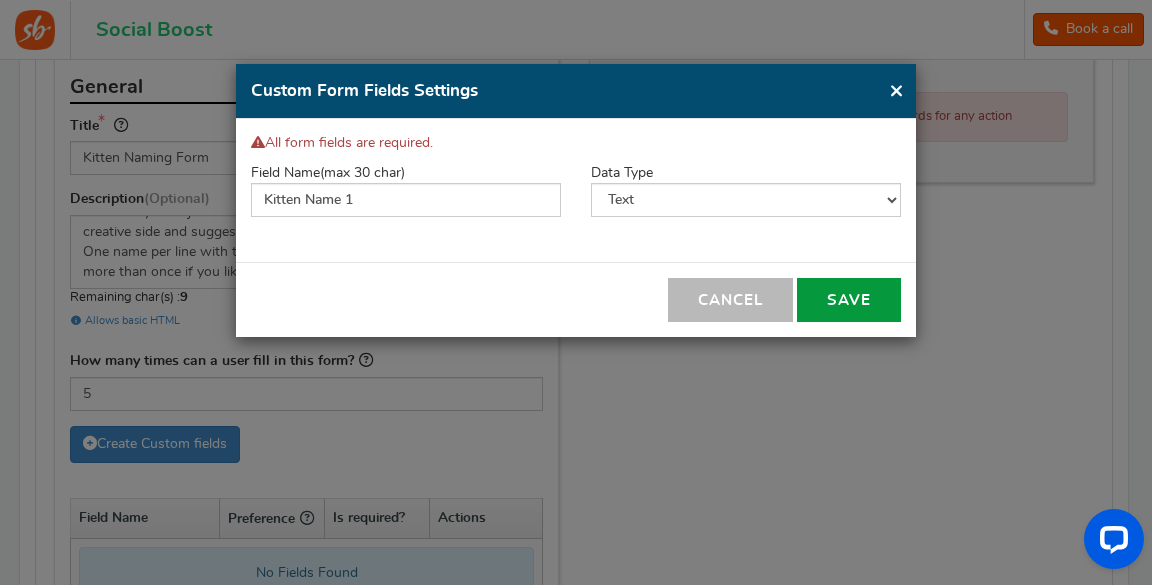 click on "Save" at bounding box center (849, 300) 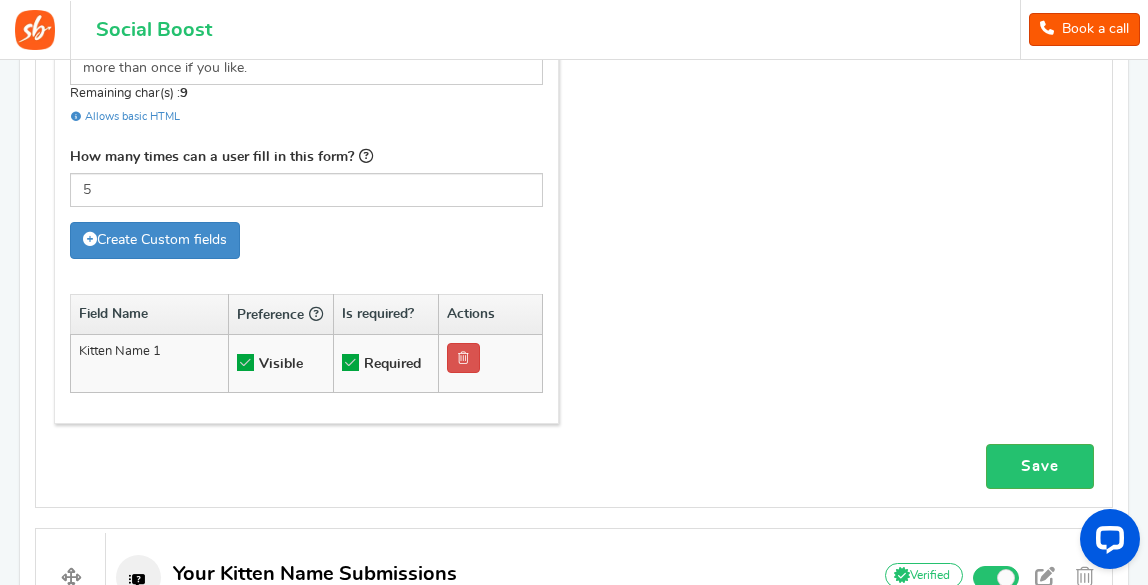 scroll, scrollTop: 1118, scrollLeft: 0, axis: vertical 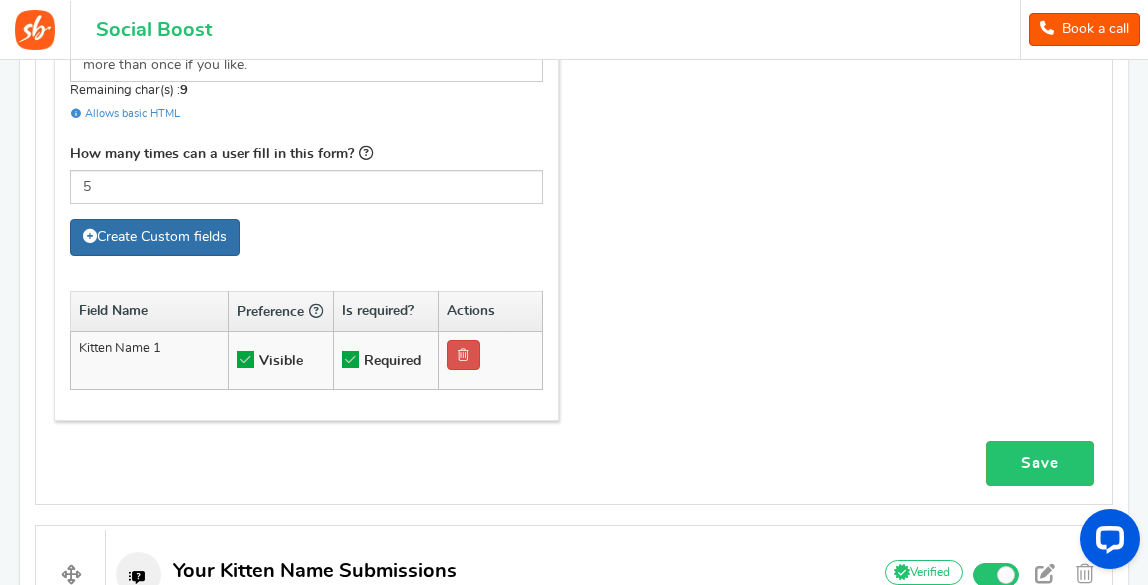 click on "Create Custom fields" at bounding box center (155, 237) 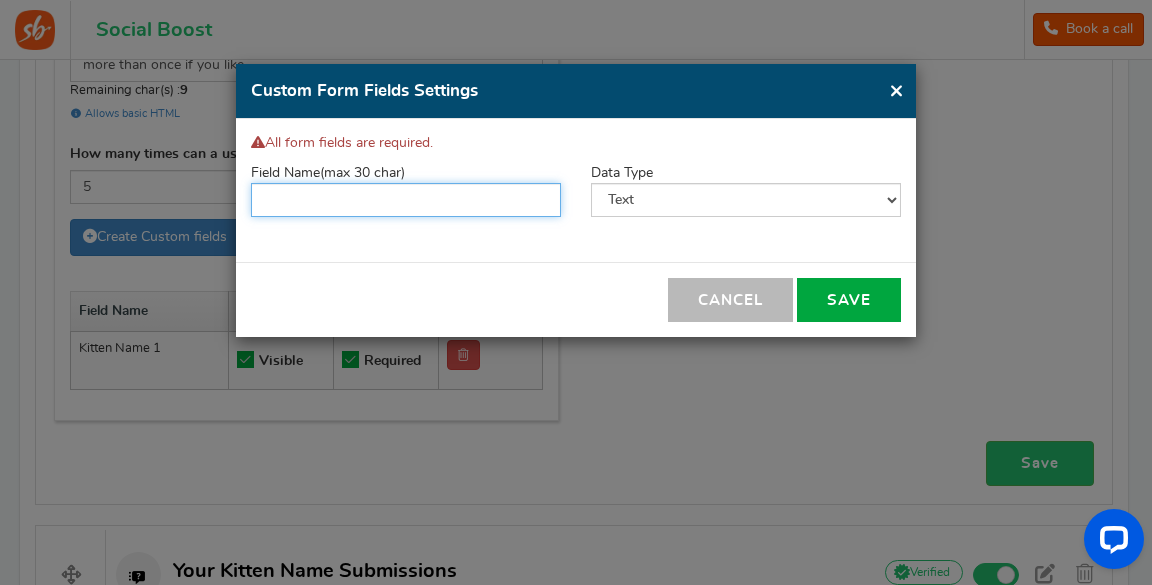 click at bounding box center [406, 200] 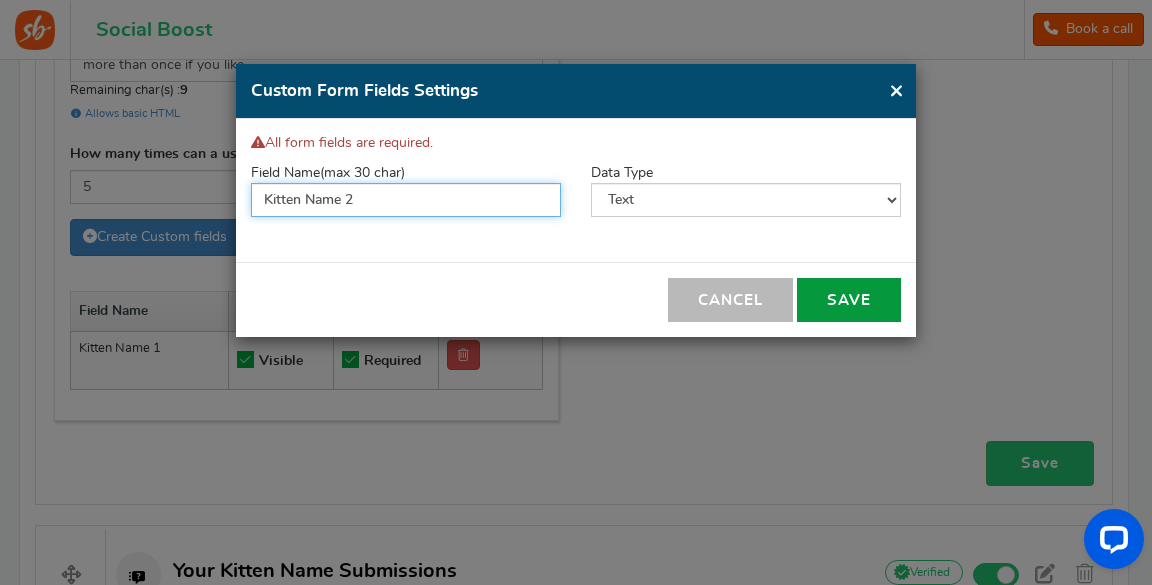 type on "Kitten Name 2" 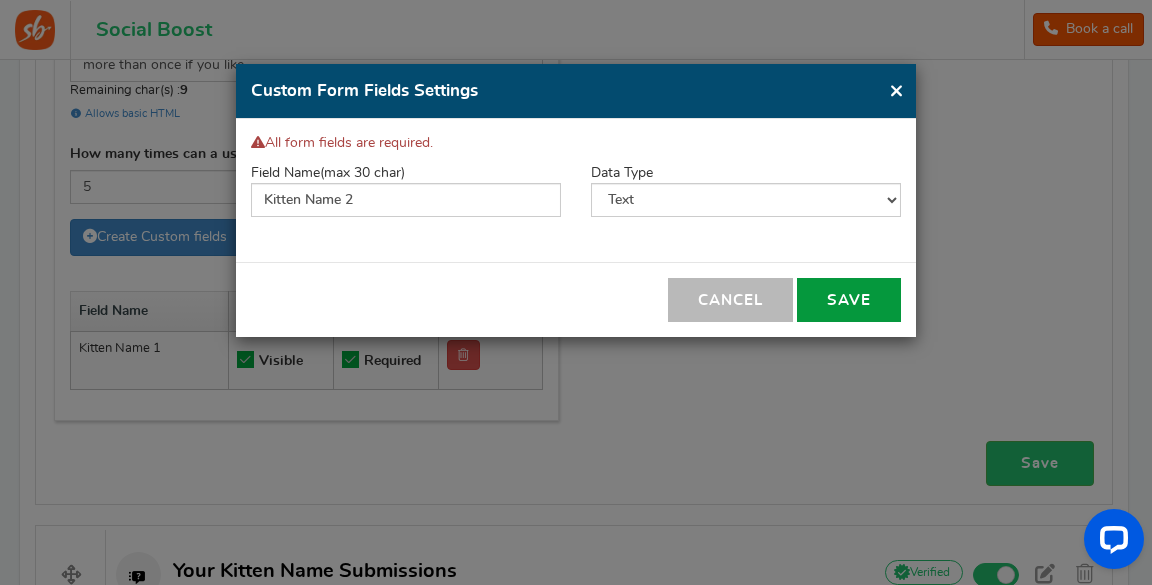 click on "Save" at bounding box center (849, 300) 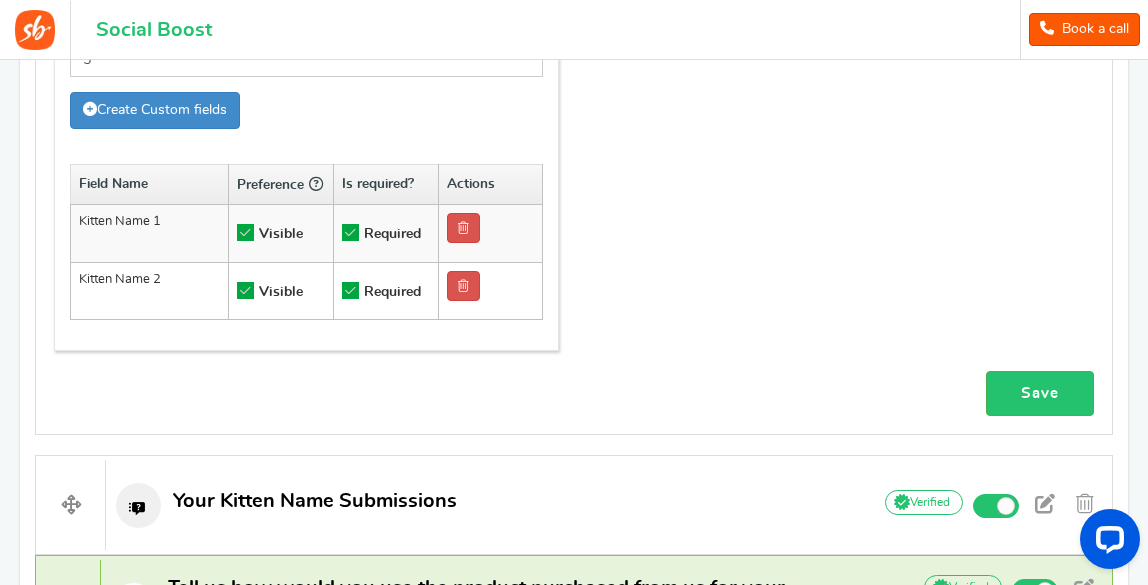 scroll, scrollTop: 1256, scrollLeft: 0, axis: vertical 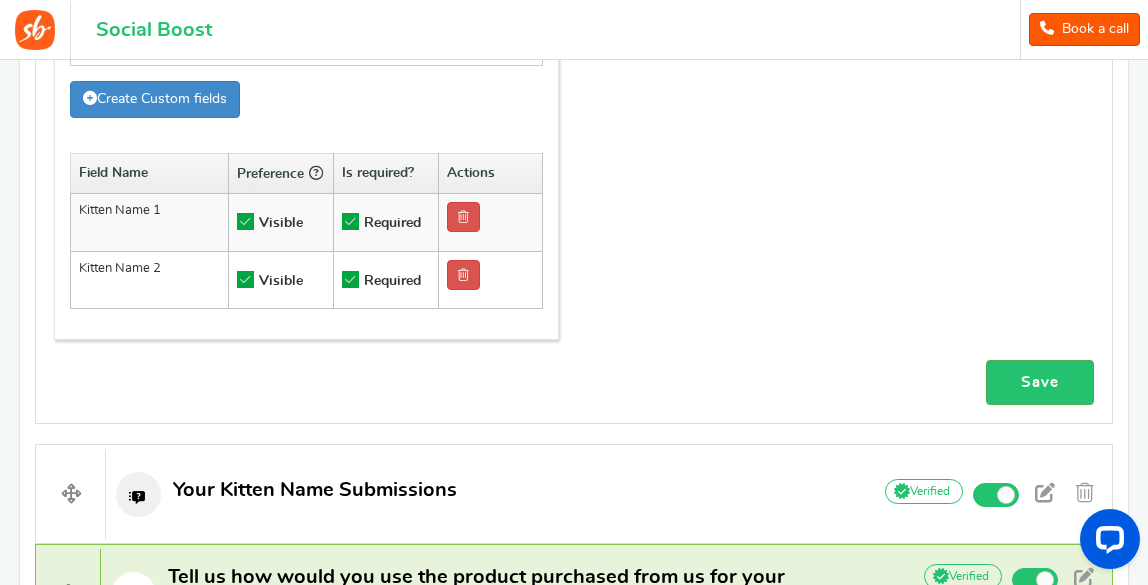 click at bounding box center [350, 221] 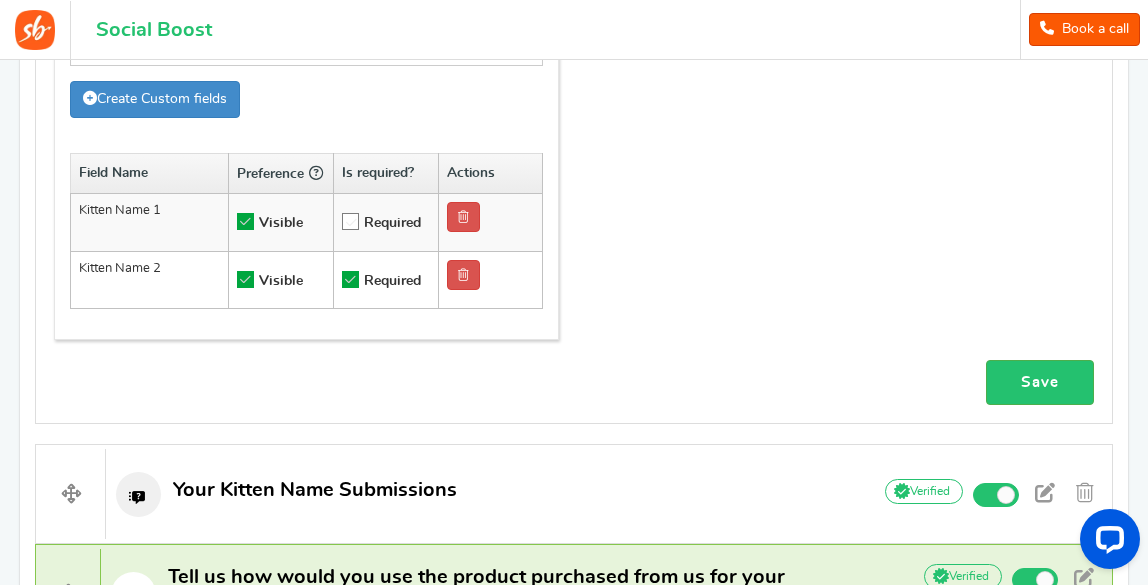 click at bounding box center (350, 279) 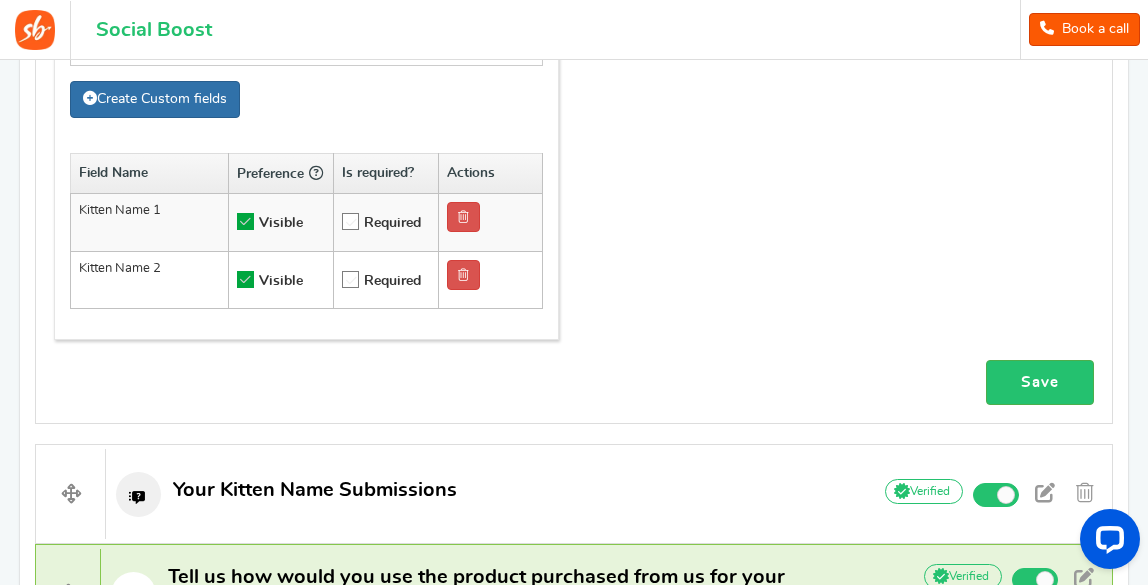 click on "Create Custom fields" at bounding box center (155, 99) 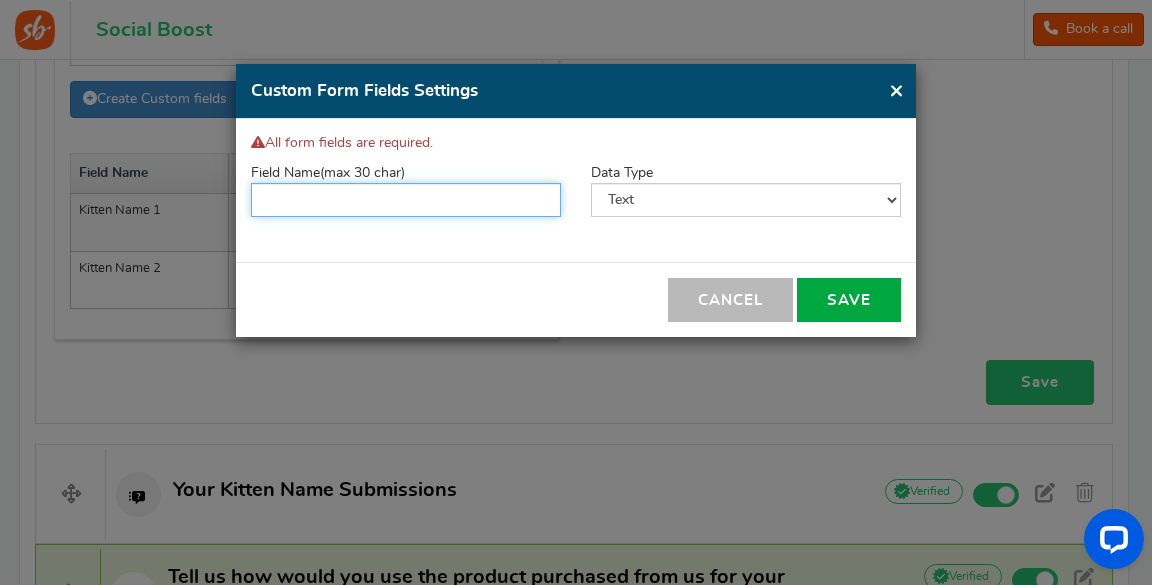 drag, startPoint x: 338, startPoint y: 208, endPoint x: 342, endPoint y: 192, distance: 16.492422 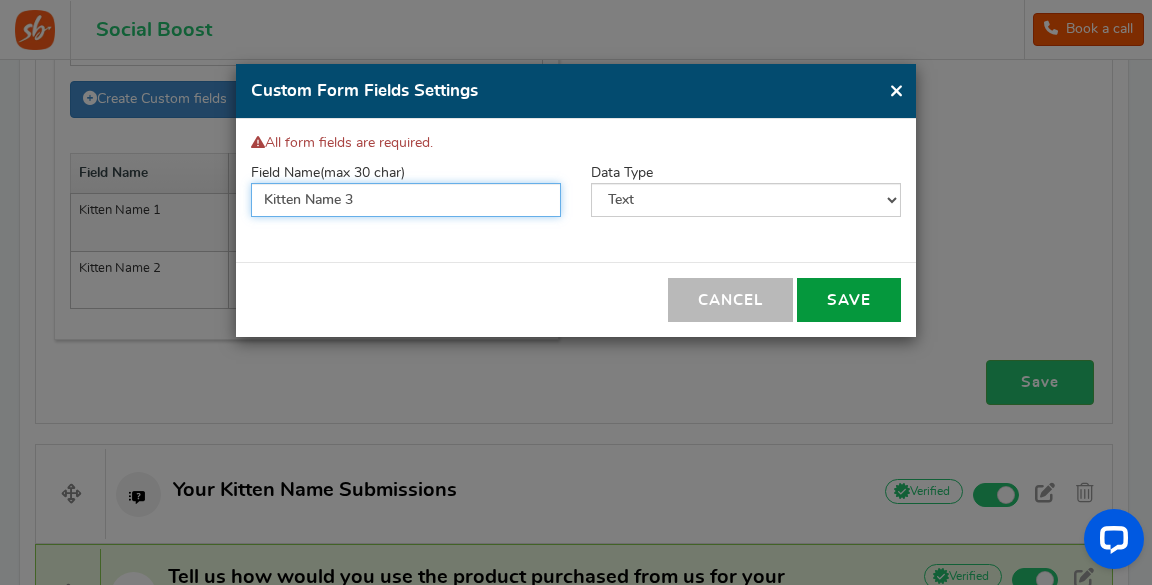 type on "Kitten Name 3" 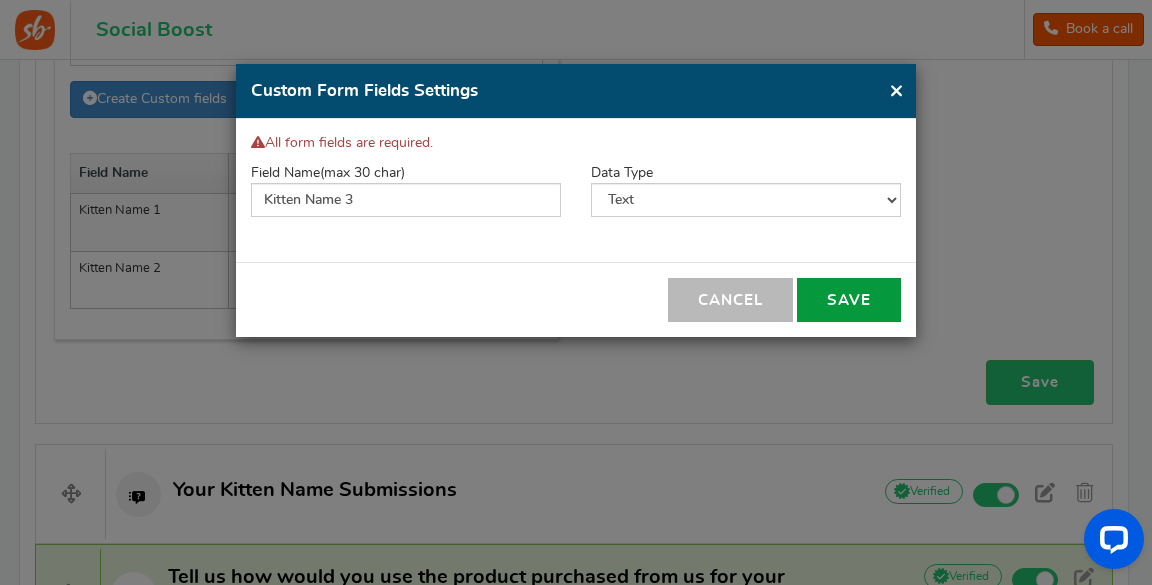 drag, startPoint x: 856, startPoint y: 301, endPoint x: 856, endPoint y: 290, distance: 11 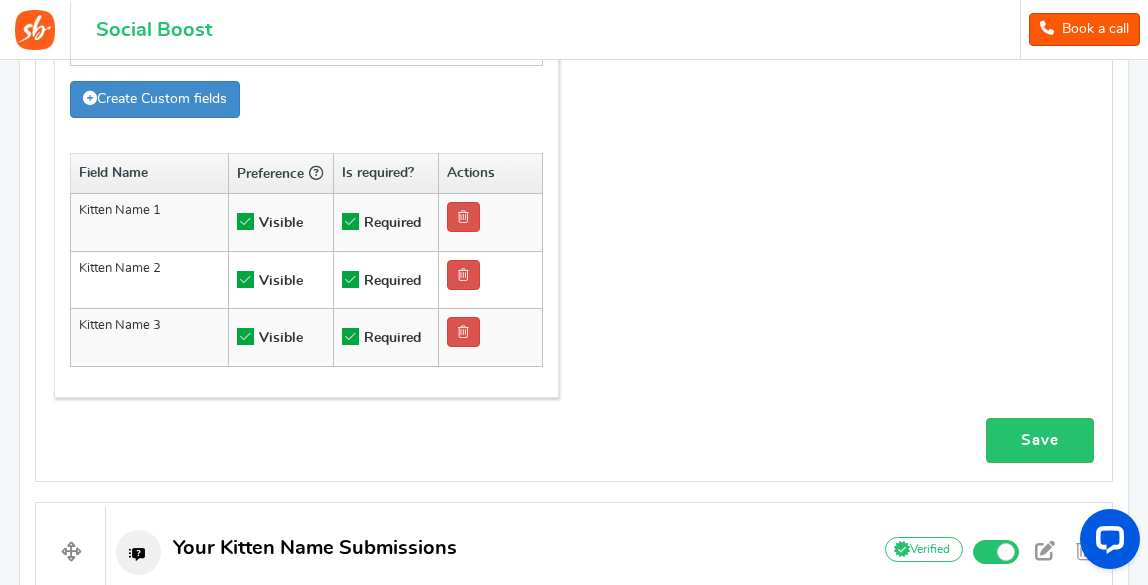drag, startPoint x: 344, startPoint y: 331, endPoint x: 364, endPoint y: 289, distance: 46.518814 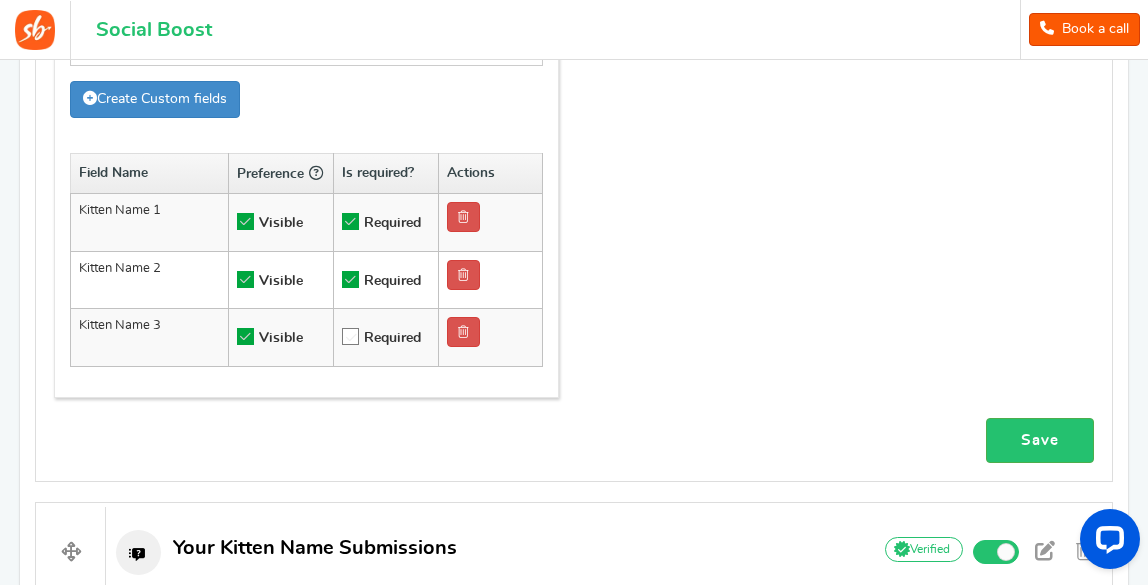 click at bounding box center (350, 279) 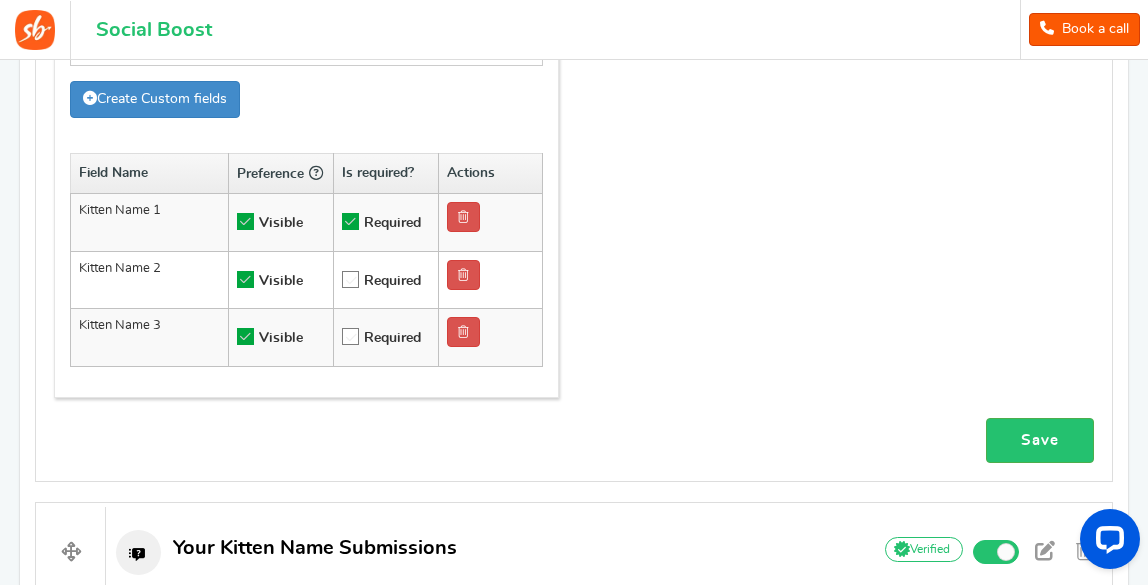 drag, startPoint x: 1147, startPoint y: 339, endPoint x: 1151, endPoint y: 301, distance: 38.209946 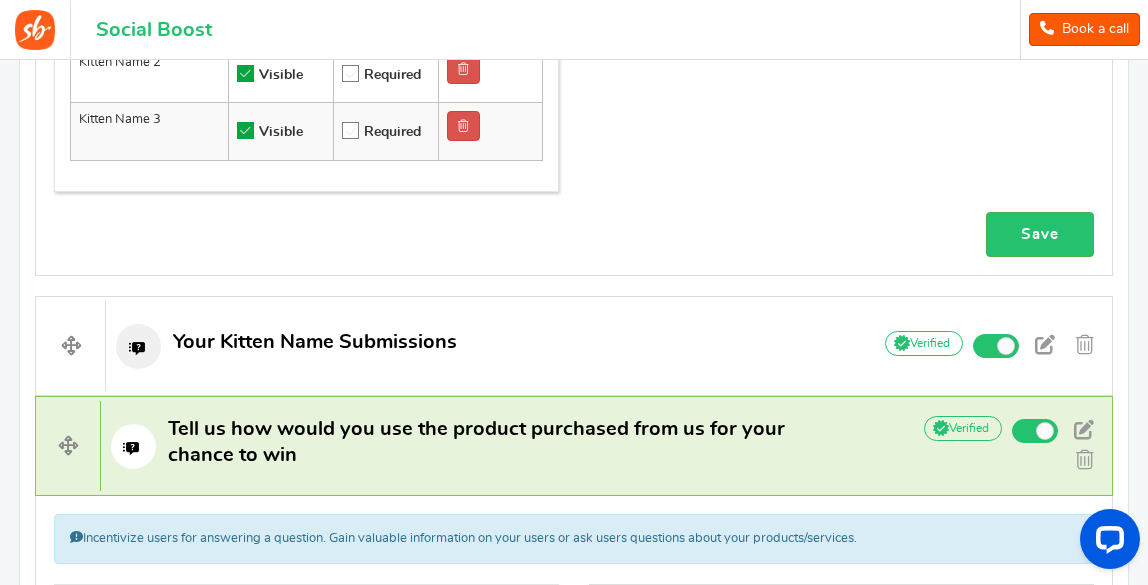 scroll, scrollTop: 1370, scrollLeft: 0, axis: vertical 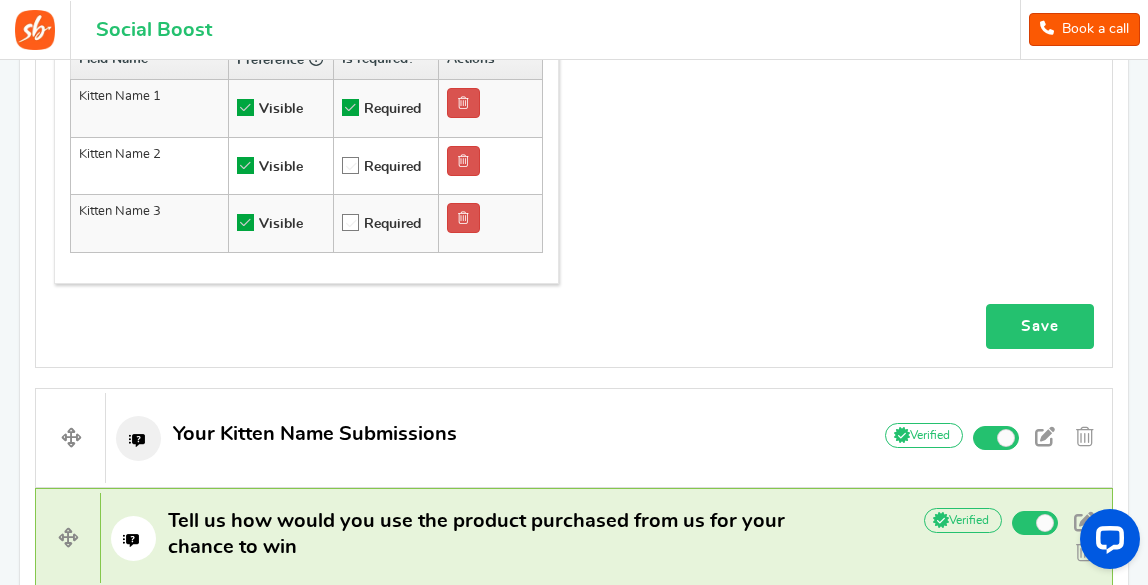 click on "Save" at bounding box center [1040, 326] 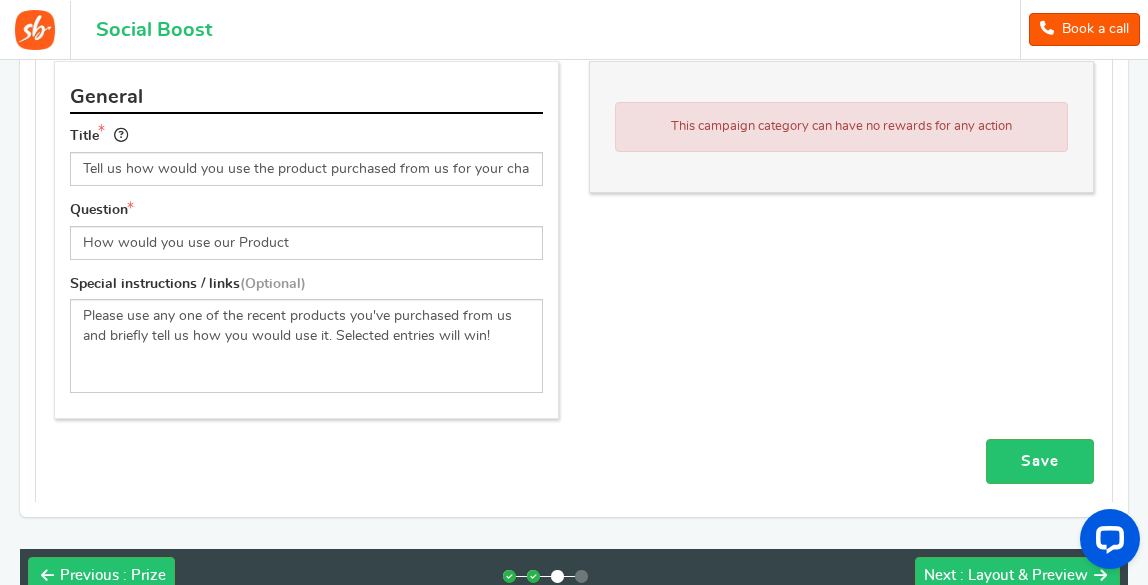 scroll, scrollTop: 1971, scrollLeft: 0, axis: vertical 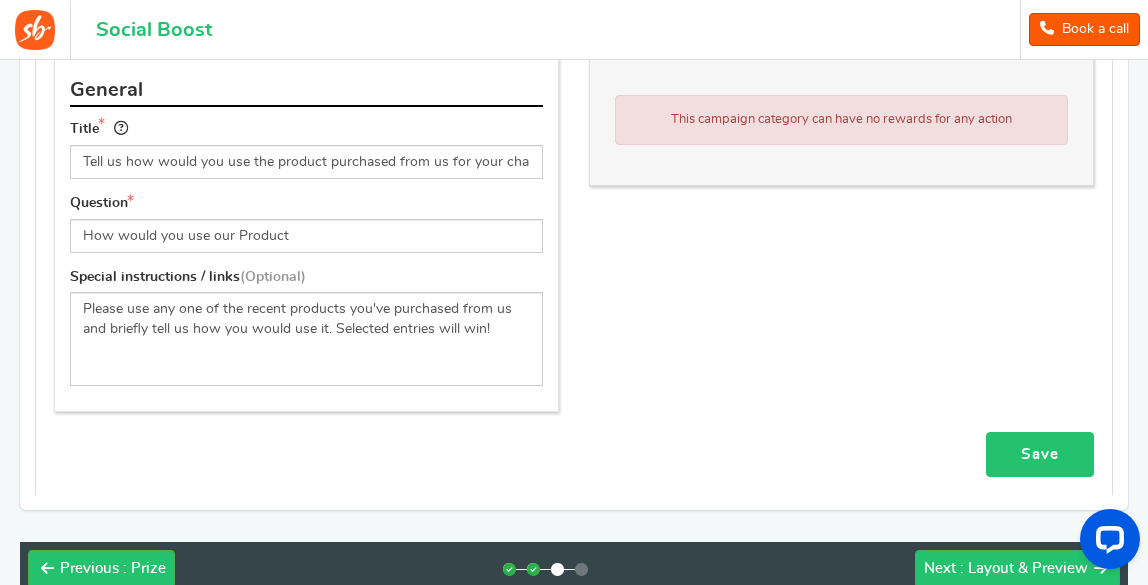 click on "Save" at bounding box center [1040, 454] 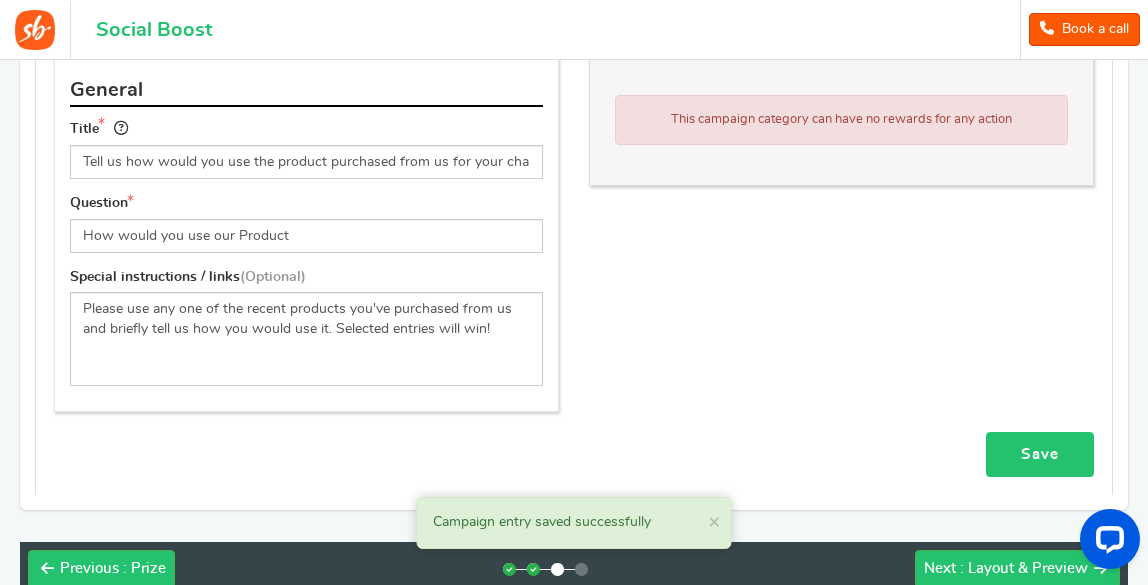 click on "Save" at bounding box center [1040, 454] 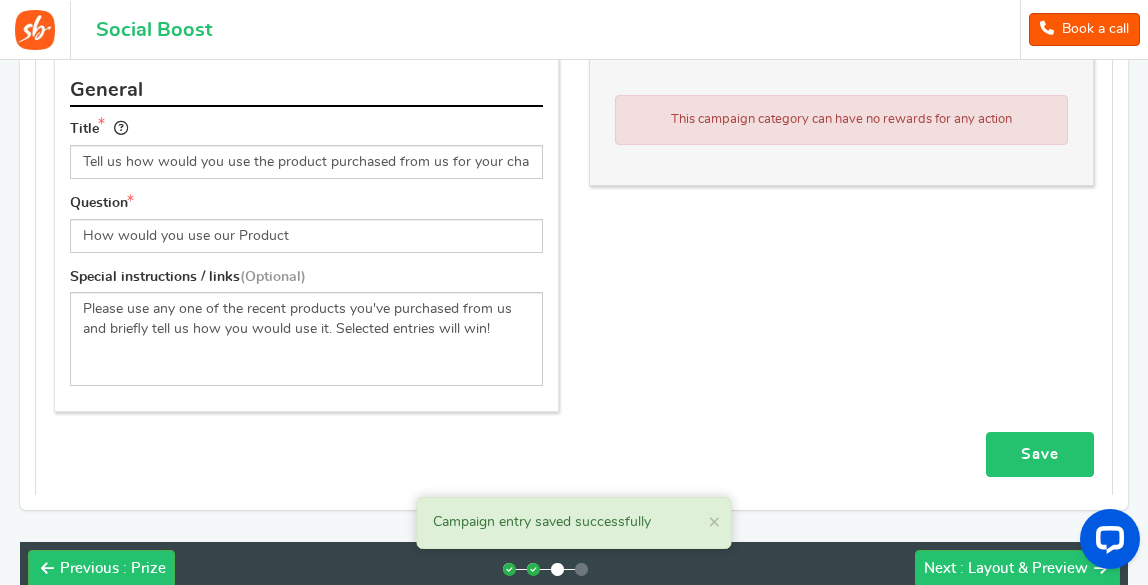 click on "Save" at bounding box center [1040, 454] 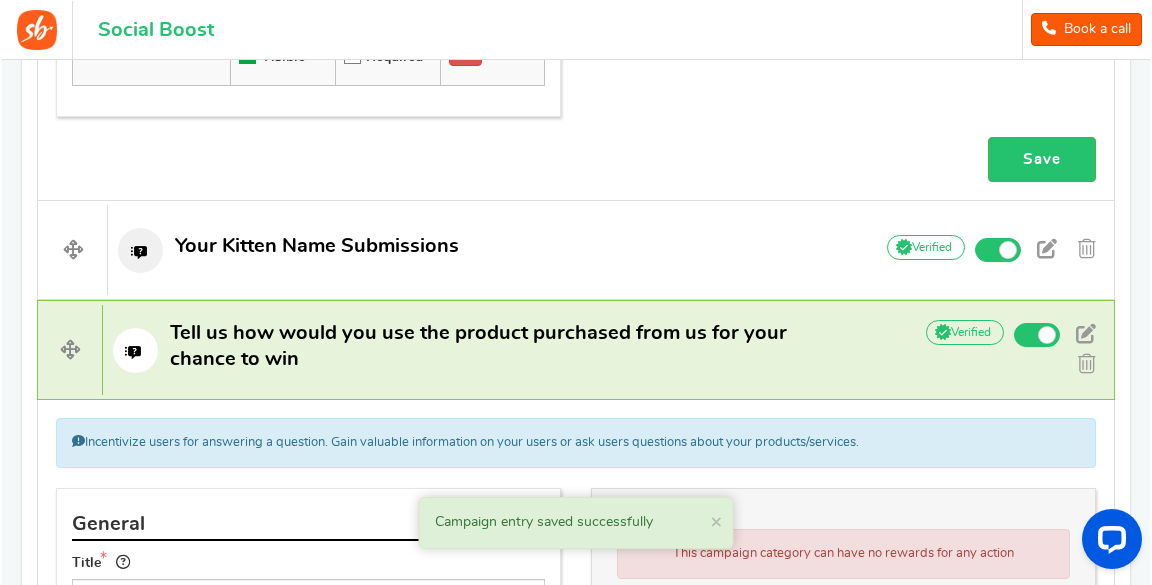 scroll, scrollTop: 1592, scrollLeft: 0, axis: vertical 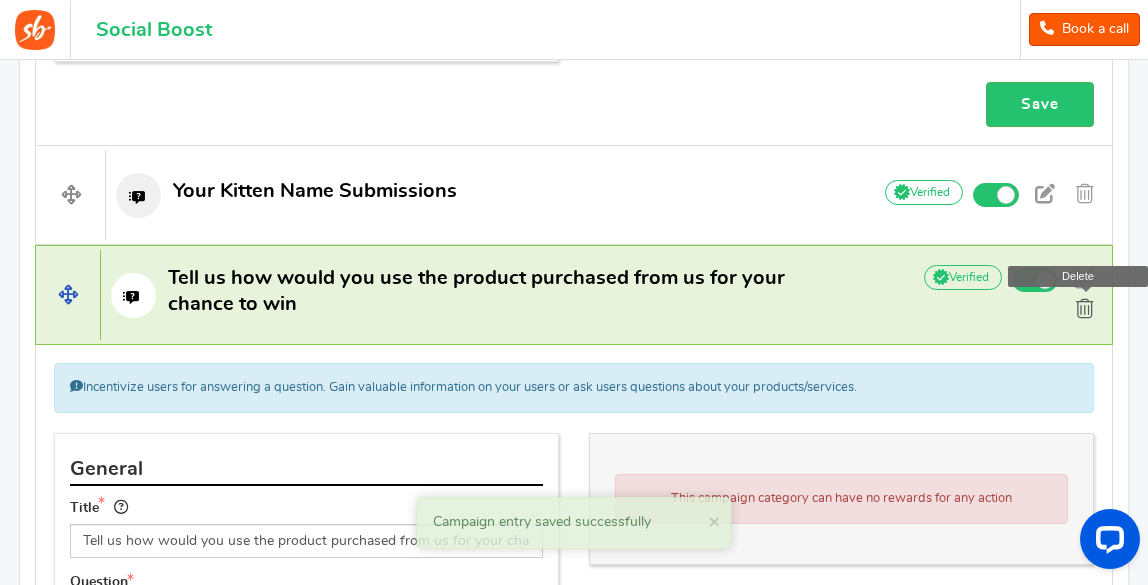 click at bounding box center (1085, 309) 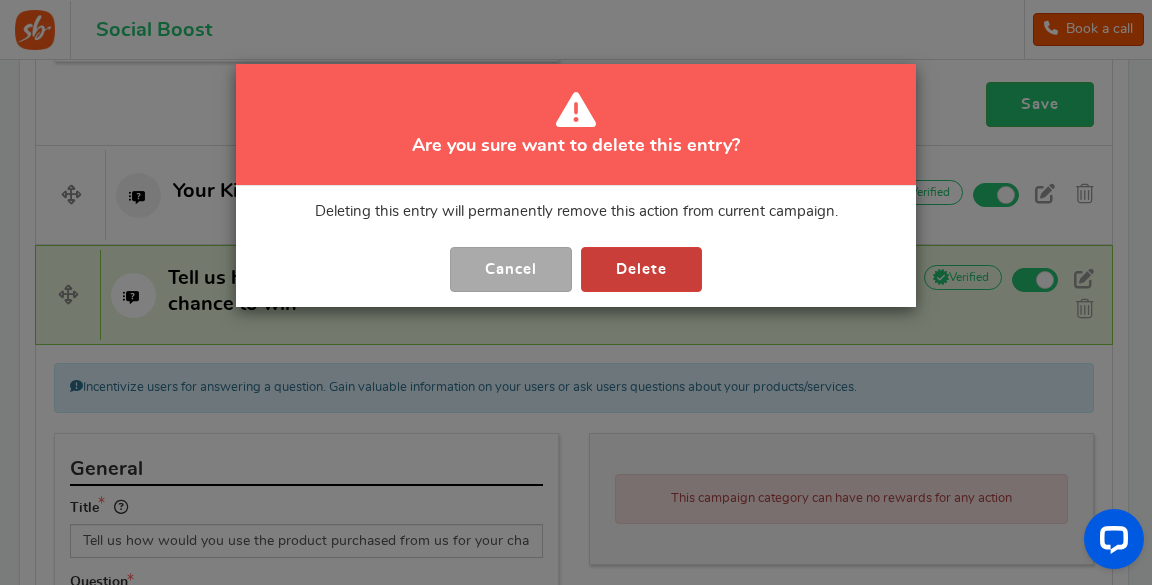 click on "Delete" at bounding box center (641, 269) 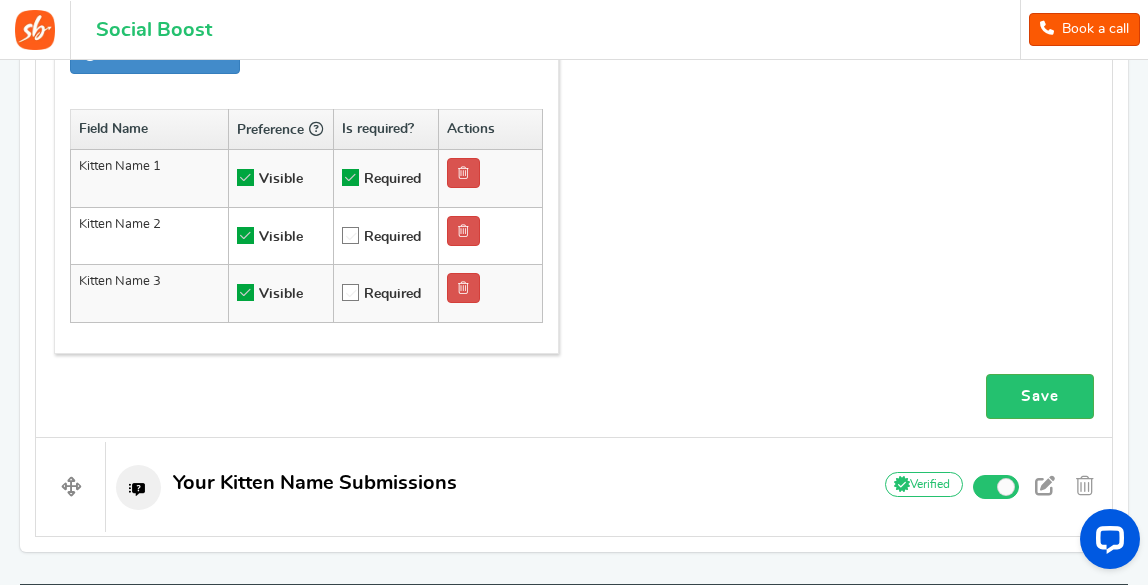scroll, scrollTop: 1315, scrollLeft: 0, axis: vertical 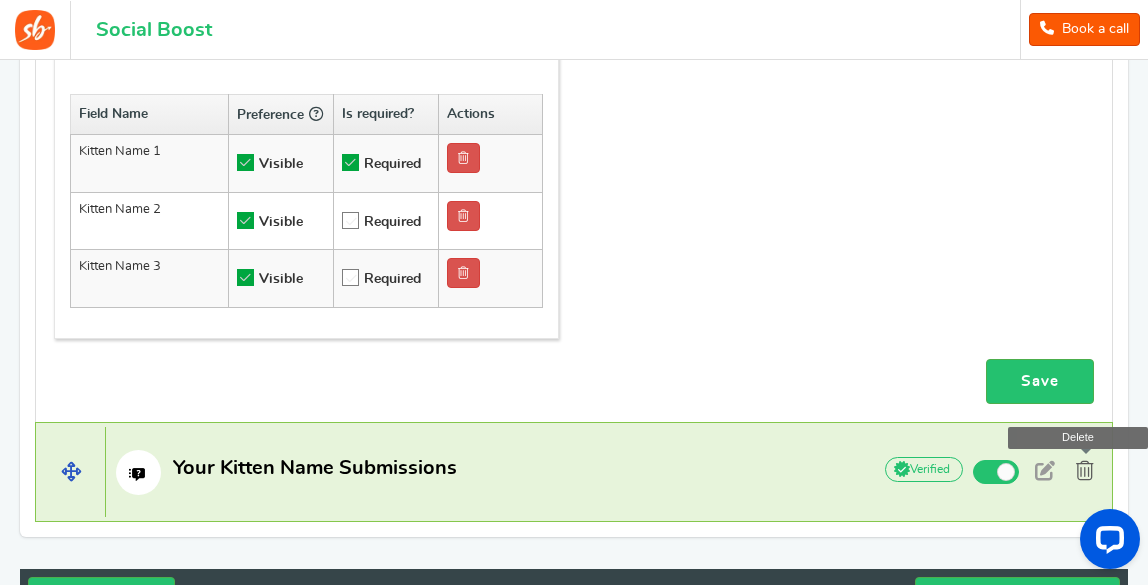 click at bounding box center (1085, 471) 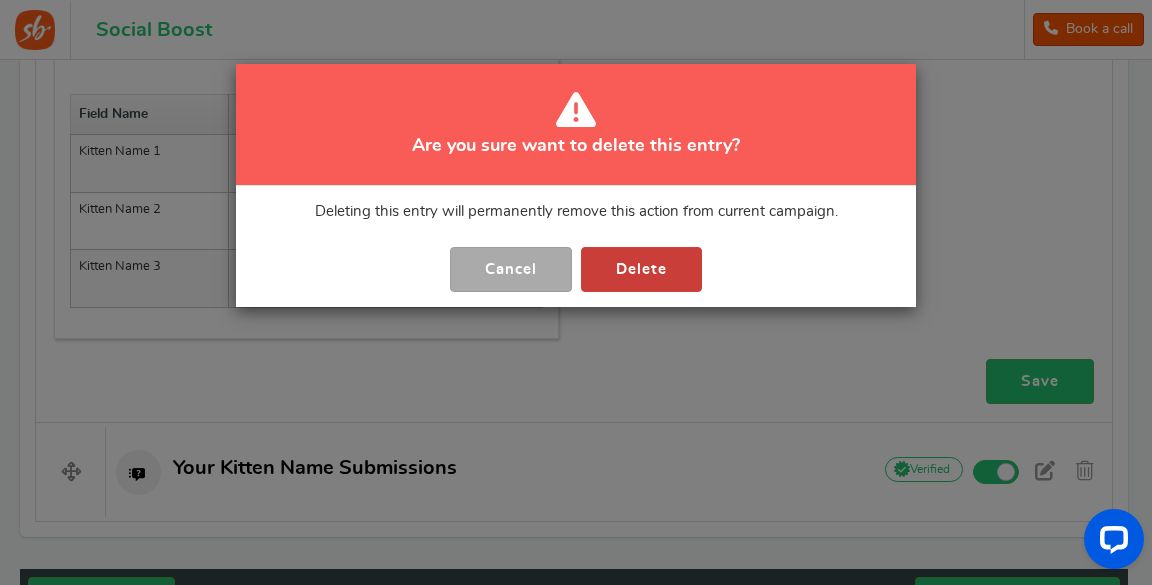 click on "Delete" at bounding box center [641, 269] 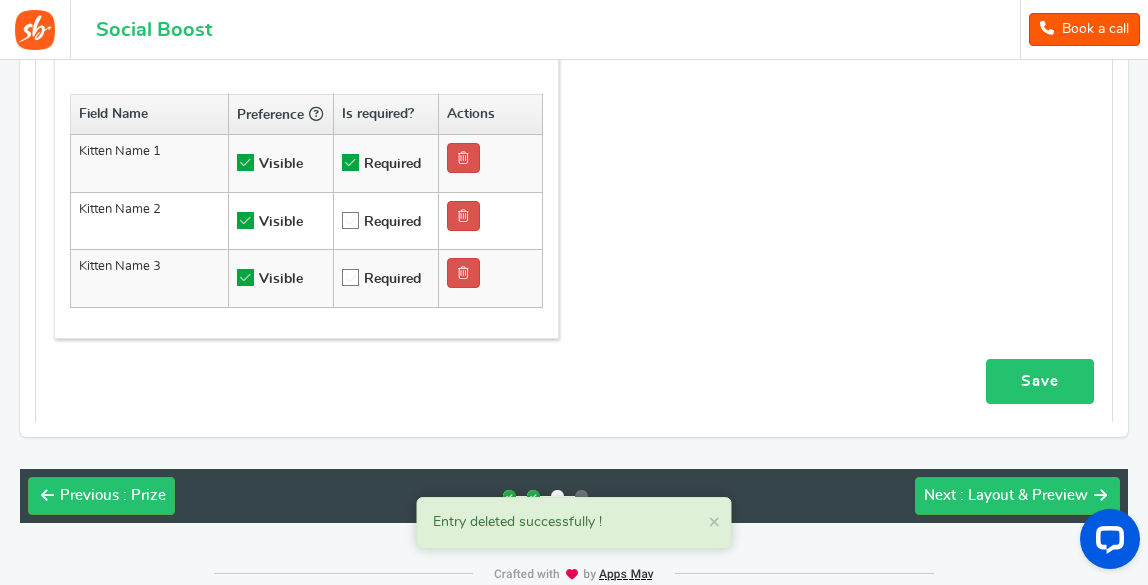 click on "Save" at bounding box center [1040, 381] 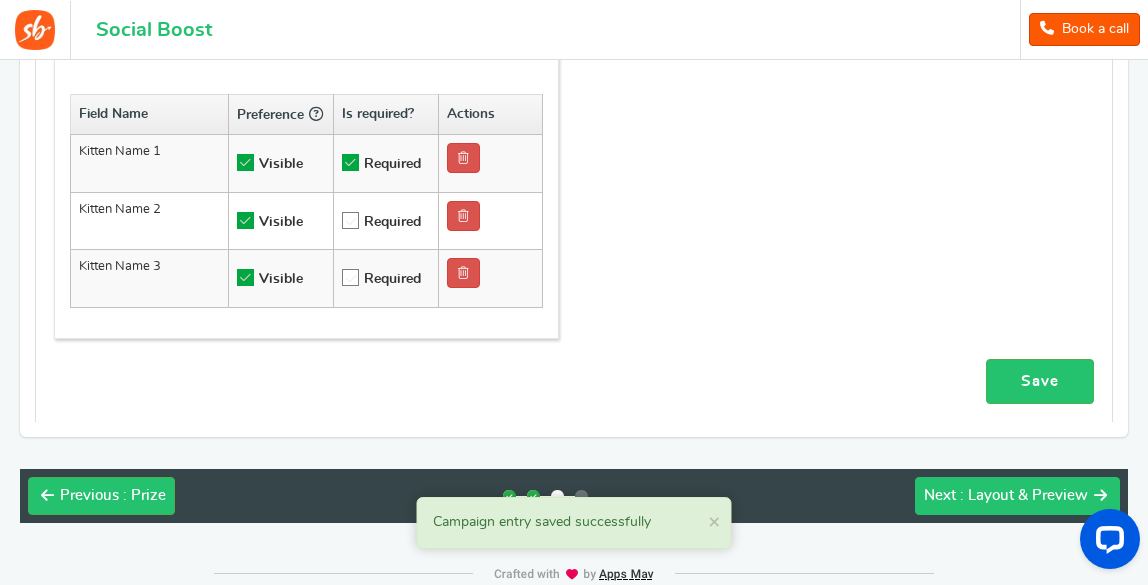 click on ": Layout & Preview" at bounding box center (1024, 495) 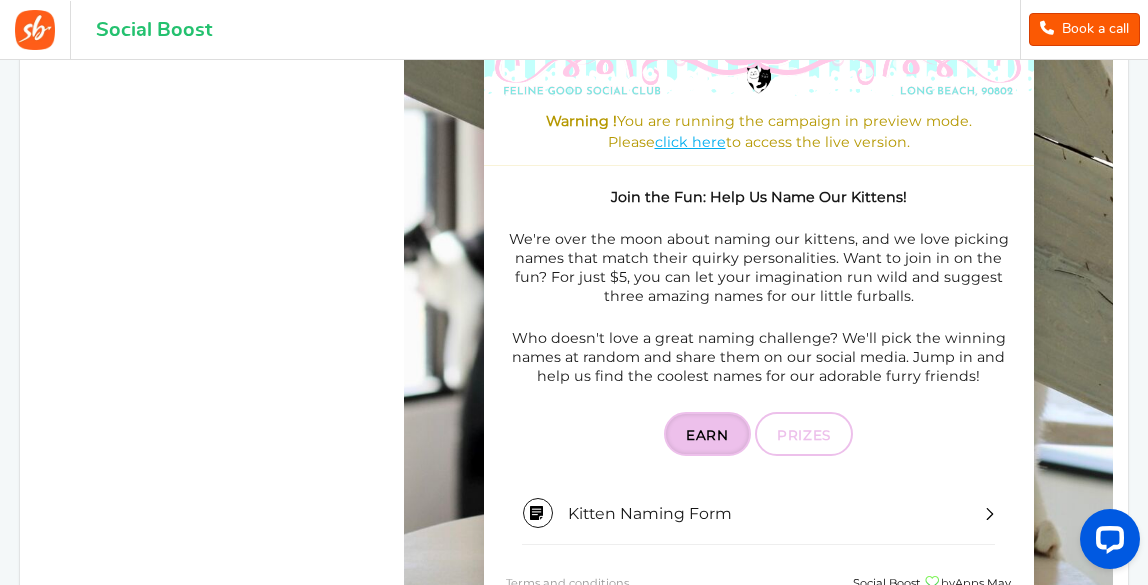 scroll, scrollTop: 995, scrollLeft: 0, axis: vertical 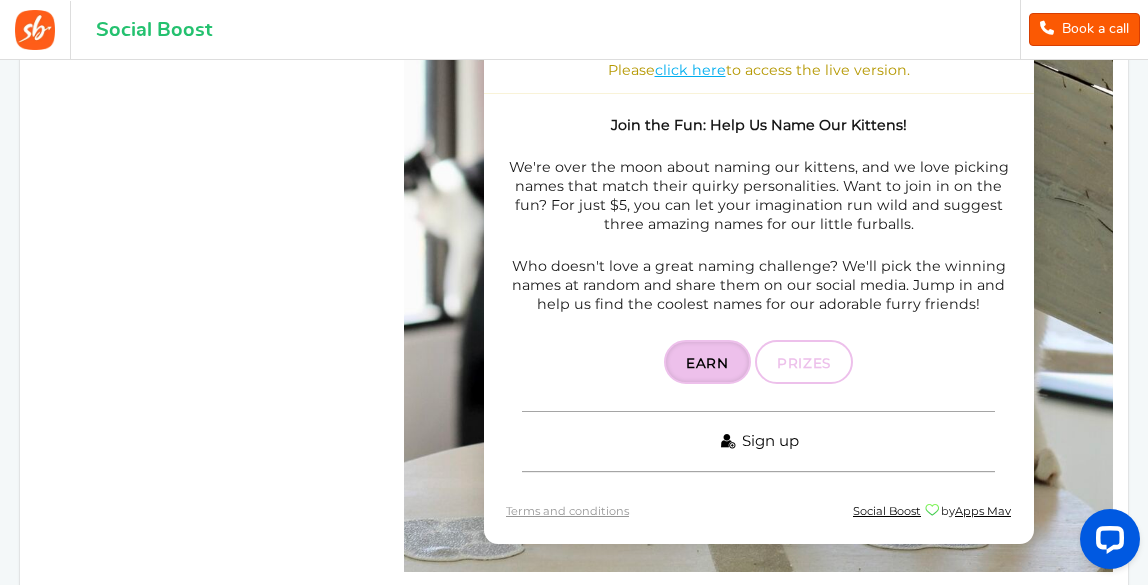 click on "Sign up" at bounding box center [770, 442] 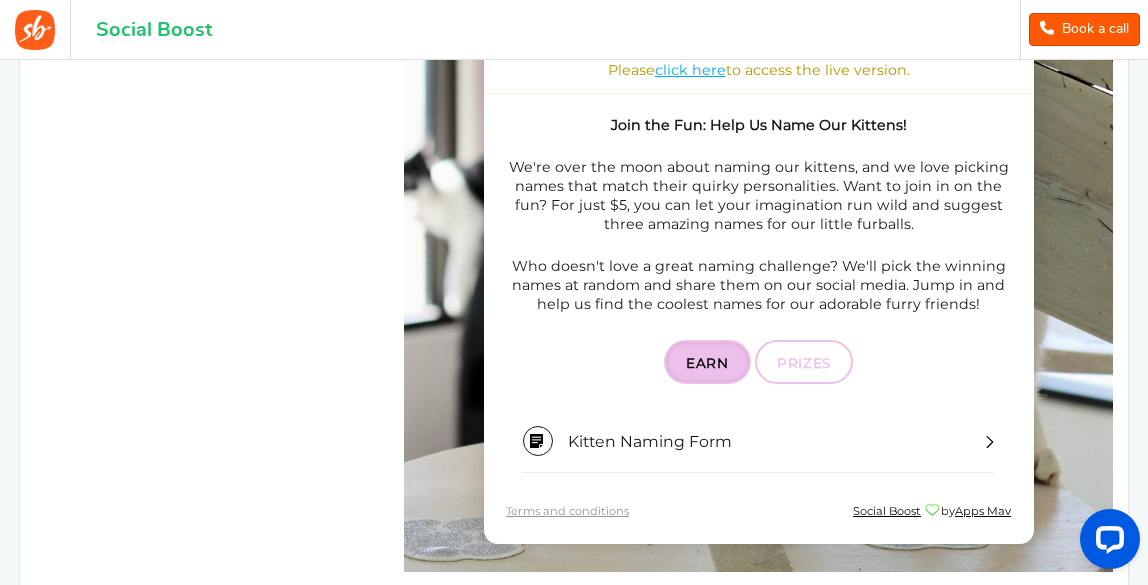 scroll, scrollTop: 388, scrollLeft: 0, axis: vertical 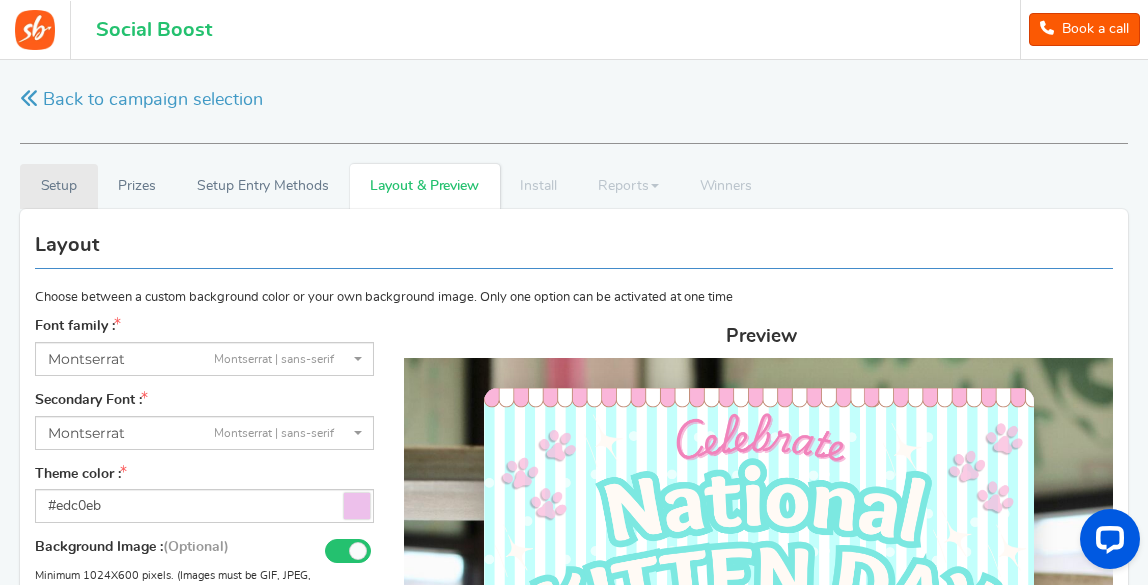 click on "Setup" at bounding box center (59, 186) 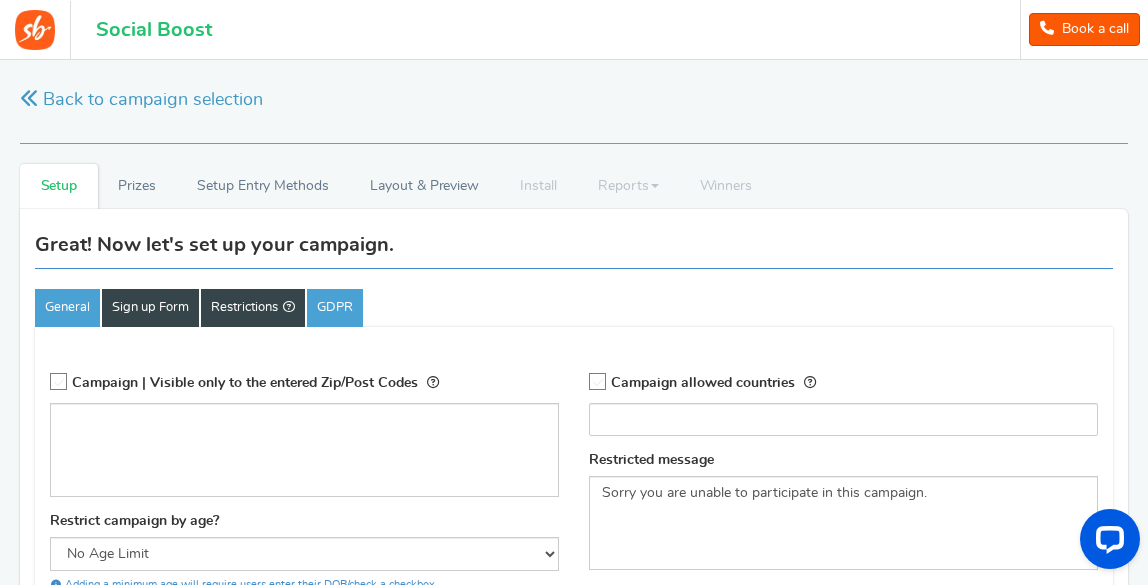 click on "Sign up Form" at bounding box center (150, 308) 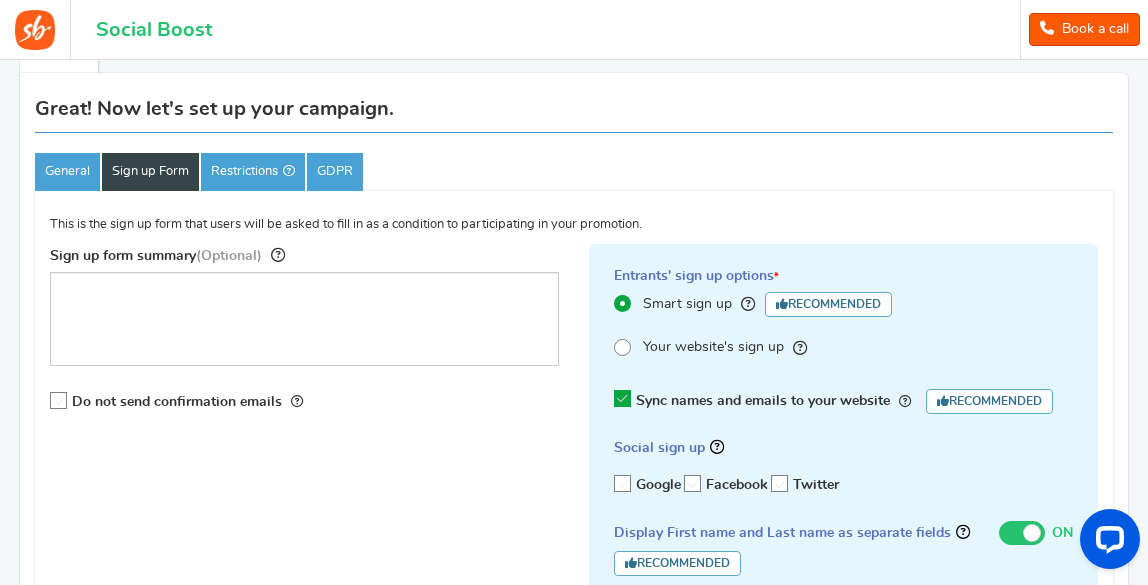 scroll, scrollTop: 164, scrollLeft: 0, axis: vertical 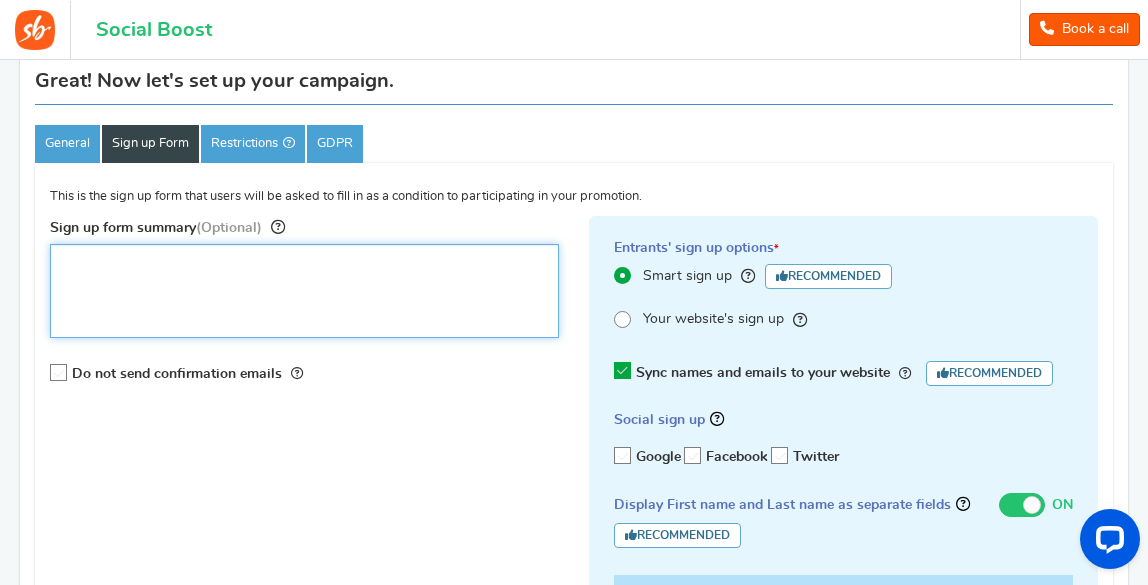 click on "Sign up form summary  (Optional)" at bounding box center [304, 291] 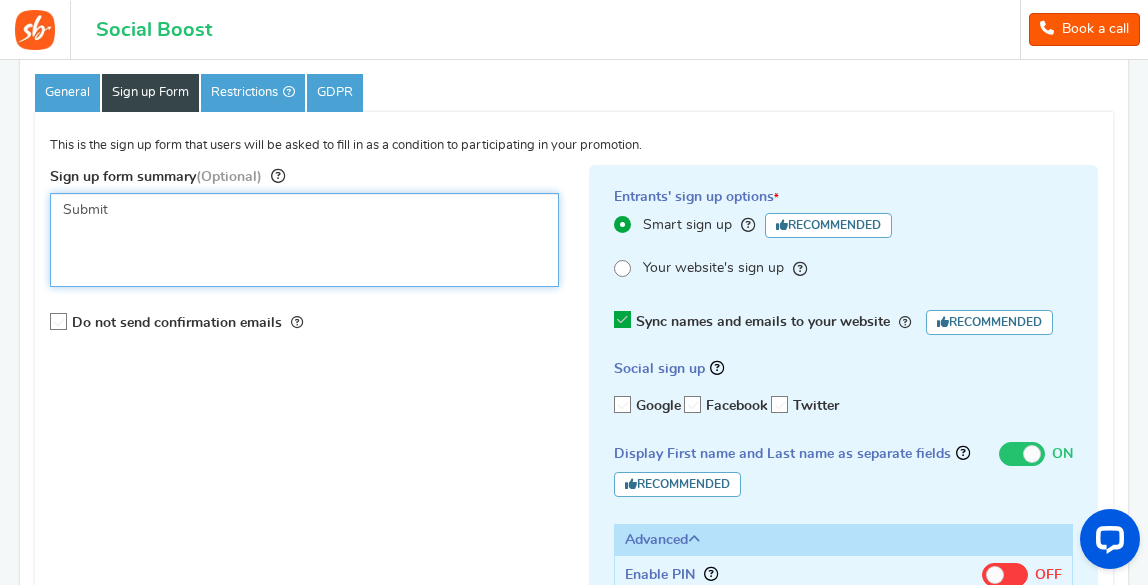 scroll, scrollTop: 242, scrollLeft: 0, axis: vertical 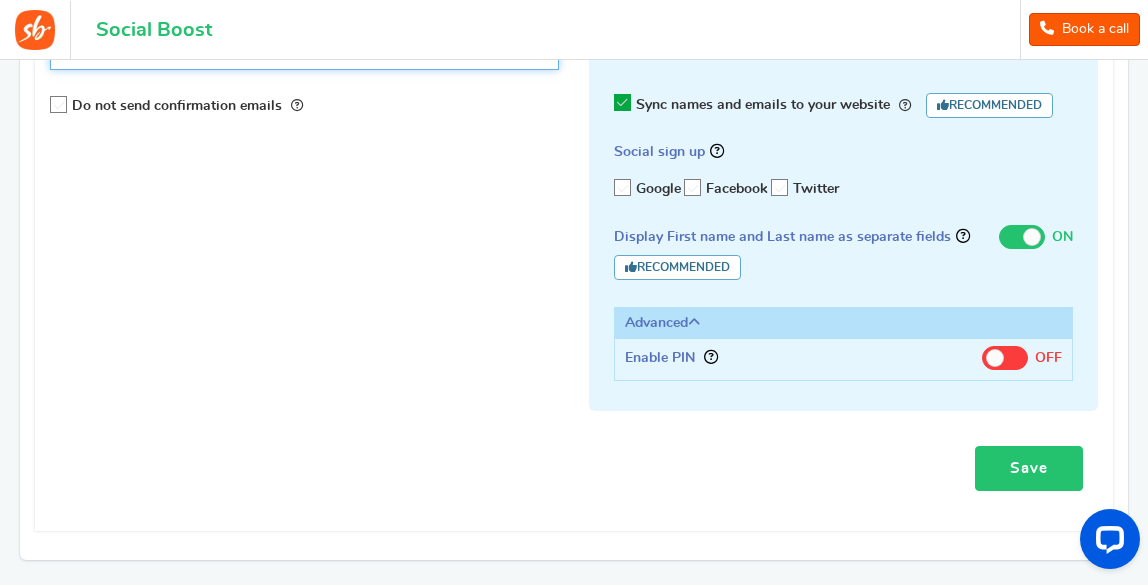 type on "Submit" 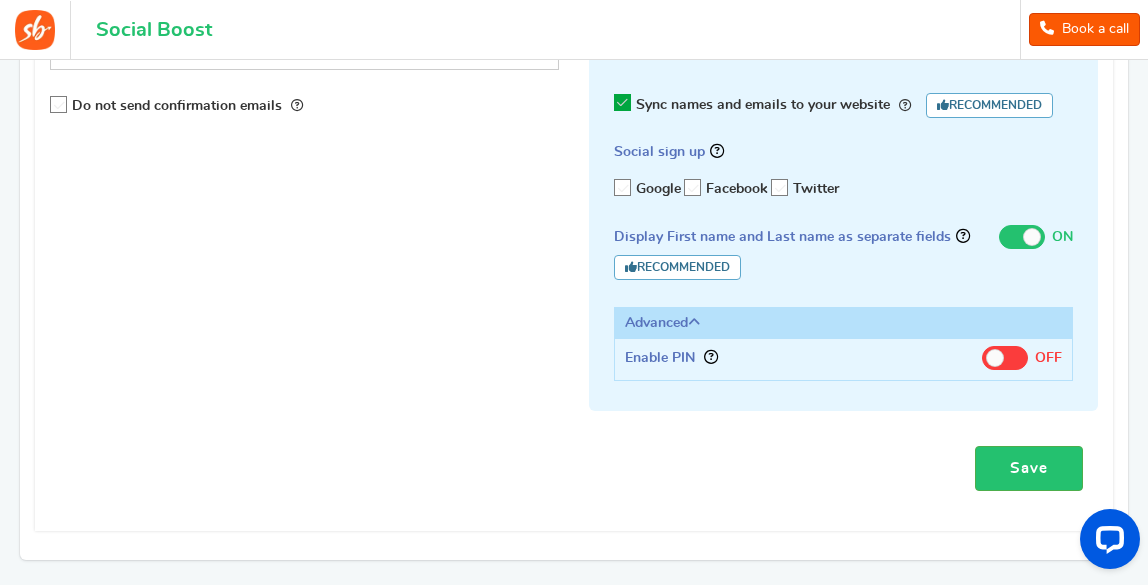 click on "Save" at bounding box center [1029, 468] 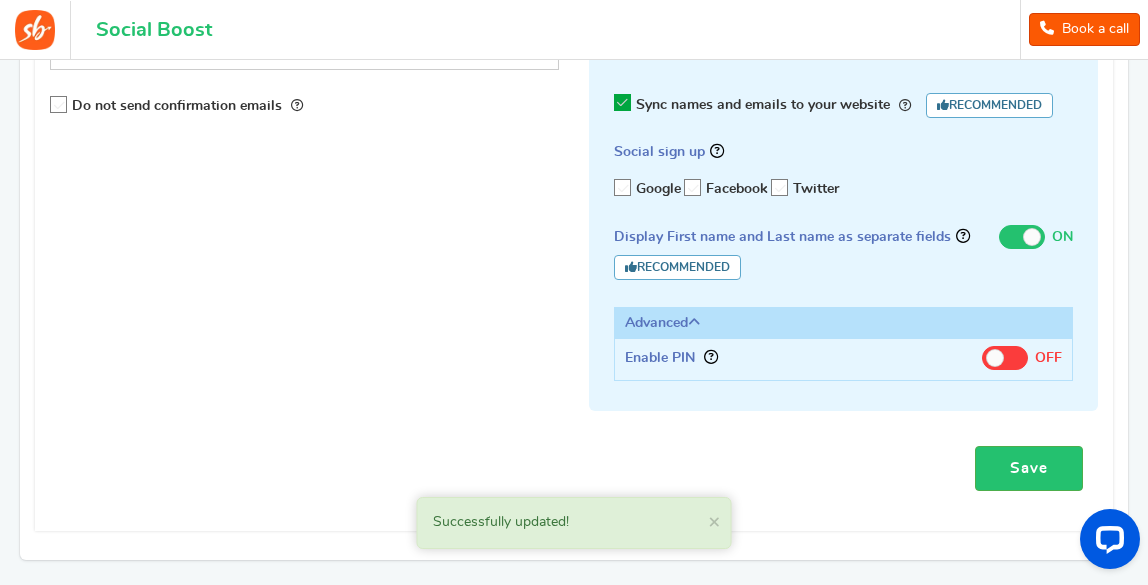 click on "Save" at bounding box center [1029, 468] 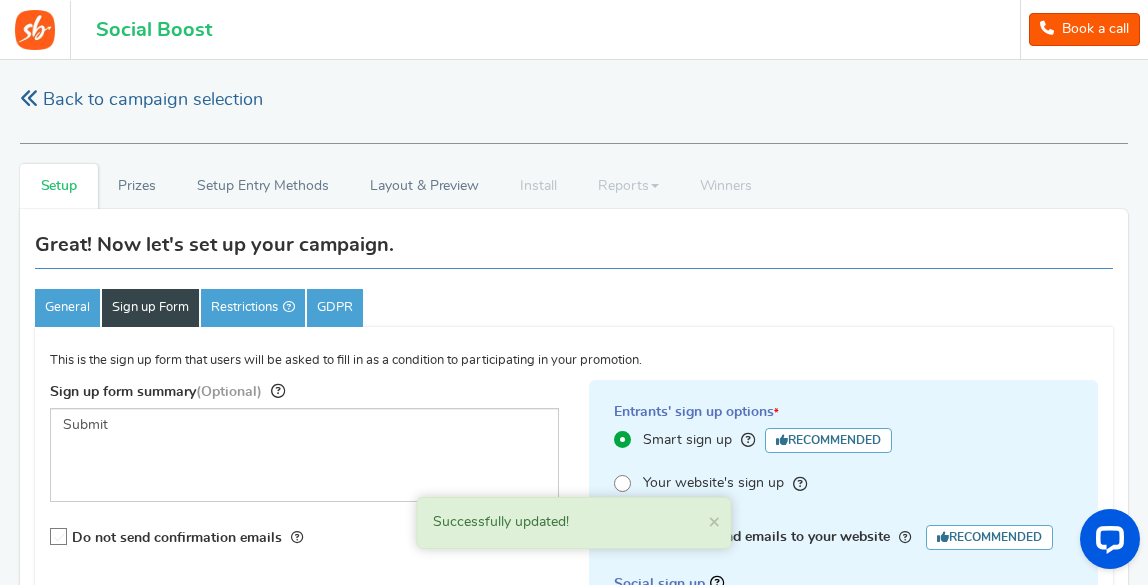 click on "Back to campaign selection" at bounding box center [141, 100] 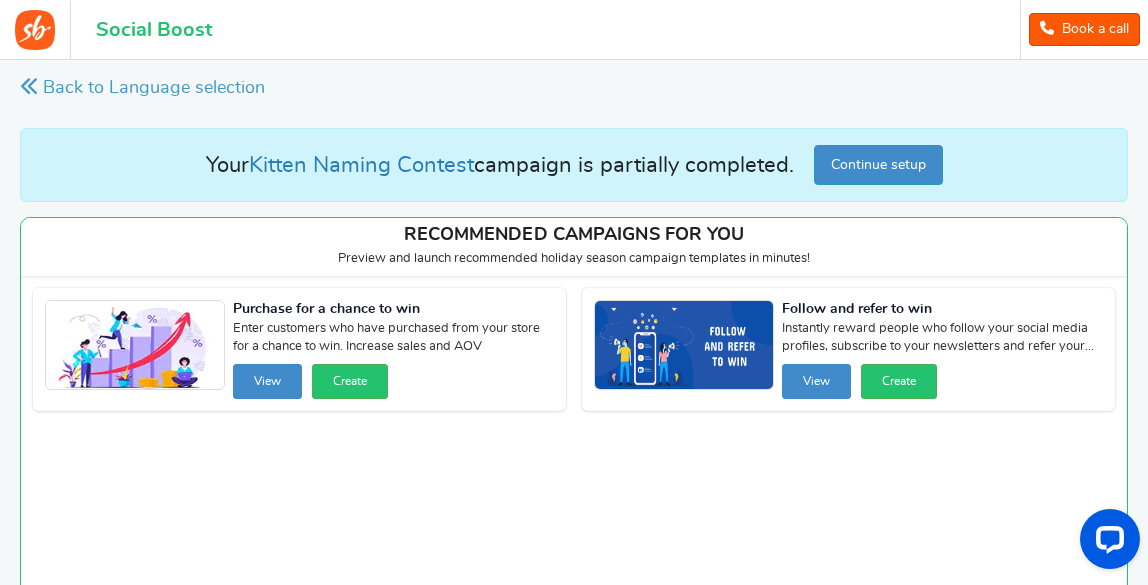 click on "Continue setup" at bounding box center (878, 165) 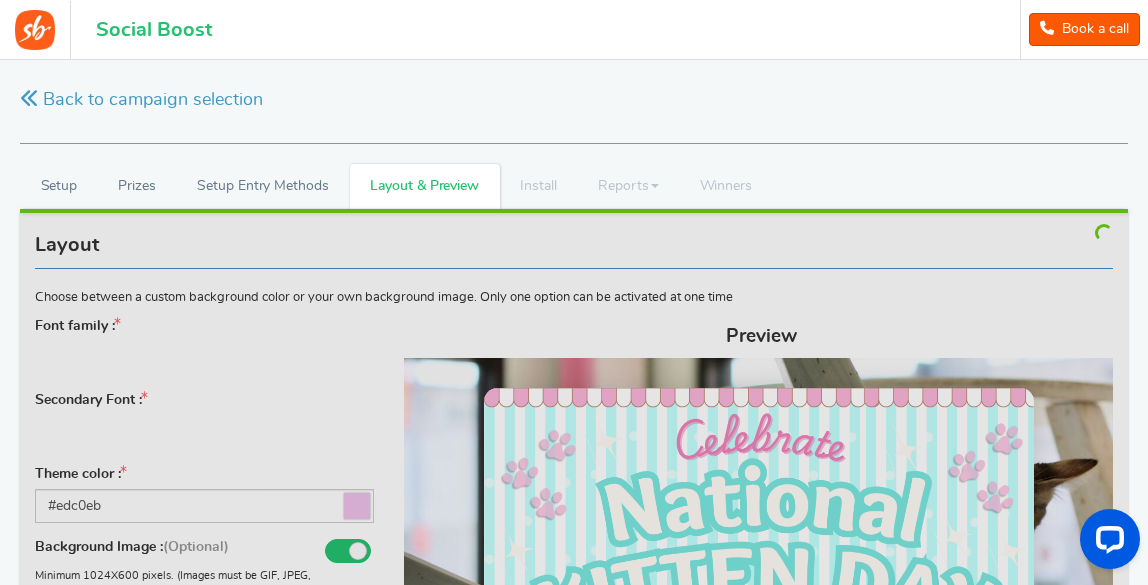 scroll, scrollTop: 0, scrollLeft: 0, axis: both 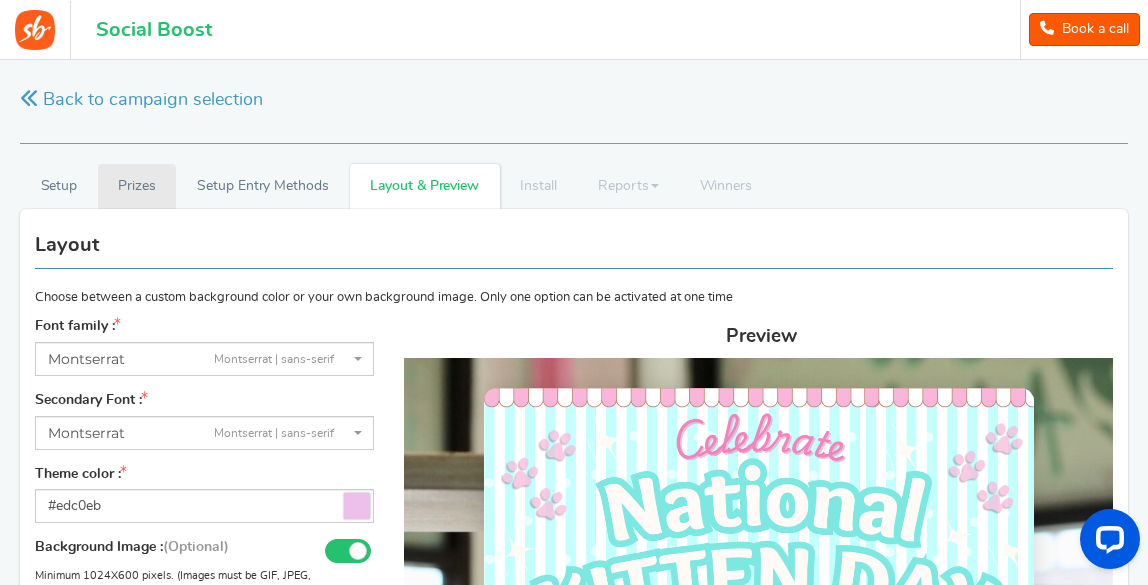click on "Prizes" at bounding box center (137, 186) 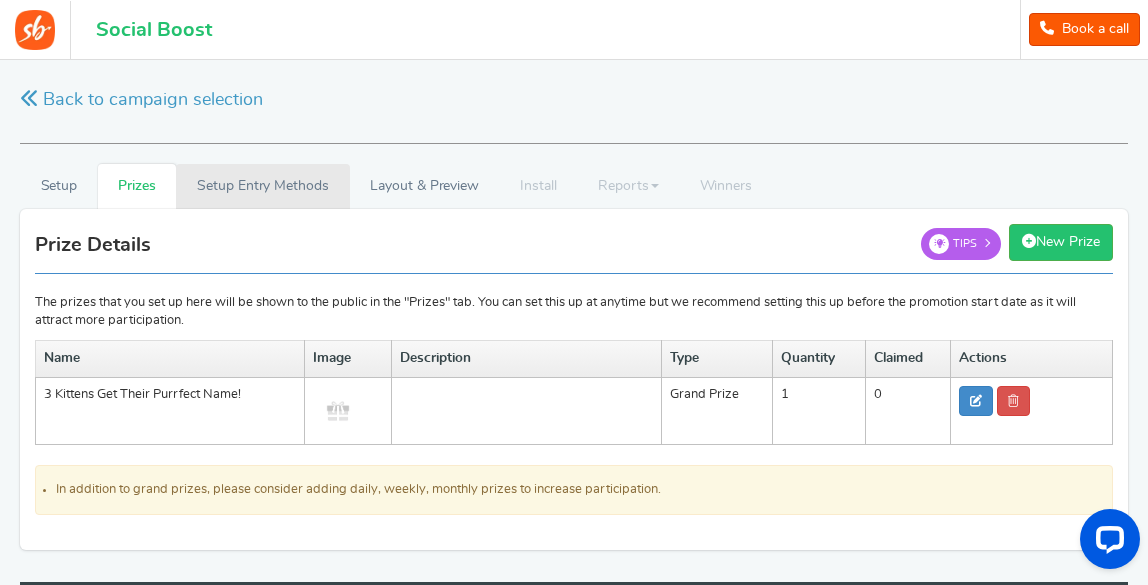 click on "Setup Entry Methods" at bounding box center [262, 186] 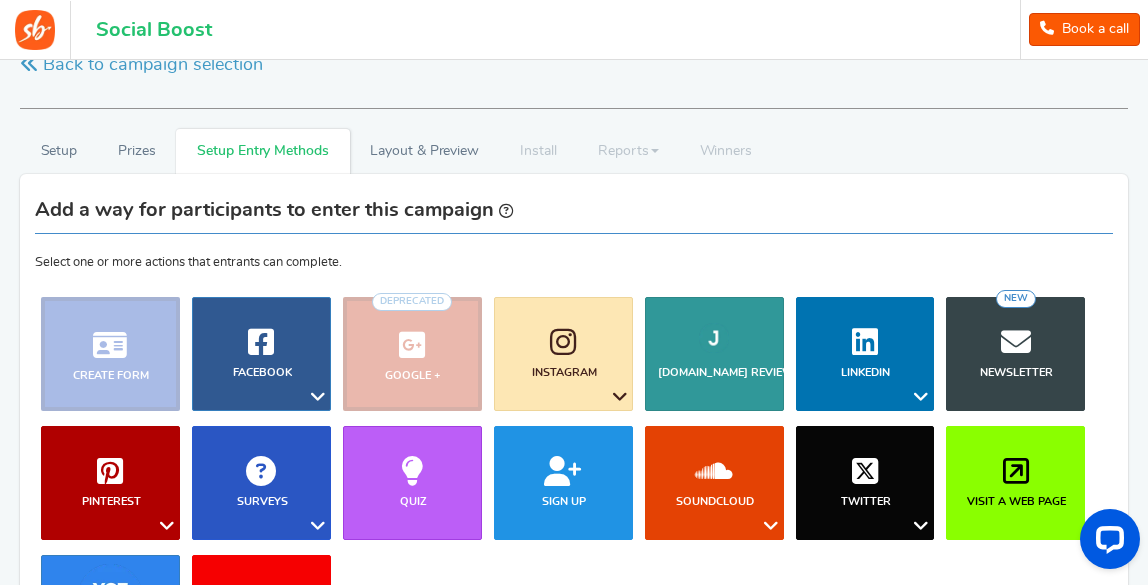 scroll, scrollTop: 87, scrollLeft: 0, axis: vertical 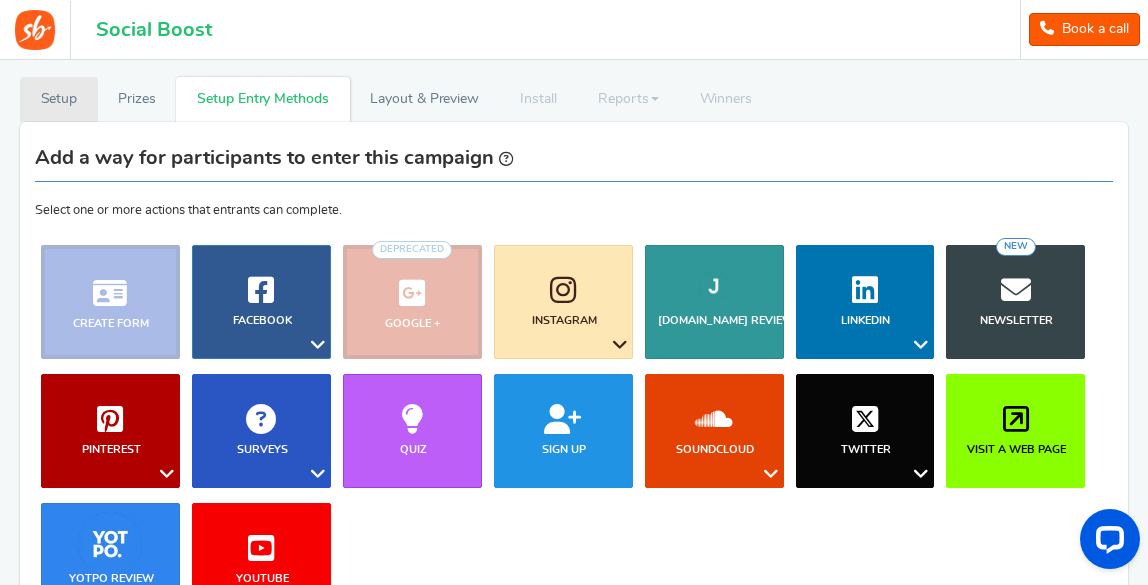click on "Setup" at bounding box center [59, 99] 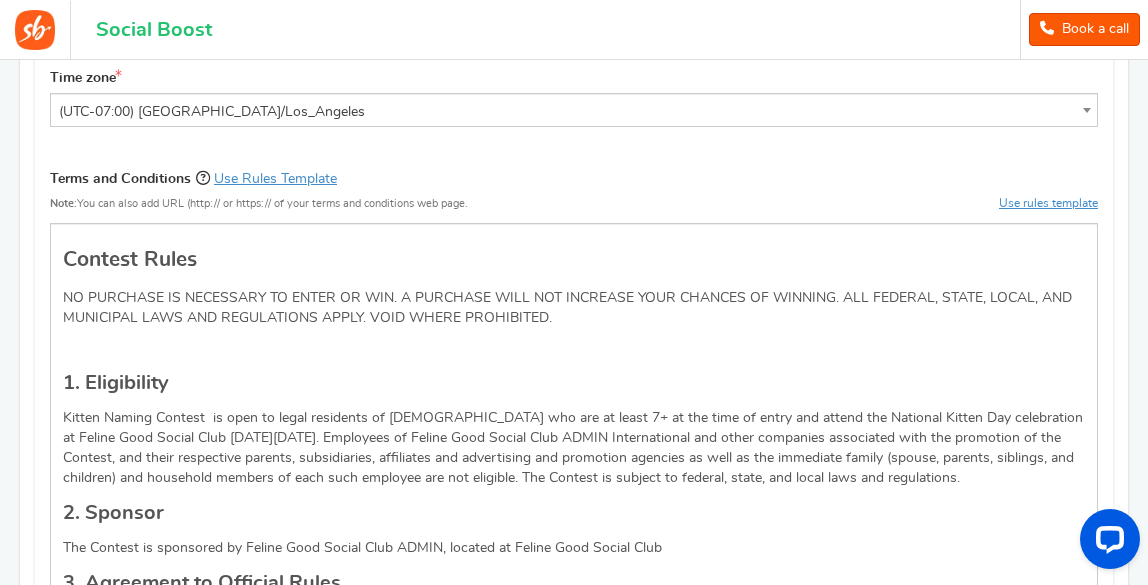 scroll, scrollTop: 0, scrollLeft: 0, axis: both 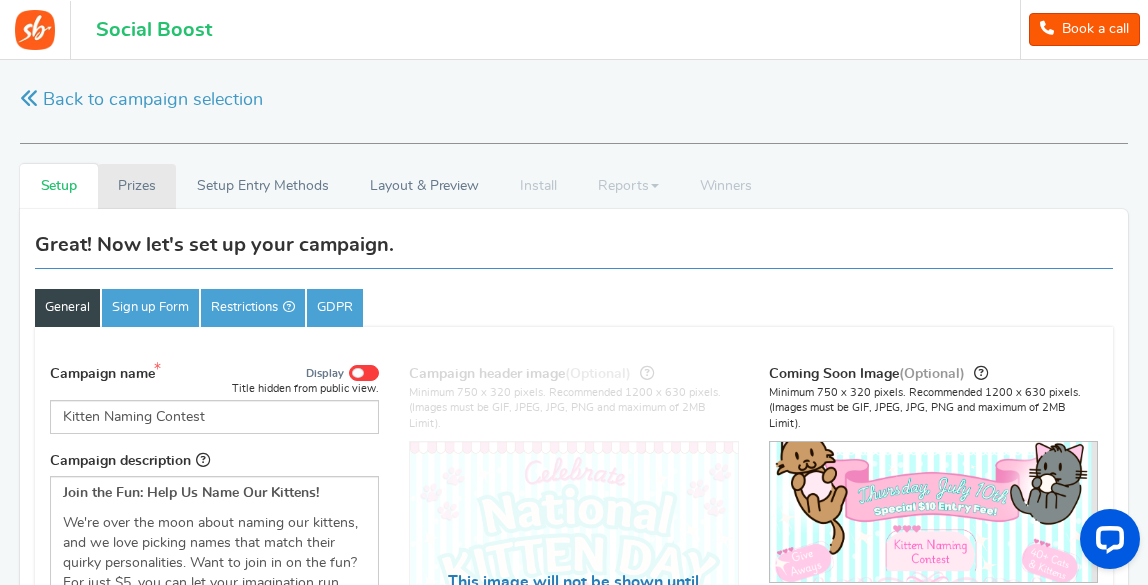 click on "Prizes" at bounding box center [137, 186] 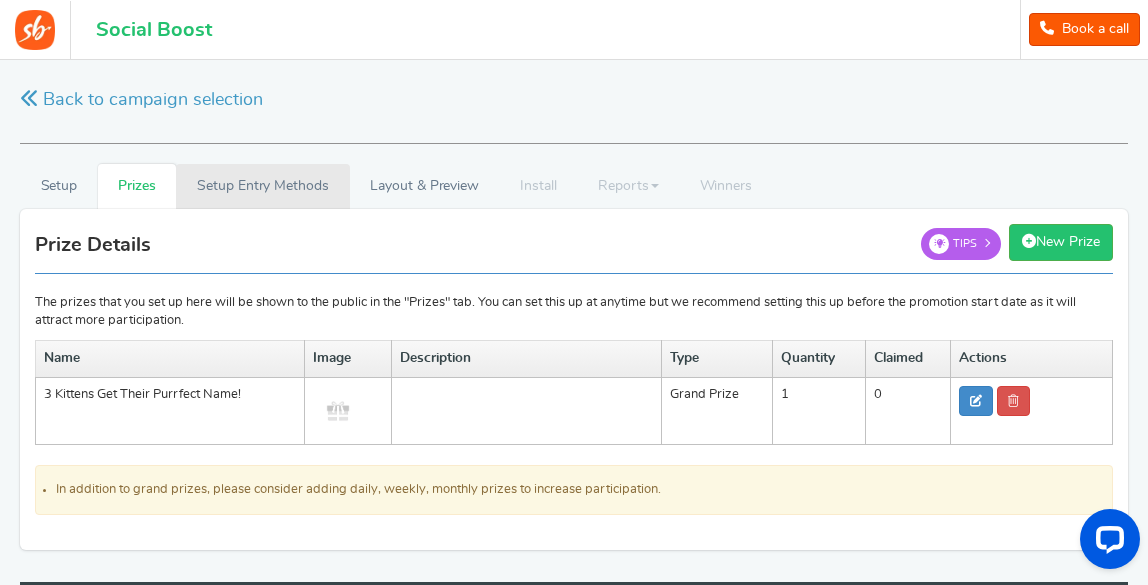 click on "Setup Entry Methods" at bounding box center (262, 186) 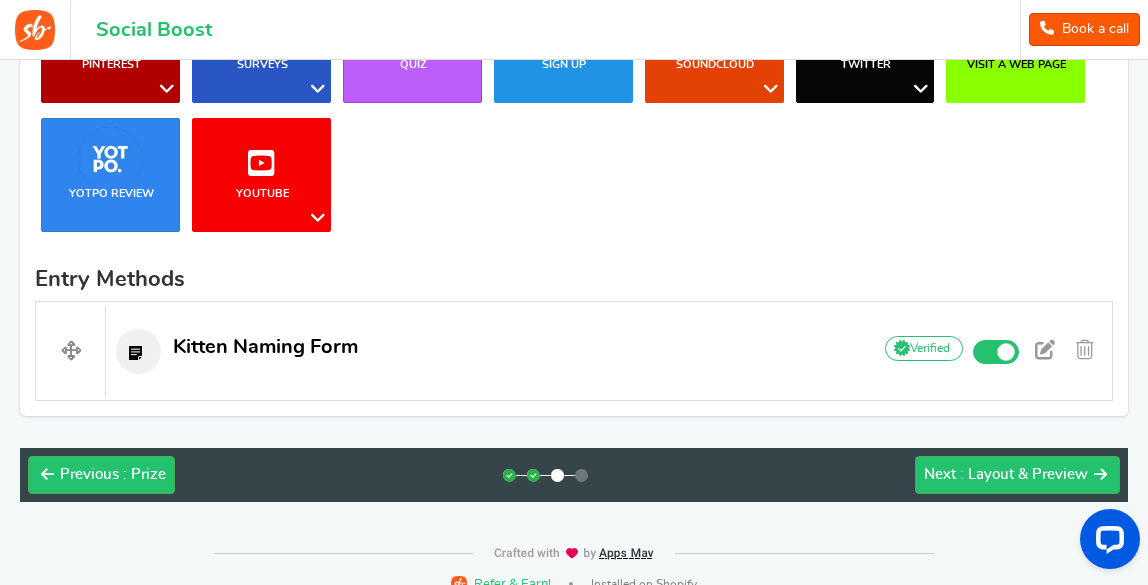 scroll, scrollTop: 474, scrollLeft: 0, axis: vertical 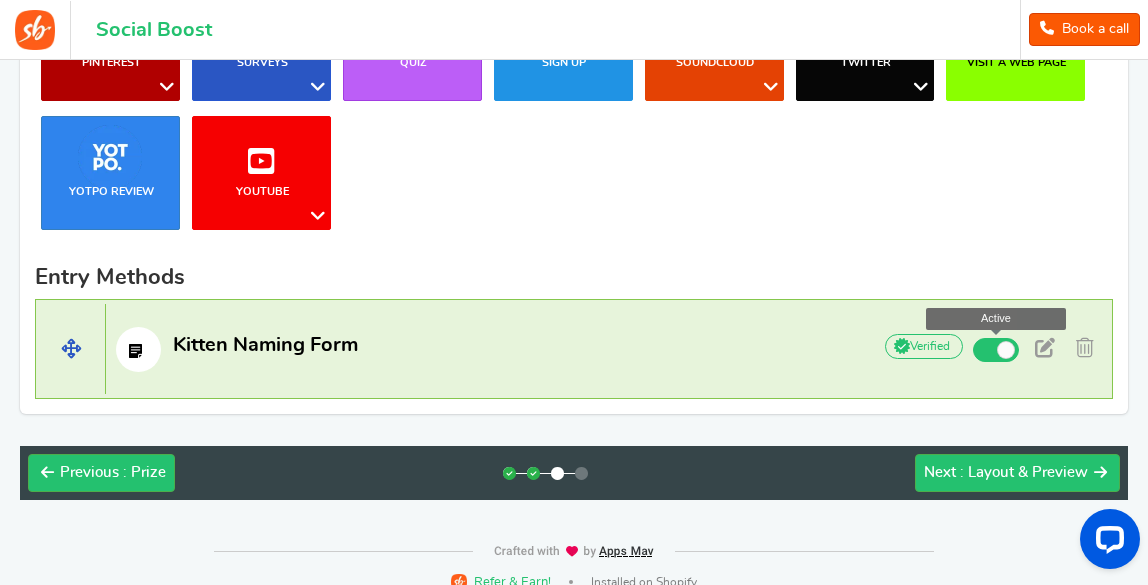 click at bounding box center (996, 350) 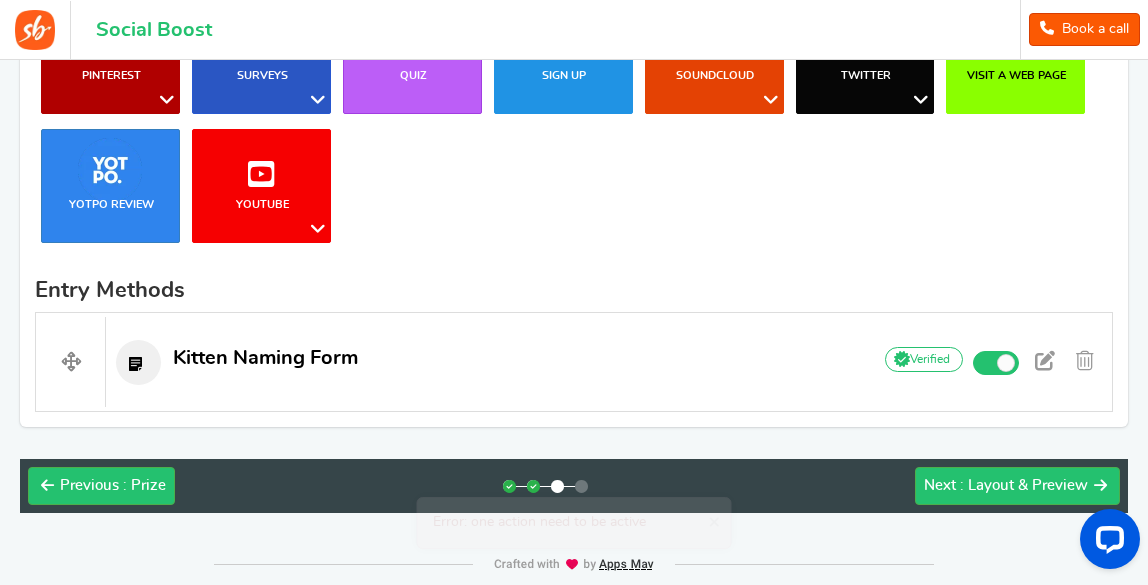 scroll, scrollTop: 462, scrollLeft: 0, axis: vertical 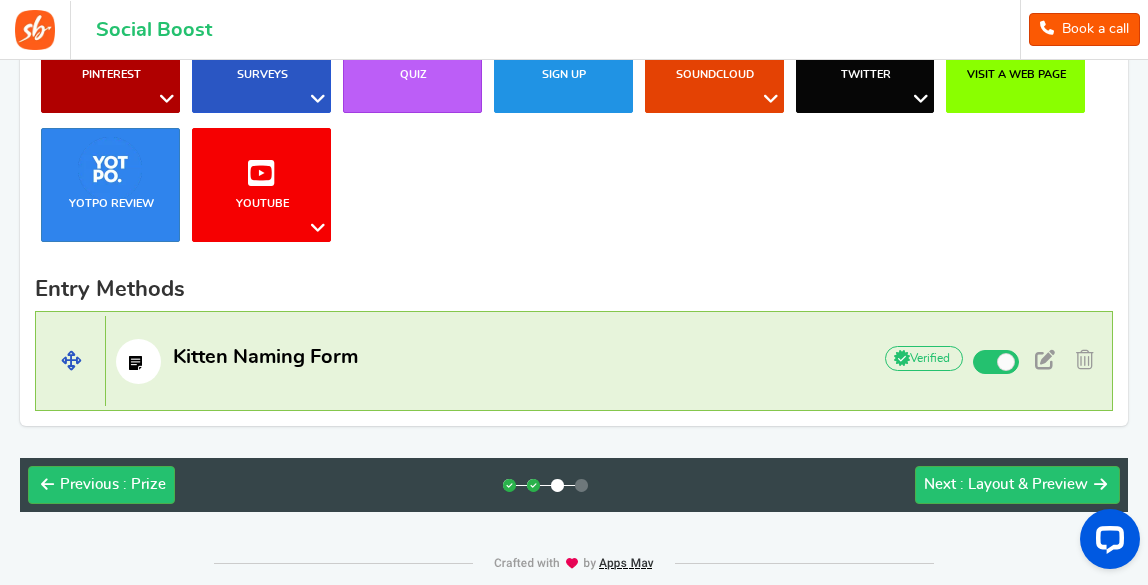click at bounding box center [138, 361] 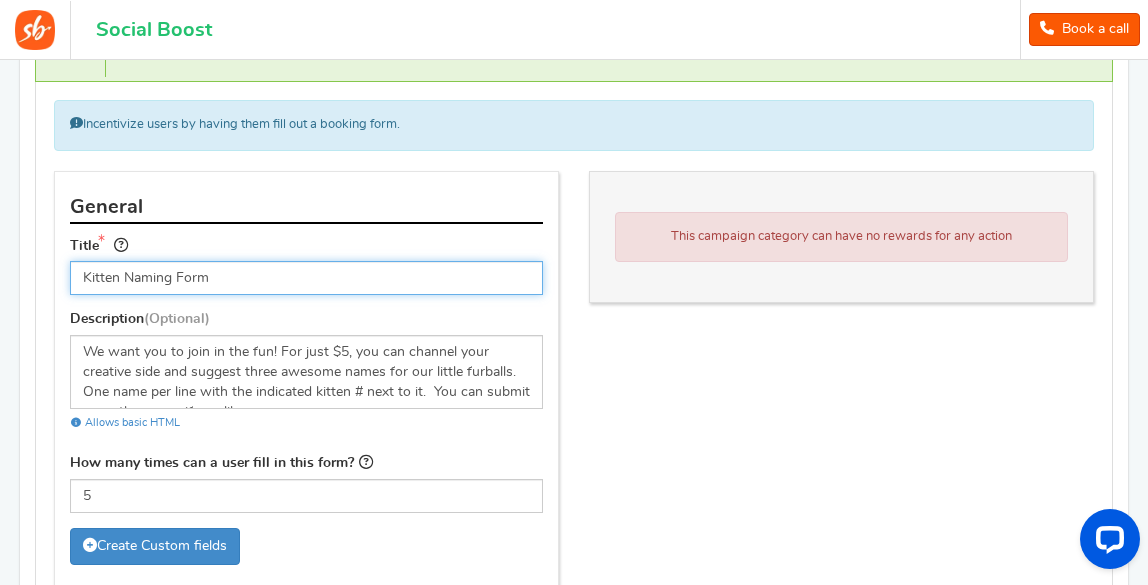 scroll, scrollTop: 792, scrollLeft: 0, axis: vertical 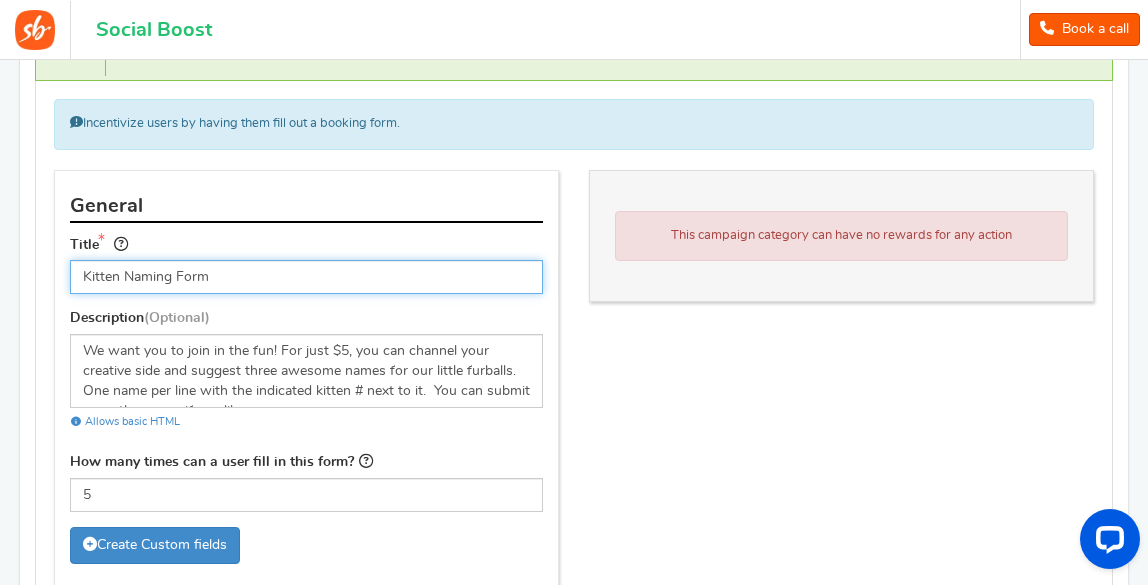 drag, startPoint x: 212, startPoint y: 272, endPoint x: 68, endPoint y: 295, distance: 145.82524 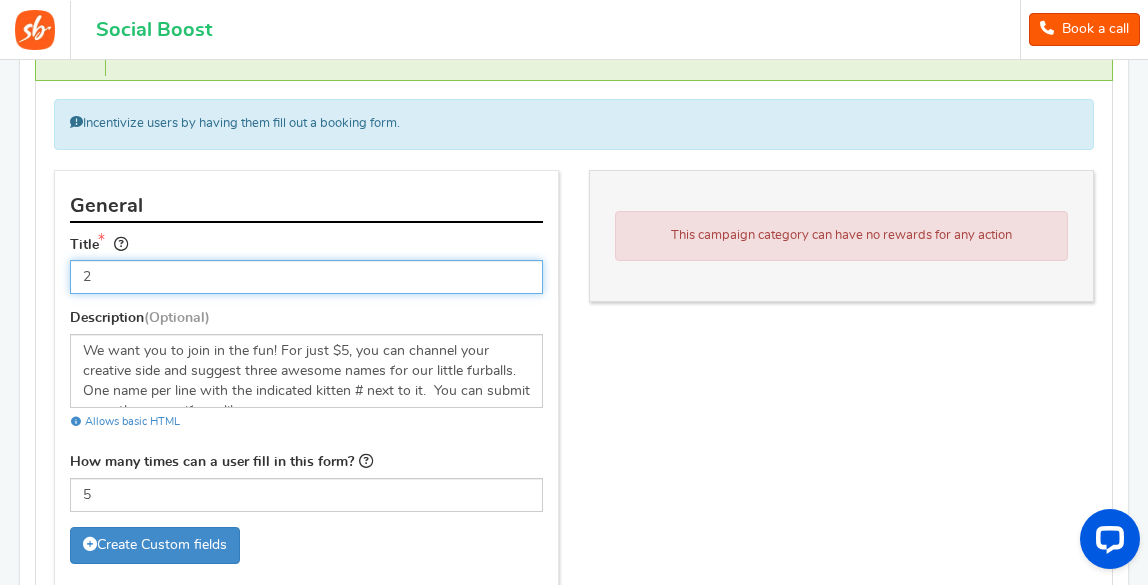 type on "2" 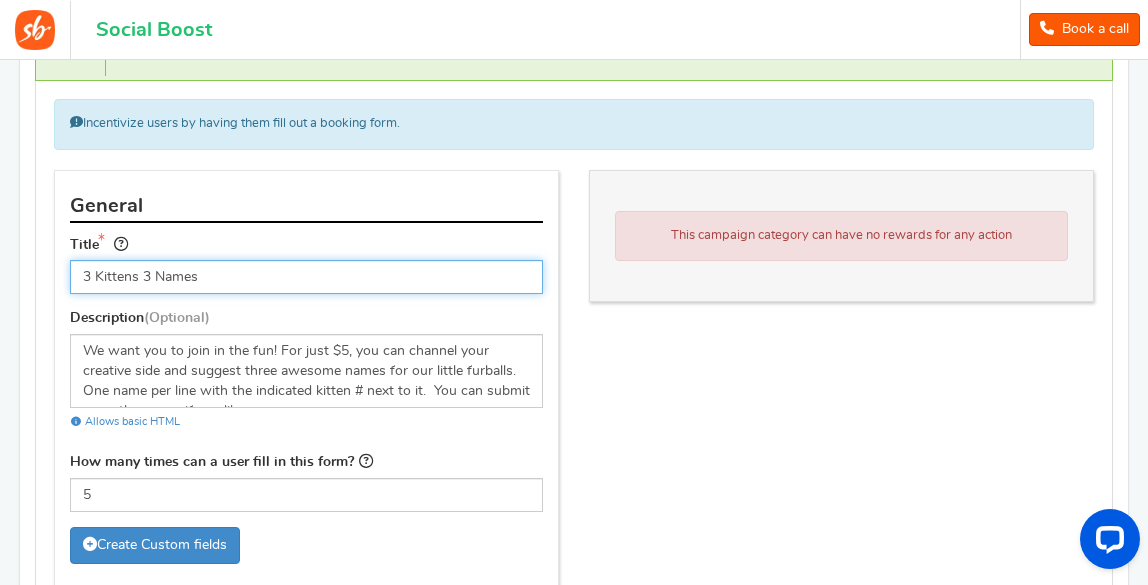 click on "3 Kittens 3 Names" at bounding box center [306, 277] 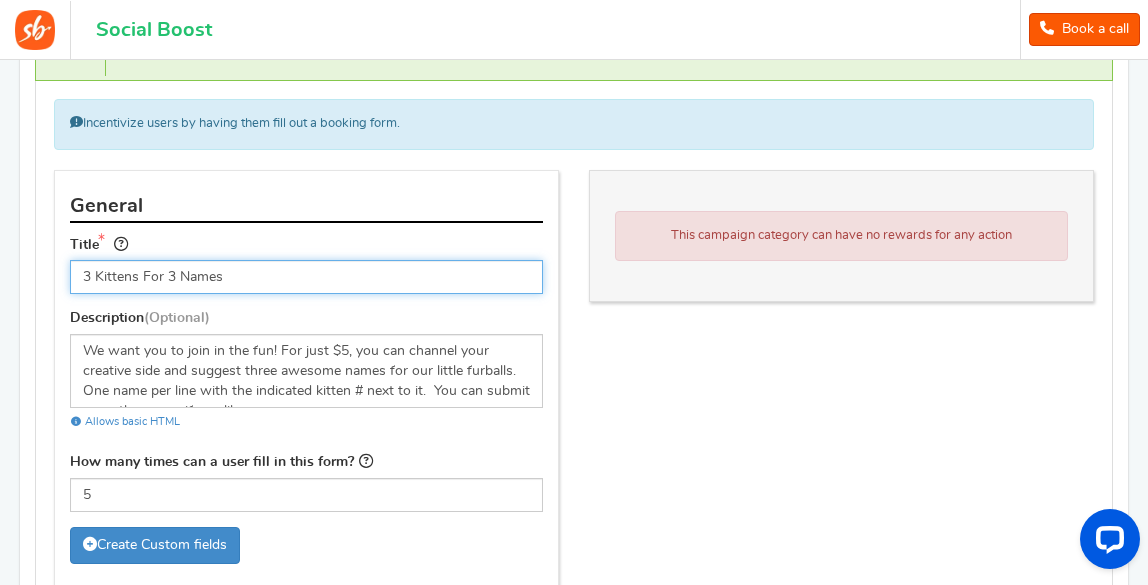 drag, startPoint x: 274, startPoint y: 276, endPoint x: 59, endPoint y: 272, distance: 215.0372 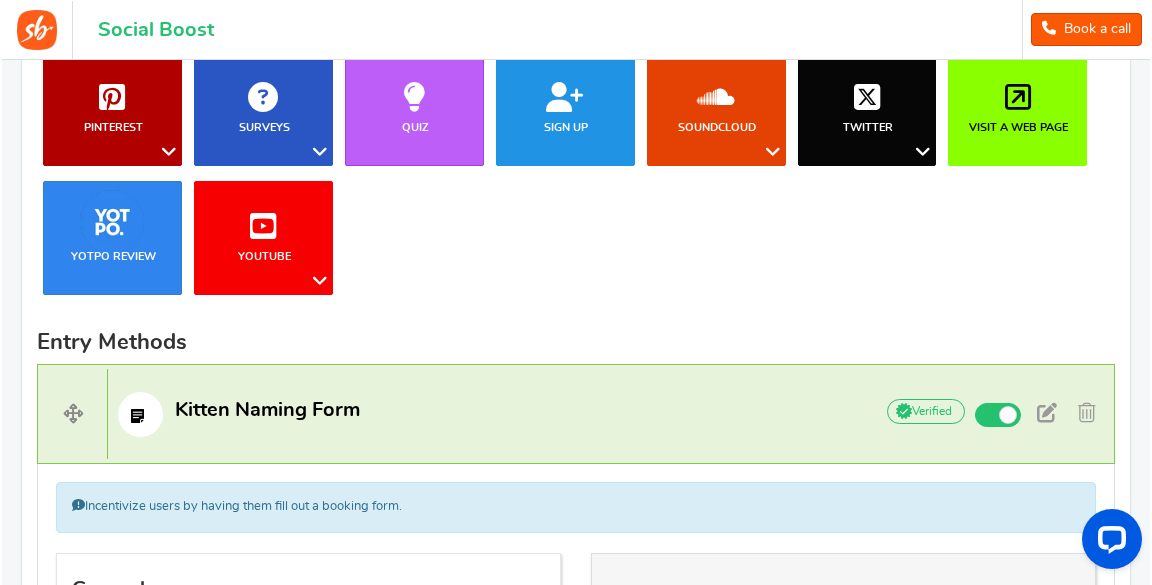 scroll, scrollTop: 412, scrollLeft: 0, axis: vertical 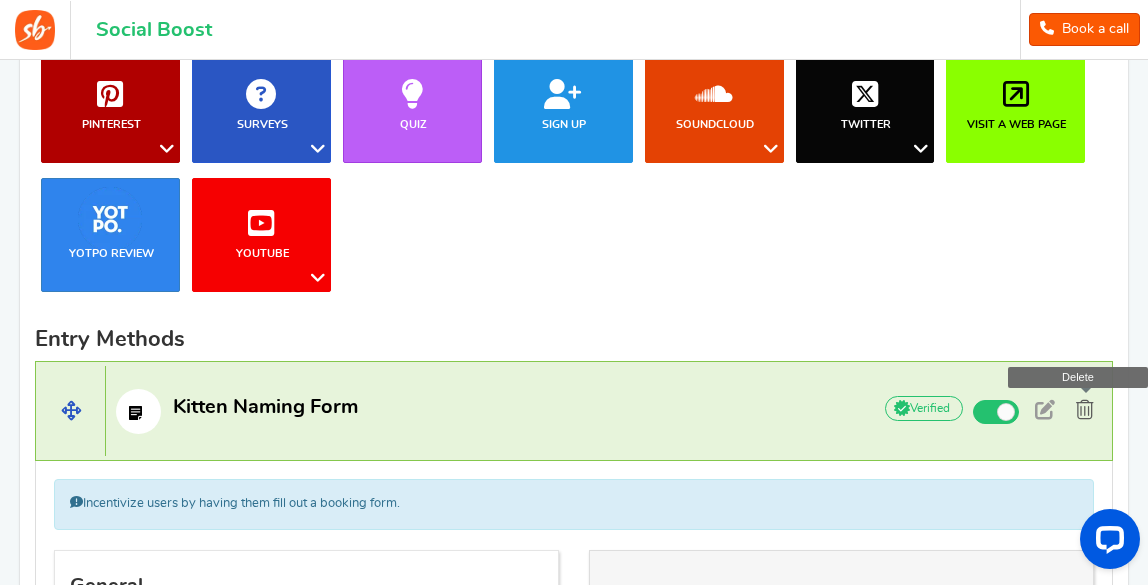 type on "3 Kittens Need Their Purrfect Name" 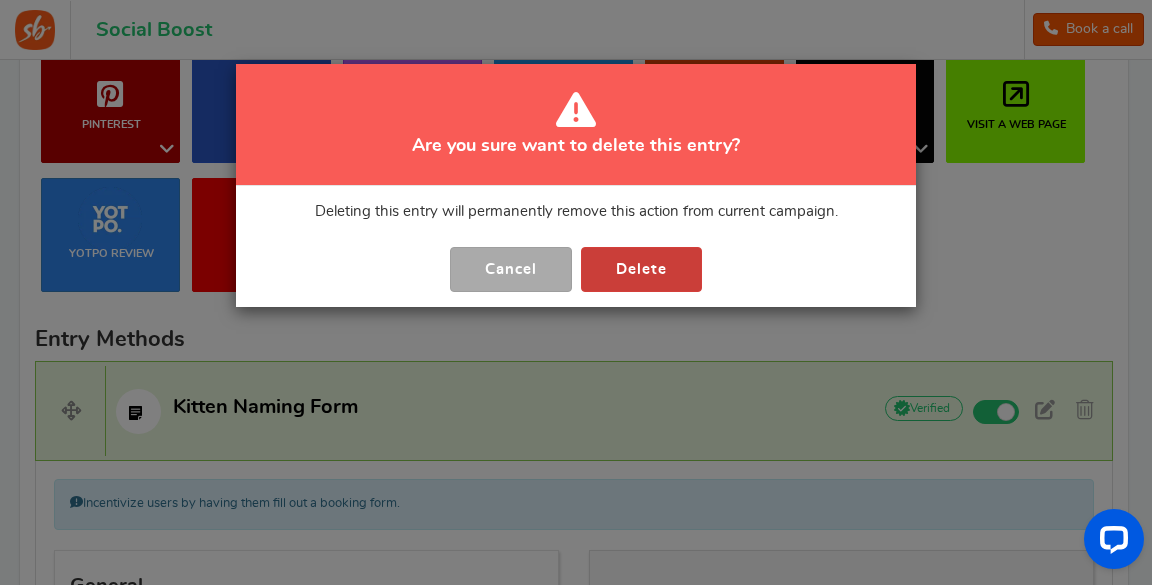 click on "Delete" at bounding box center [641, 269] 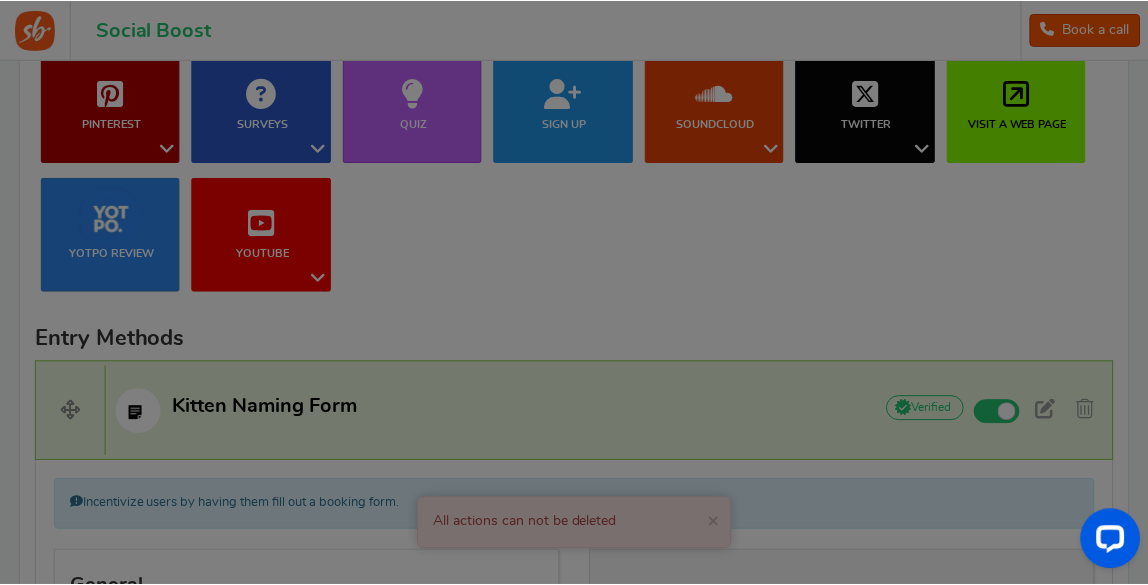 scroll, scrollTop: 1336, scrollLeft: 0, axis: vertical 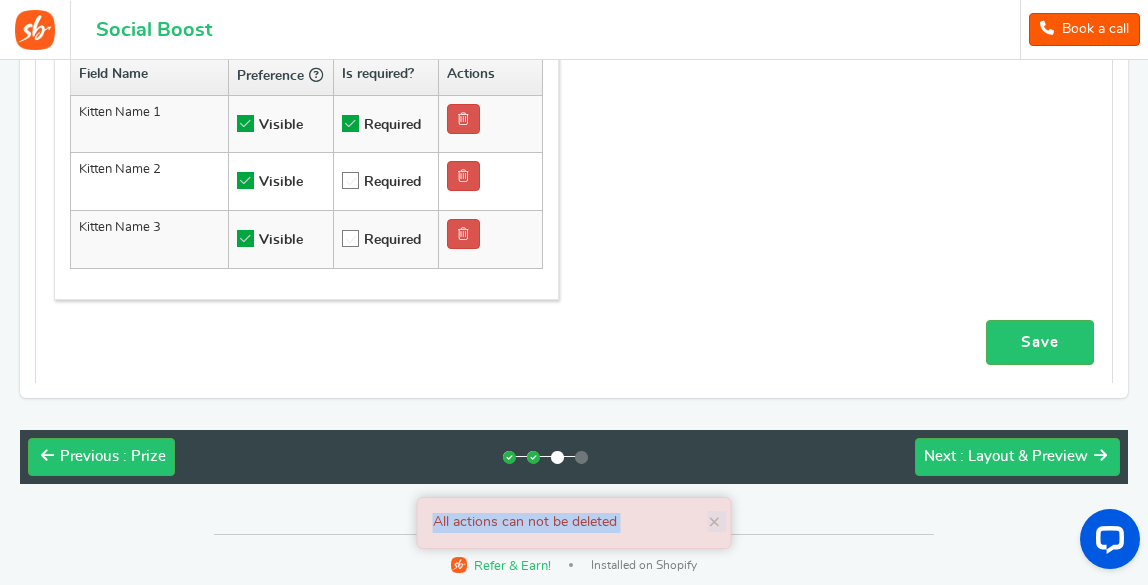 drag, startPoint x: 1147, startPoint y: 450, endPoint x: 1149, endPoint y: 352, distance: 98.02041 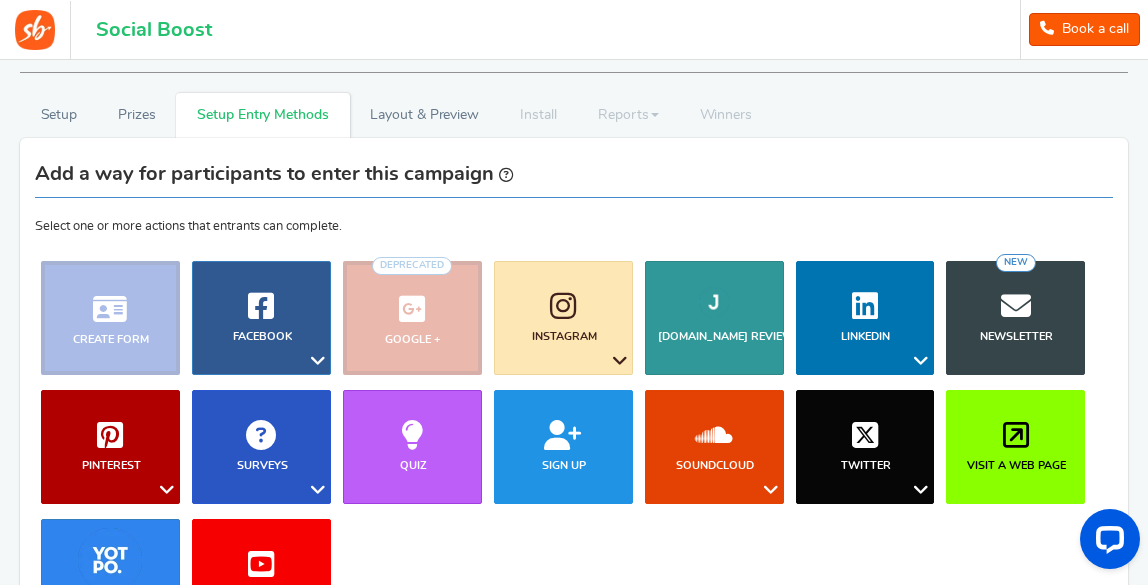 scroll, scrollTop: 10, scrollLeft: 0, axis: vertical 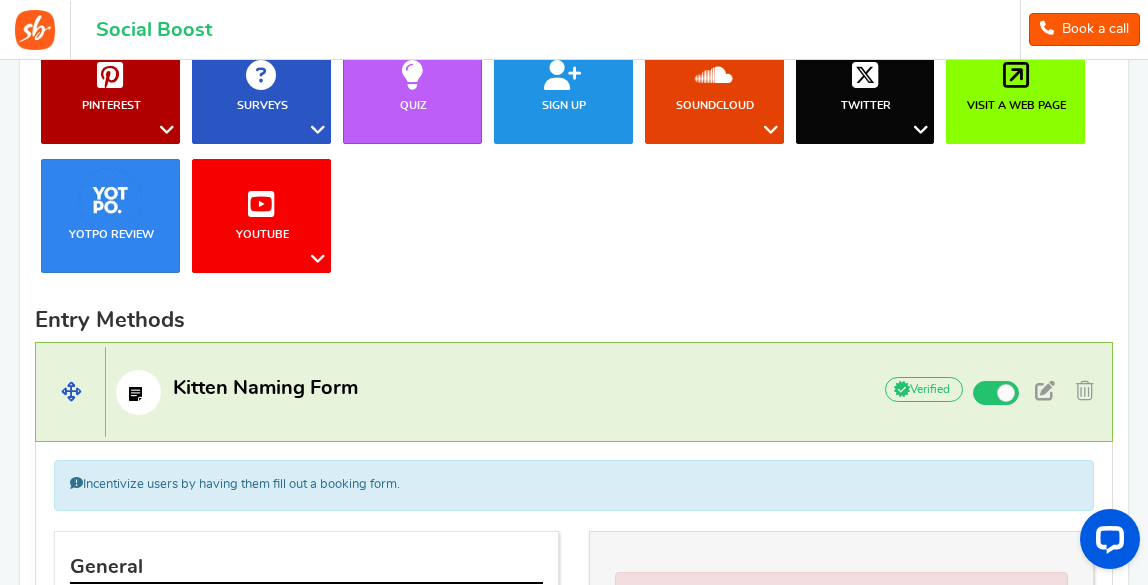 click at bounding box center (138, 392) 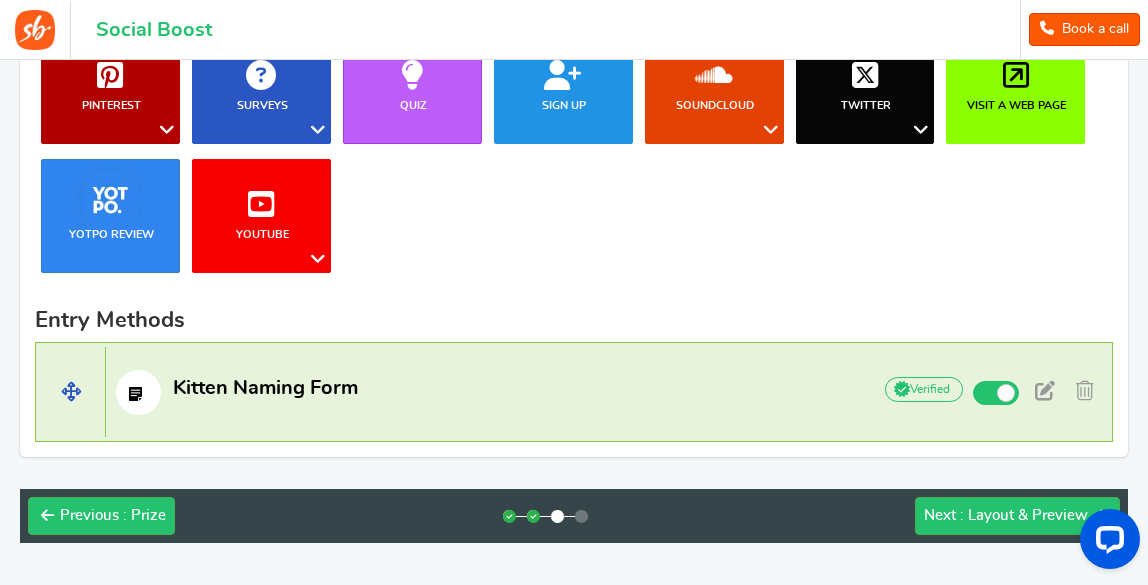 click at bounding box center [138, 392] 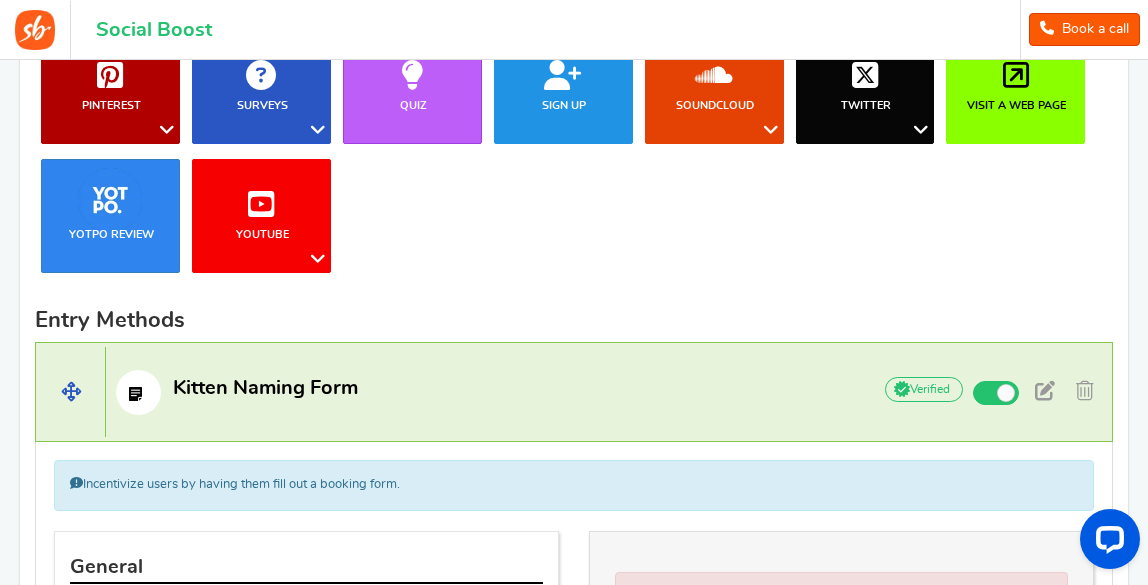 scroll, scrollTop: 775, scrollLeft: 0, axis: vertical 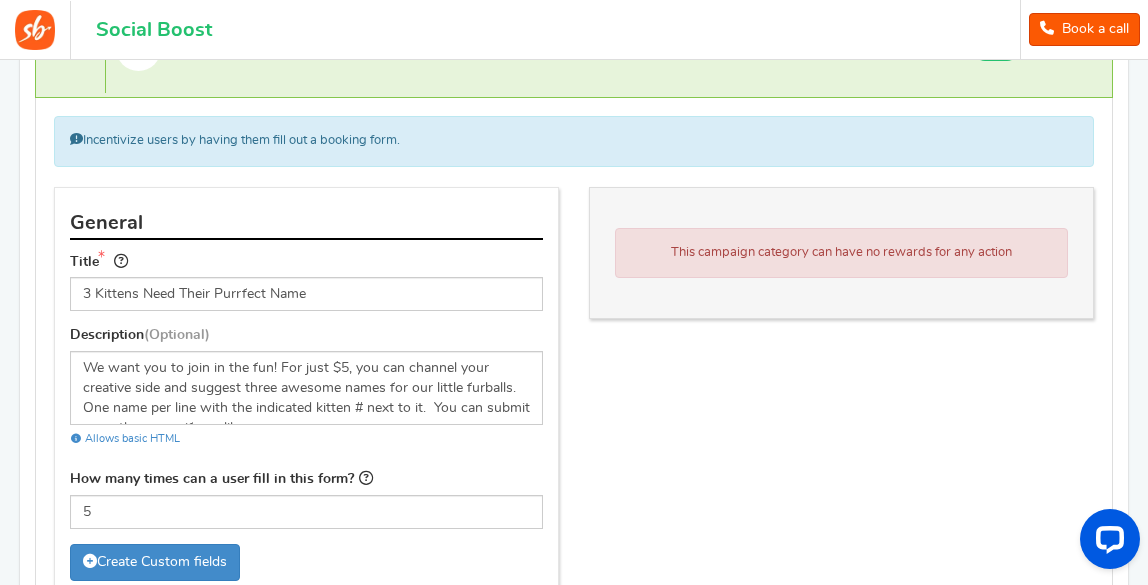 drag, startPoint x: 1146, startPoint y: 328, endPoint x: 1118, endPoint y: 399, distance: 76.321686 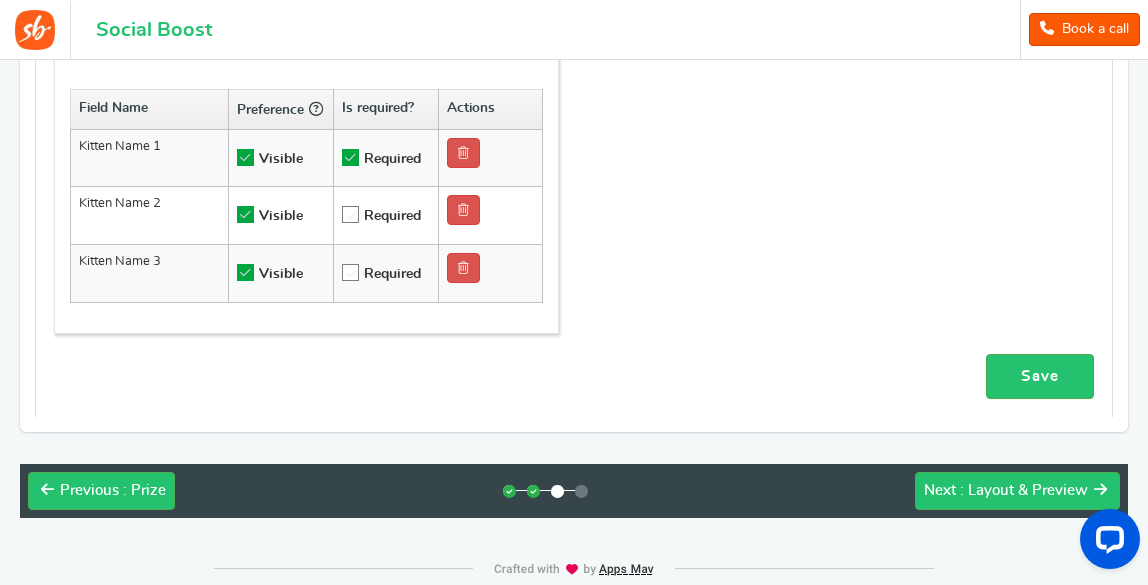 scroll, scrollTop: 1336, scrollLeft: 0, axis: vertical 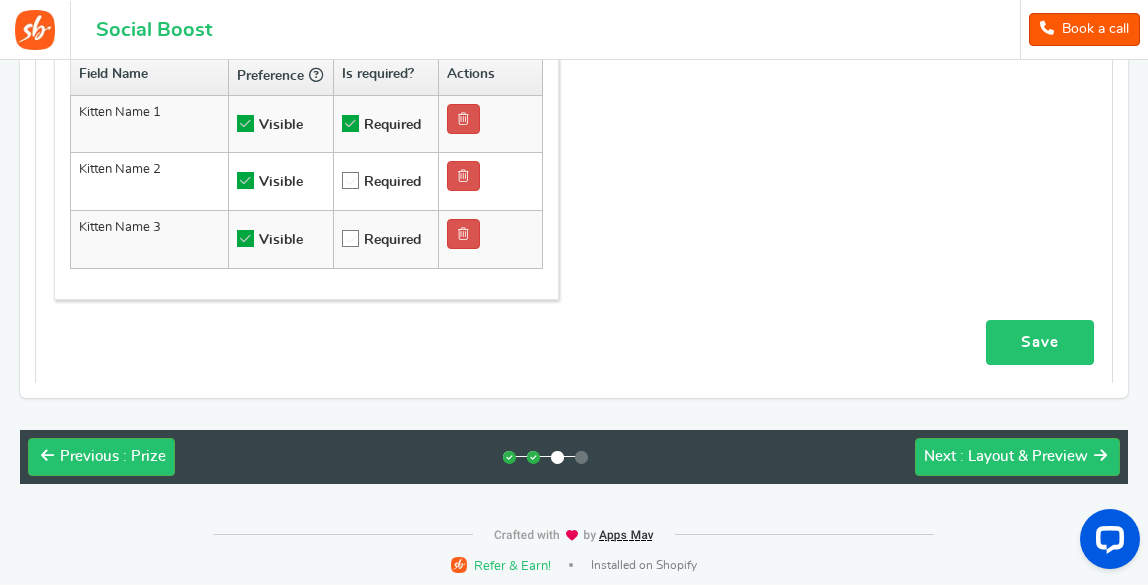 click on "Save" at bounding box center (1040, 342) 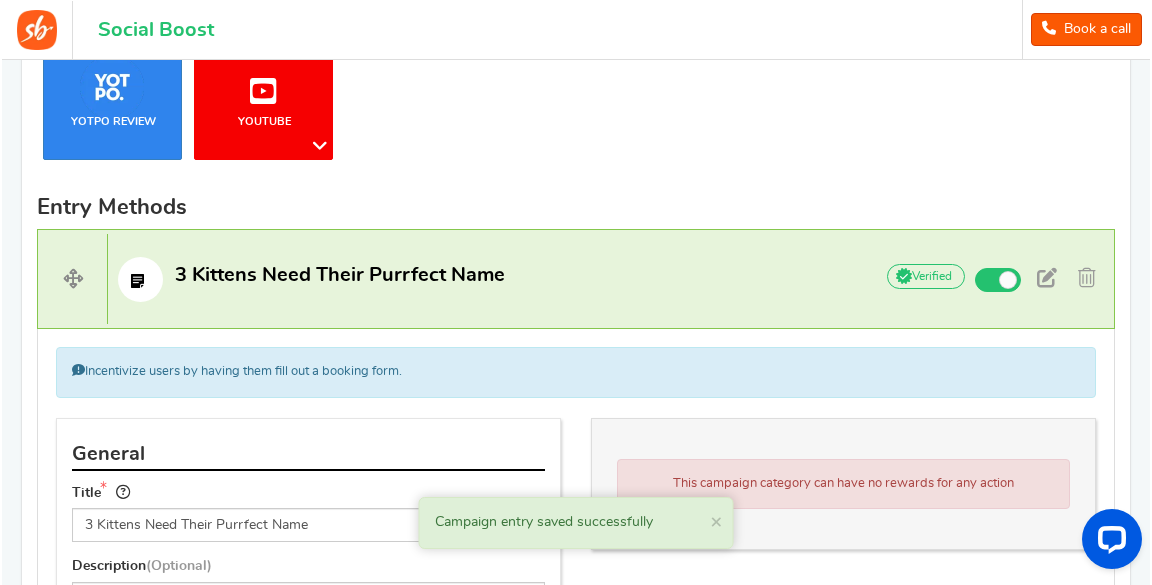 scroll, scrollTop: 0, scrollLeft: 0, axis: both 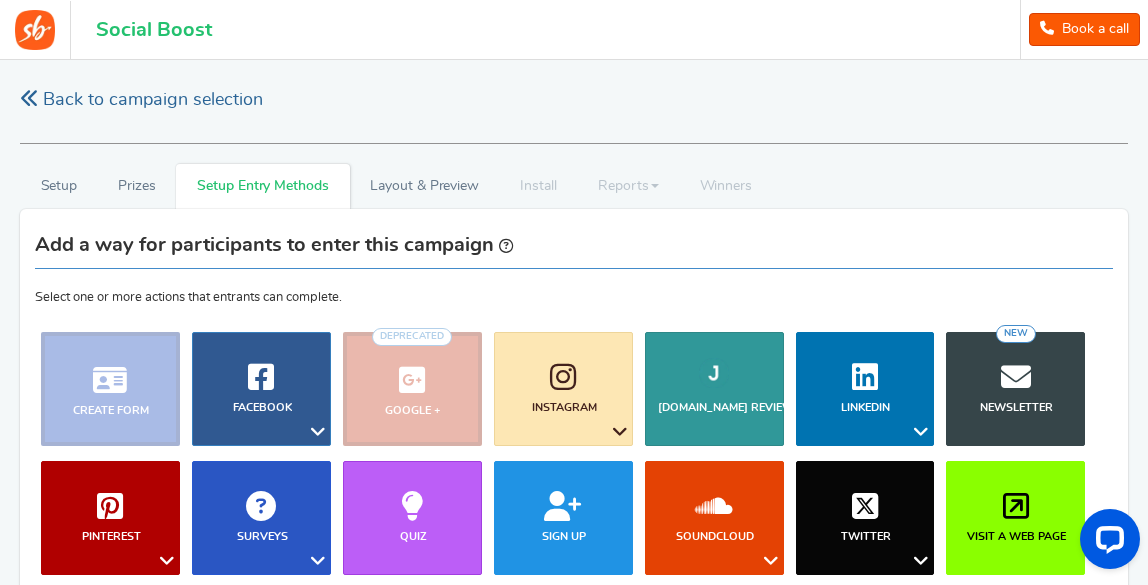 click on "Back to campaign selection" at bounding box center (141, 100) 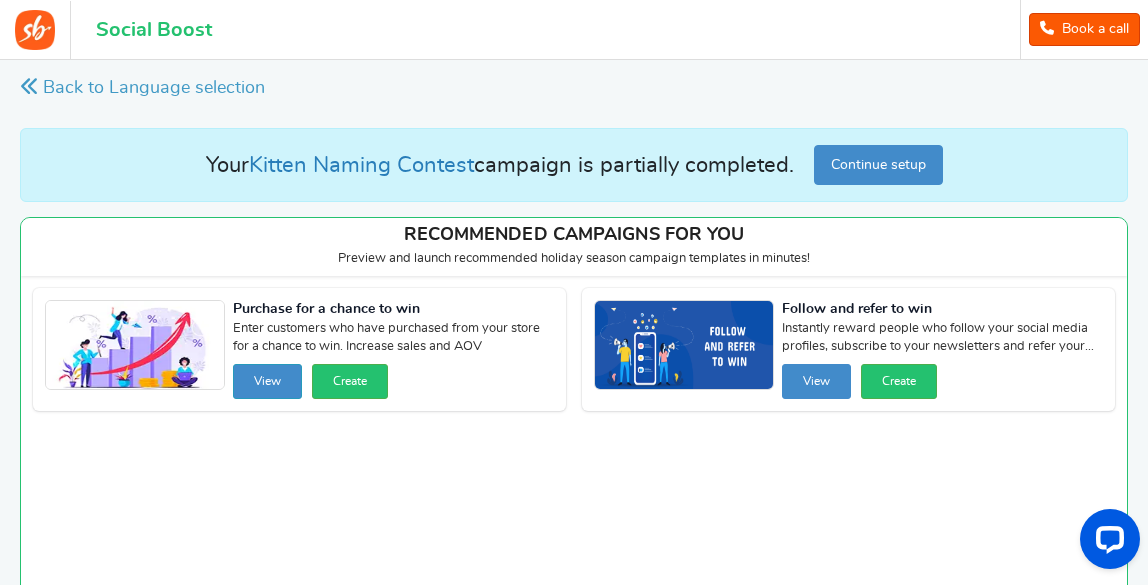 click on "View" at bounding box center (267, 381) 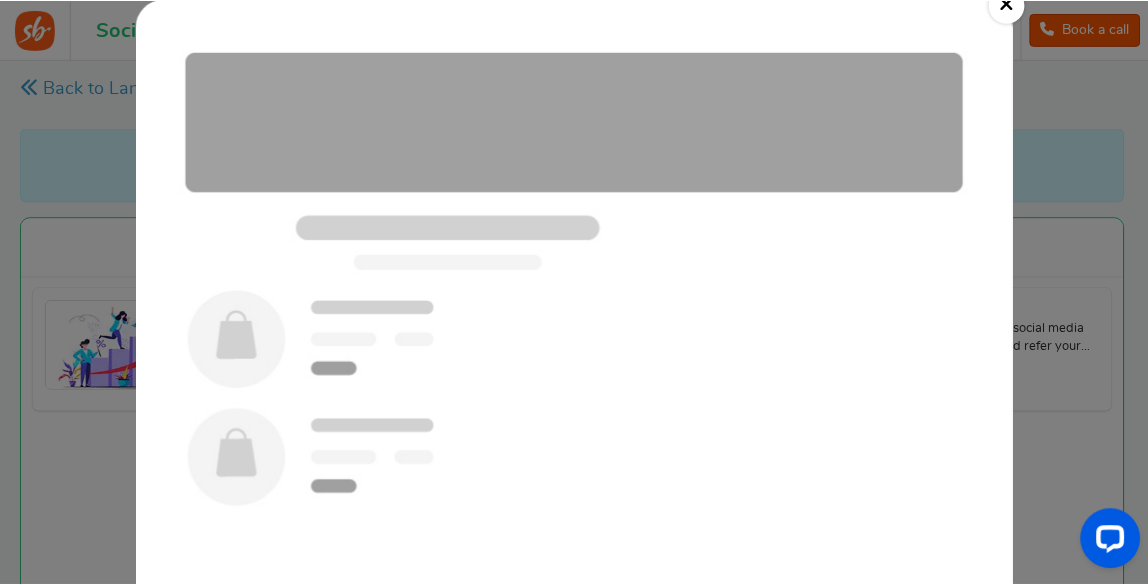 scroll, scrollTop: 30, scrollLeft: 0, axis: vertical 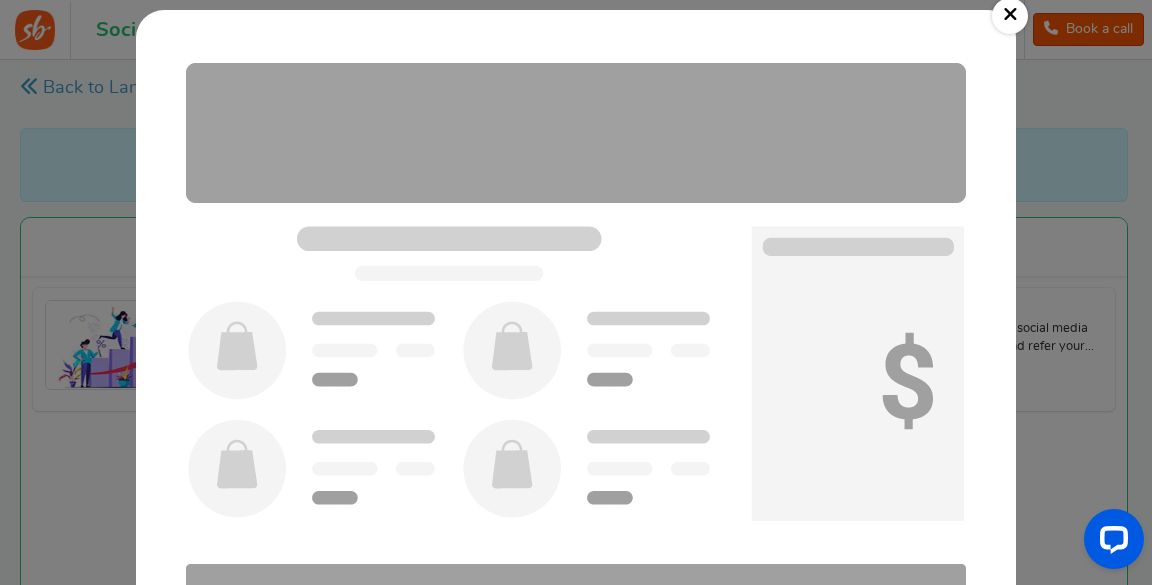 click on "×" at bounding box center [1010, 16] 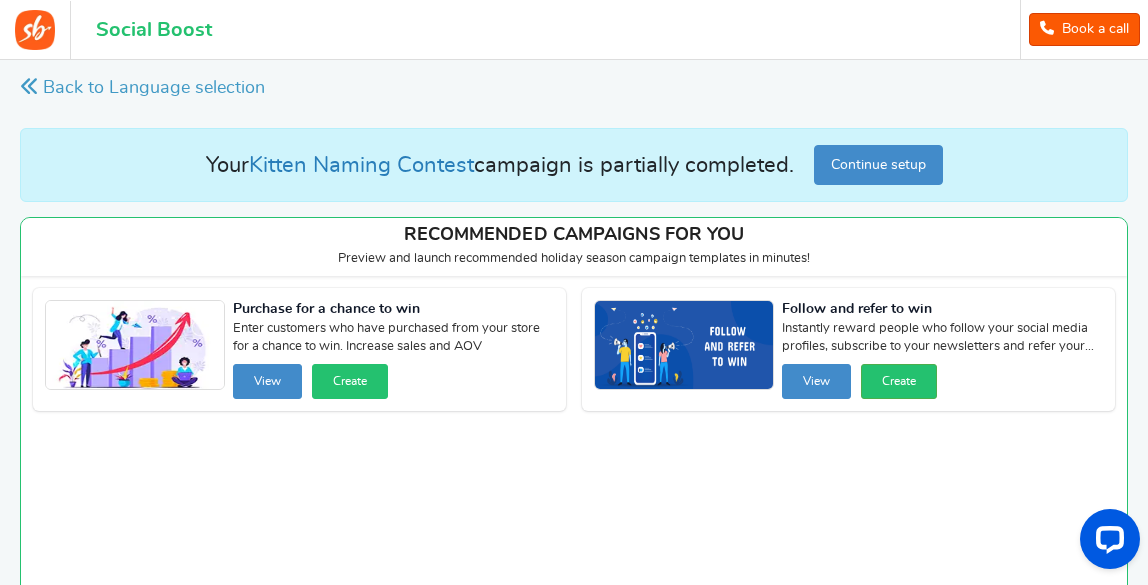 click on "Create" at bounding box center (350, 381) 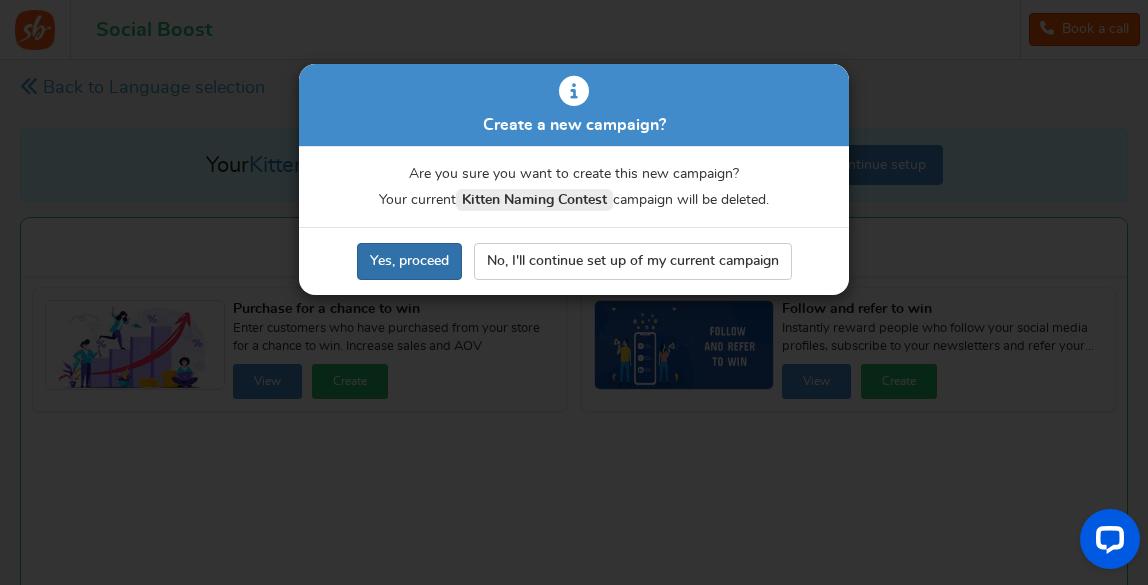 click on "Yes, proceed" at bounding box center (409, 261) 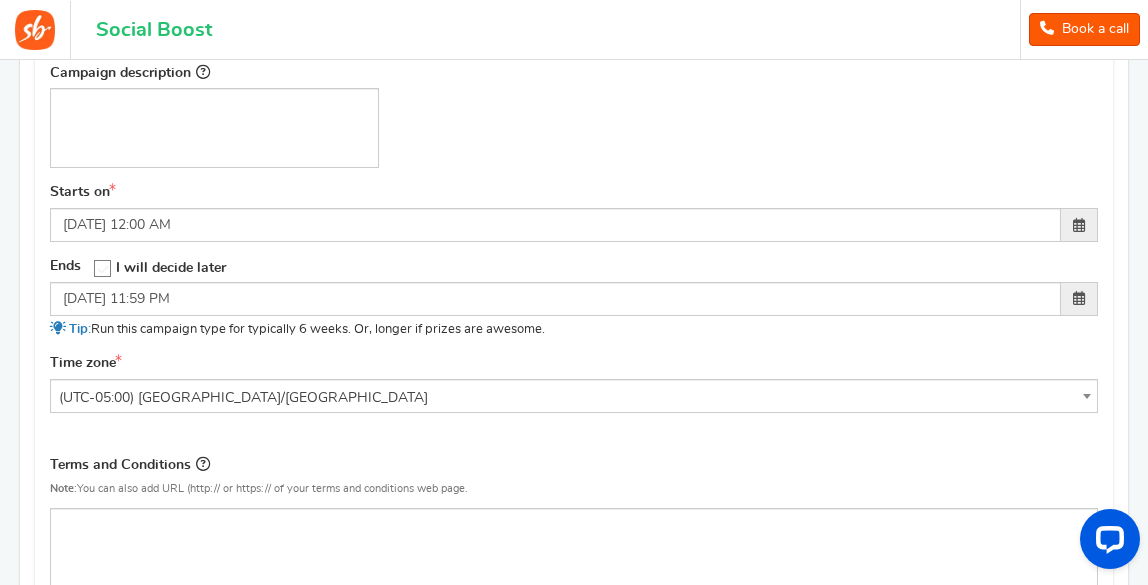 scroll, scrollTop: 403, scrollLeft: 0, axis: vertical 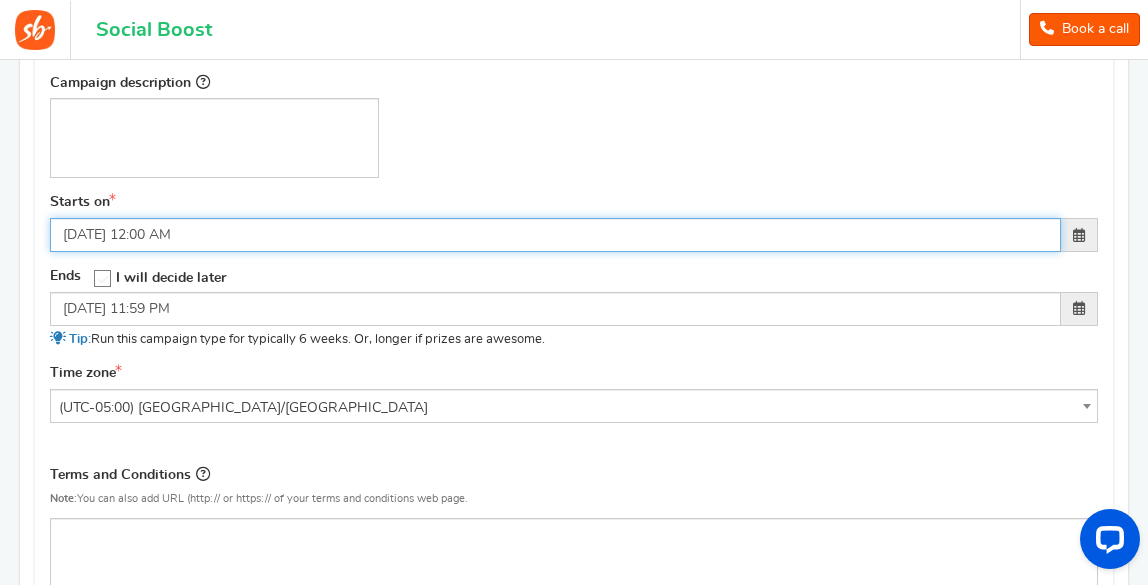 click on "[DATE] 12:00 AM" at bounding box center (555, 235) 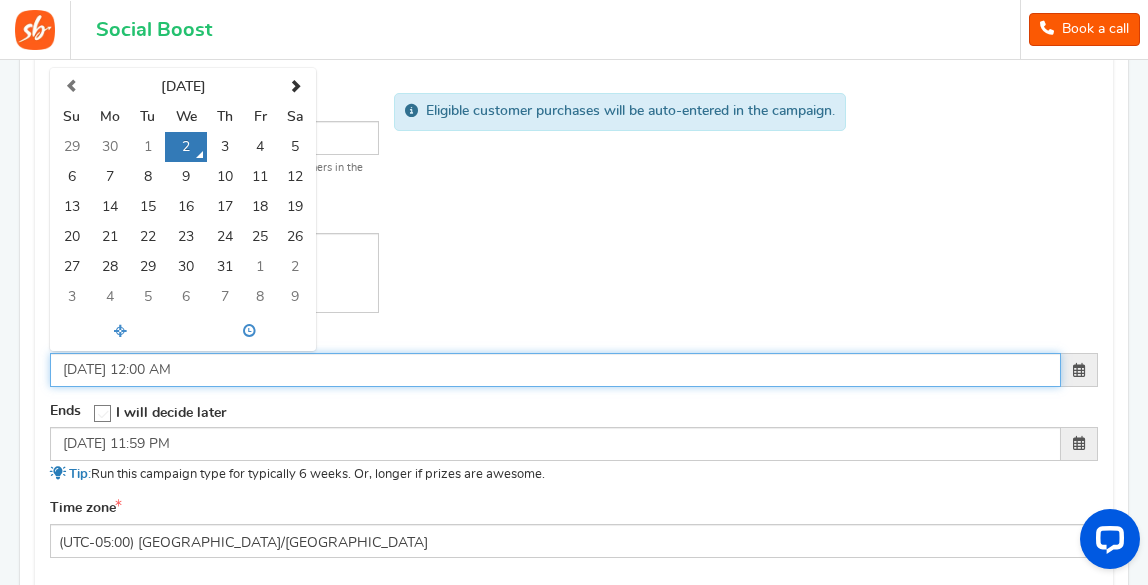 scroll, scrollTop: 250, scrollLeft: 0, axis: vertical 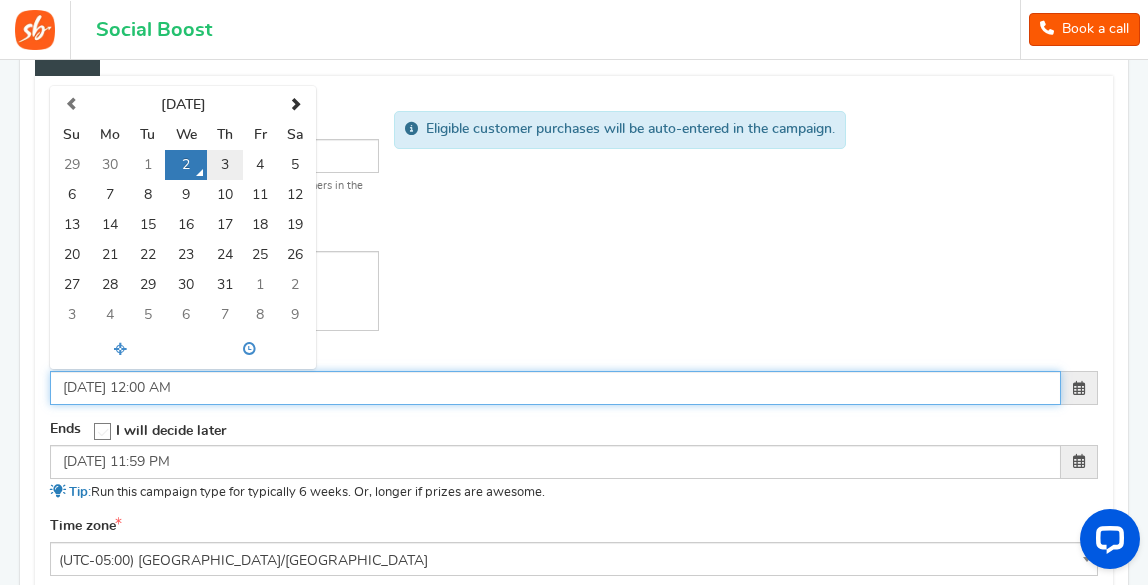 click on "3" at bounding box center (224, 165) 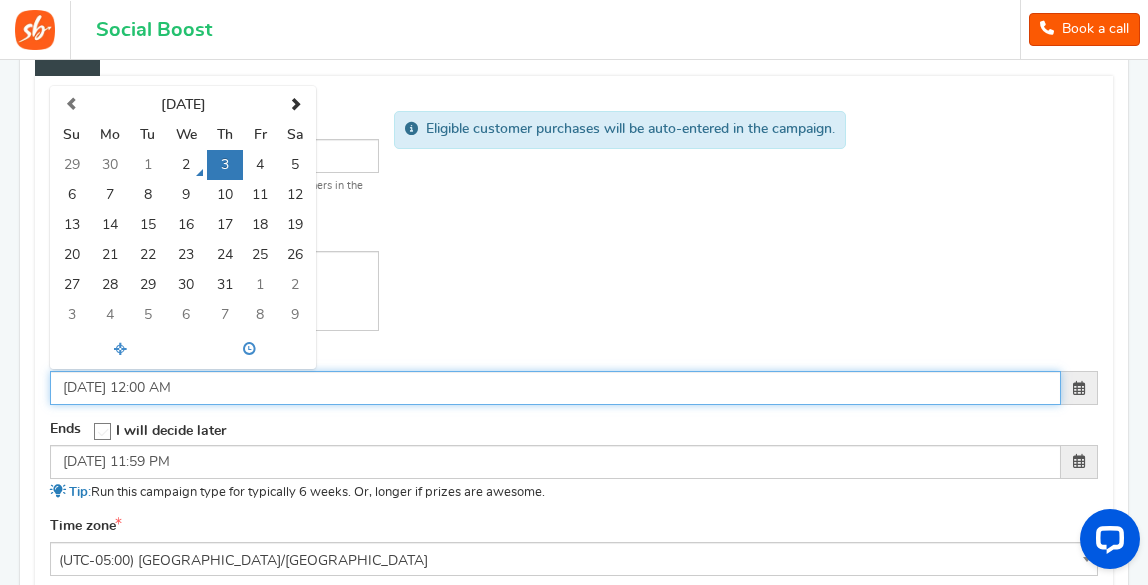 drag, startPoint x: 155, startPoint y: 387, endPoint x: 139, endPoint y: 384, distance: 16.27882 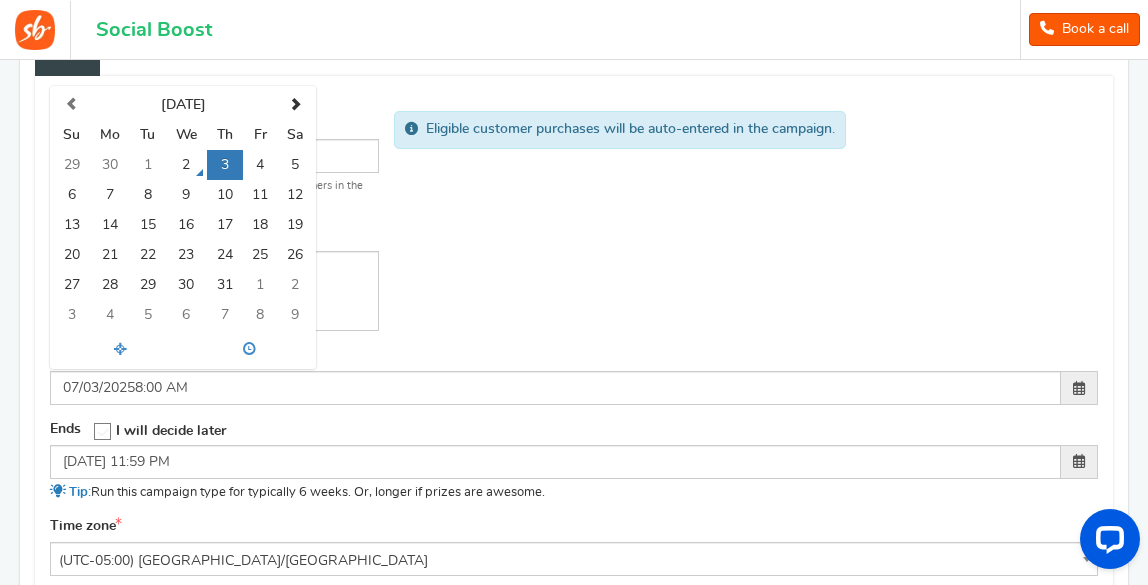 type on "[DATE] 12:00 AM" 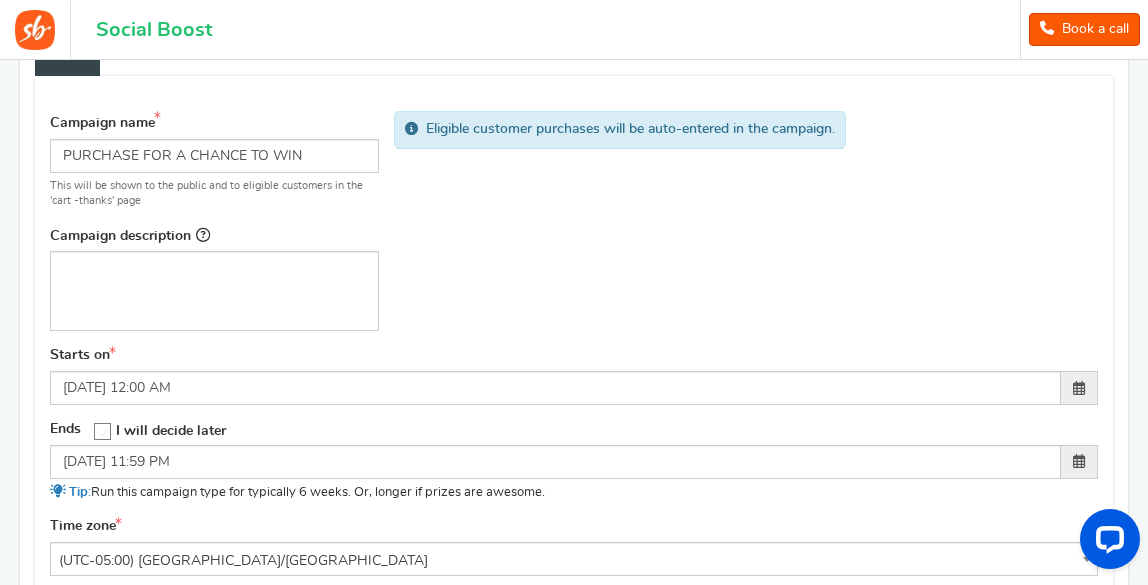 click at bounding box center [103, 432] 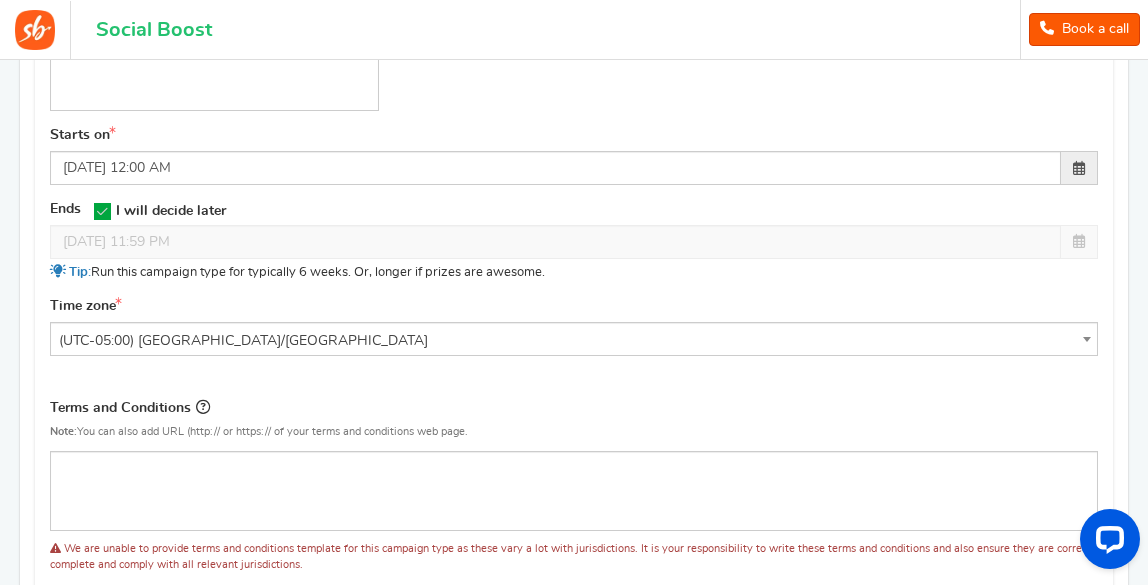 scroll, scrollTop: 553, scrollLeft: 0, axis: vertical 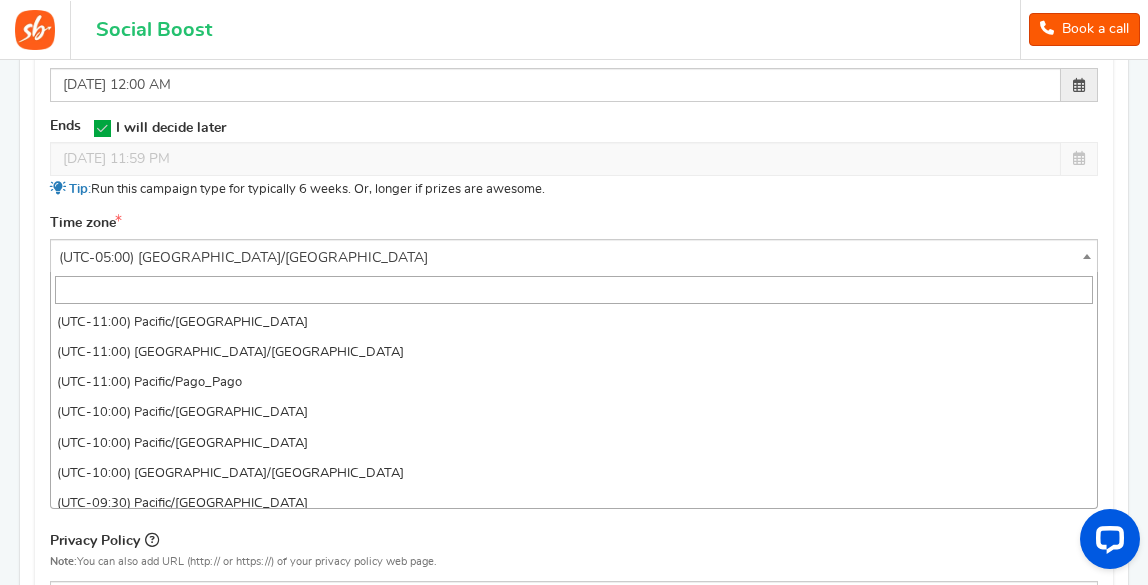 click on "(UTC-05:00) [GEOGRAPHIC_DATA]/[GEOGRAPHIC_DATA]" at bounding box center (574, 258) 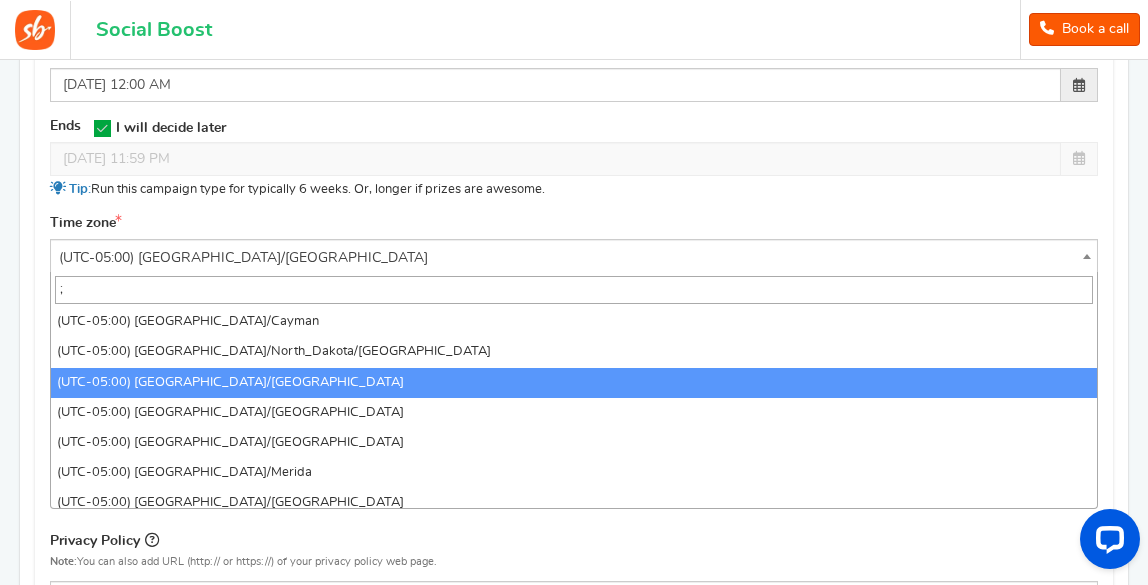 scroll, scrollTop: 0, scrollLeft: 0, axis: both 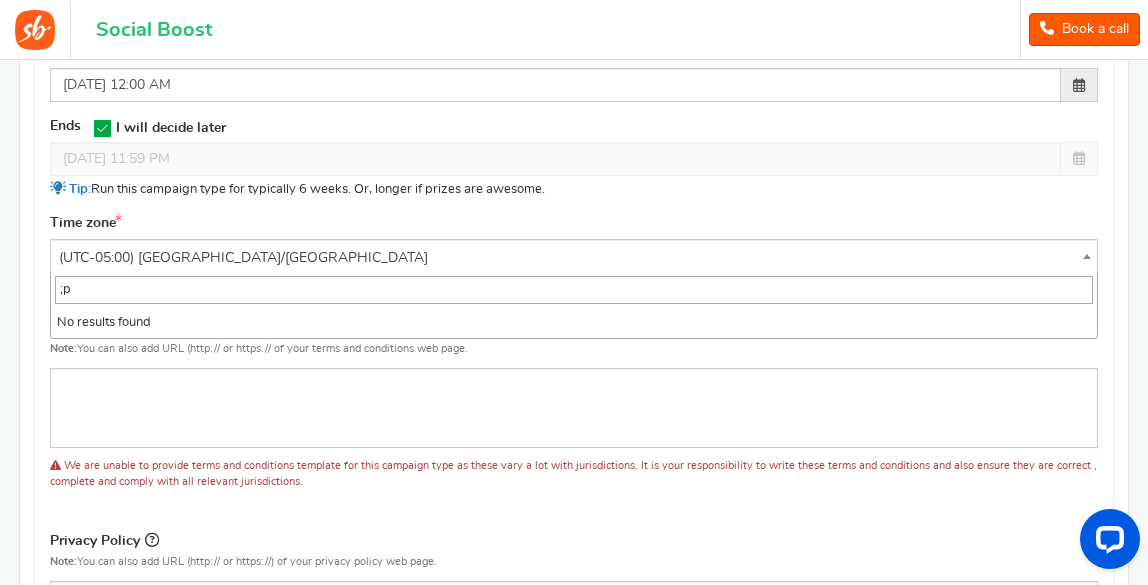 type on ";" 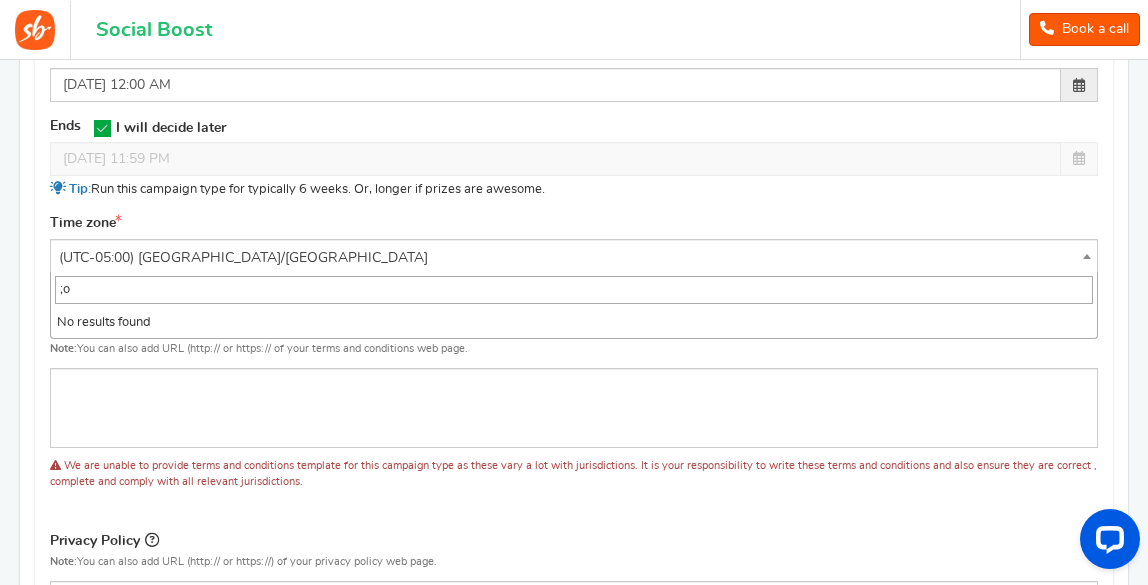 type on ";" 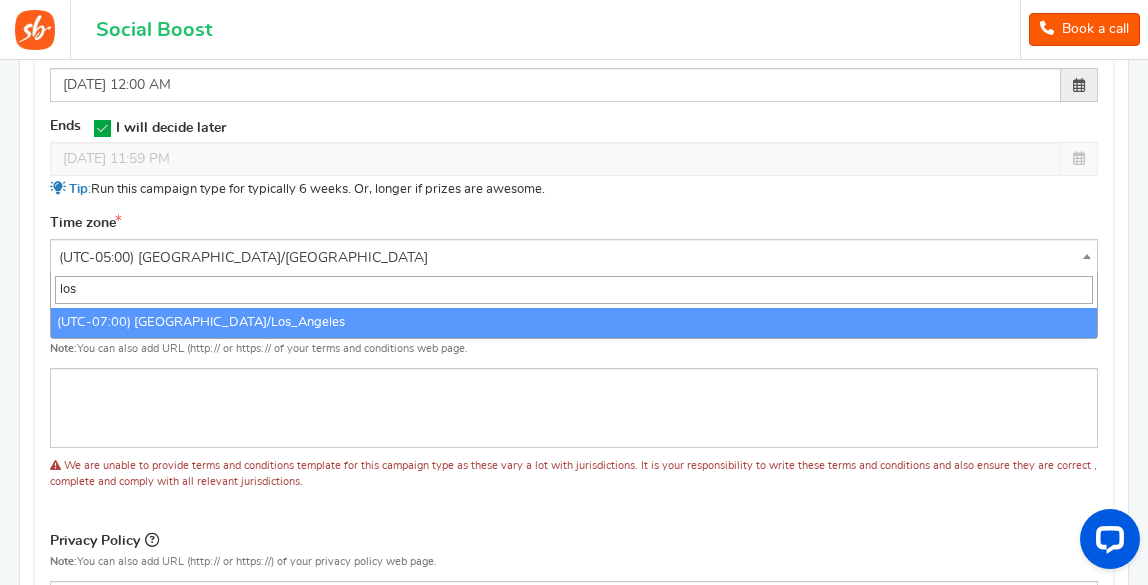 type on "los" 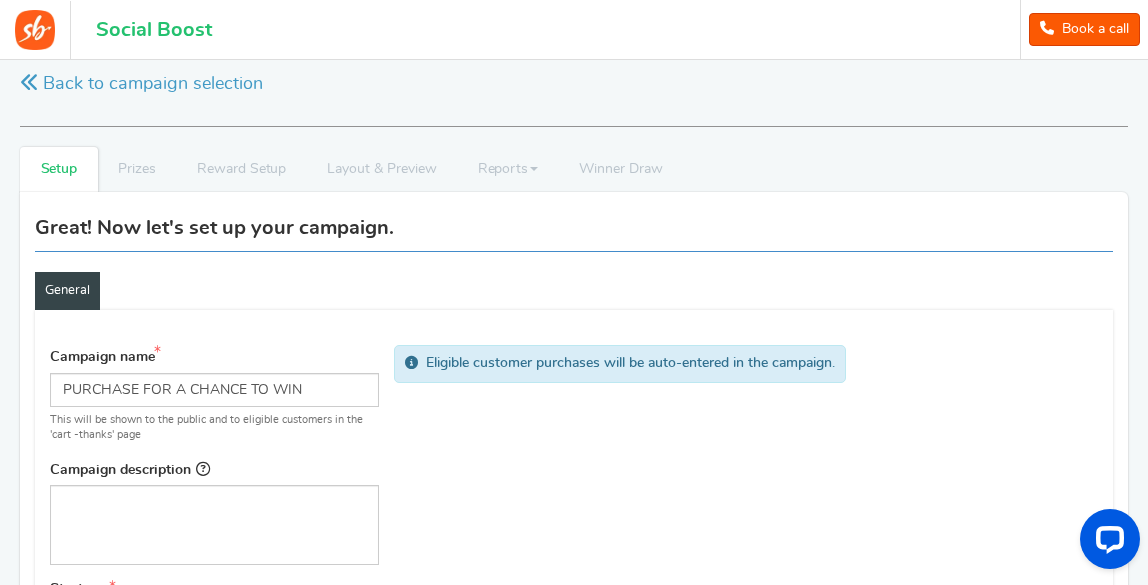 scroll, scrollTop: 12, scrollLeft: 0, axis: vertical 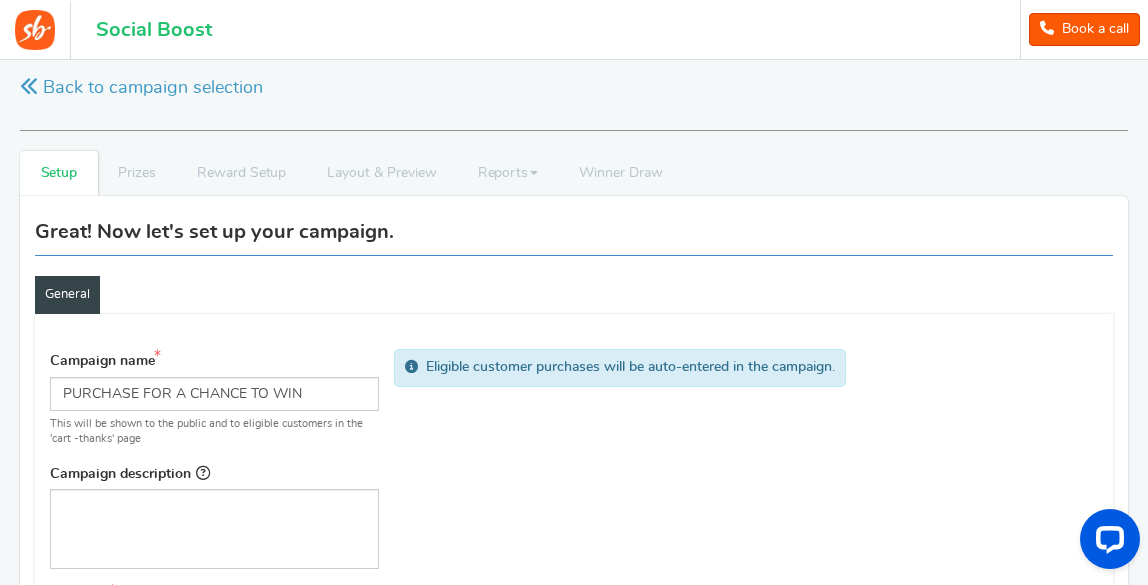 click on "Eligible customer purchases will be auto-entered in the campaign." at bounding box center (574, 377) 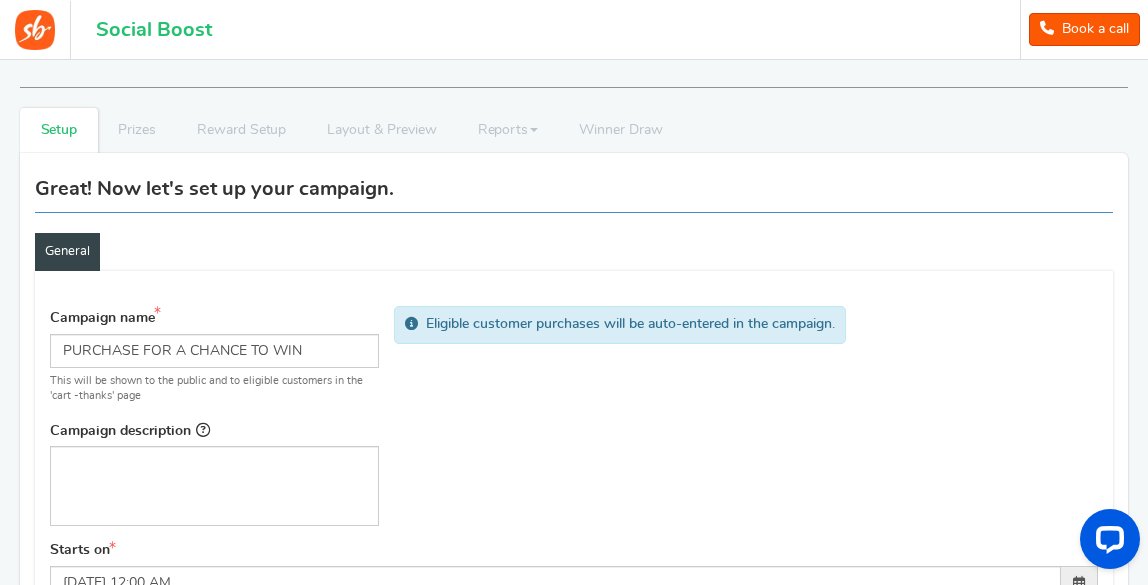 scroll, scrollTop: 0, scrollLeft: 0, axis: both 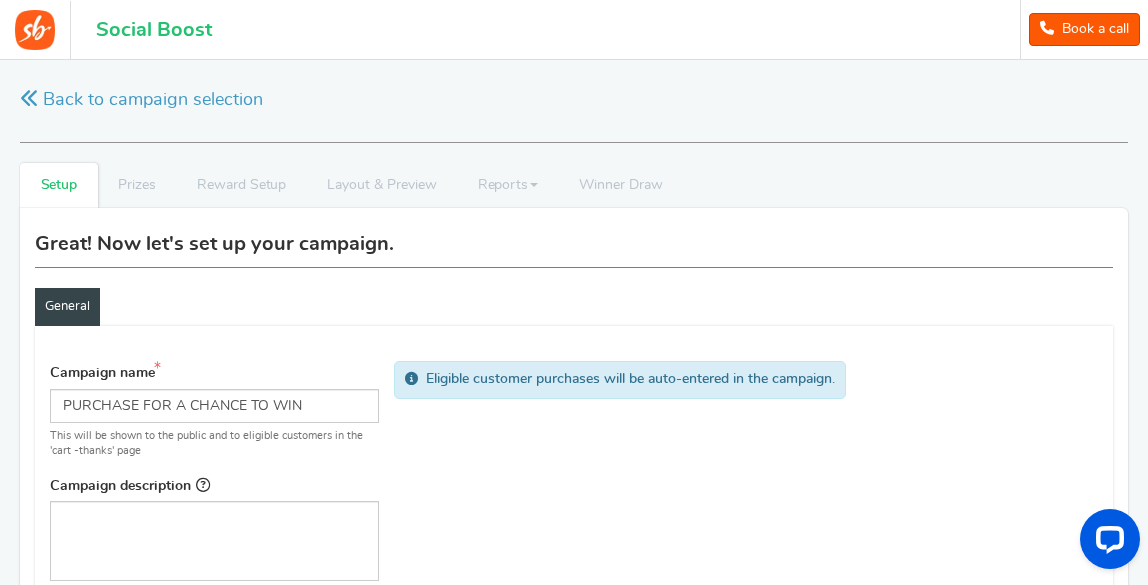 click on "Eligible customer purchases will be auto-entered in the campaign." at bounding box center (574, 389) 